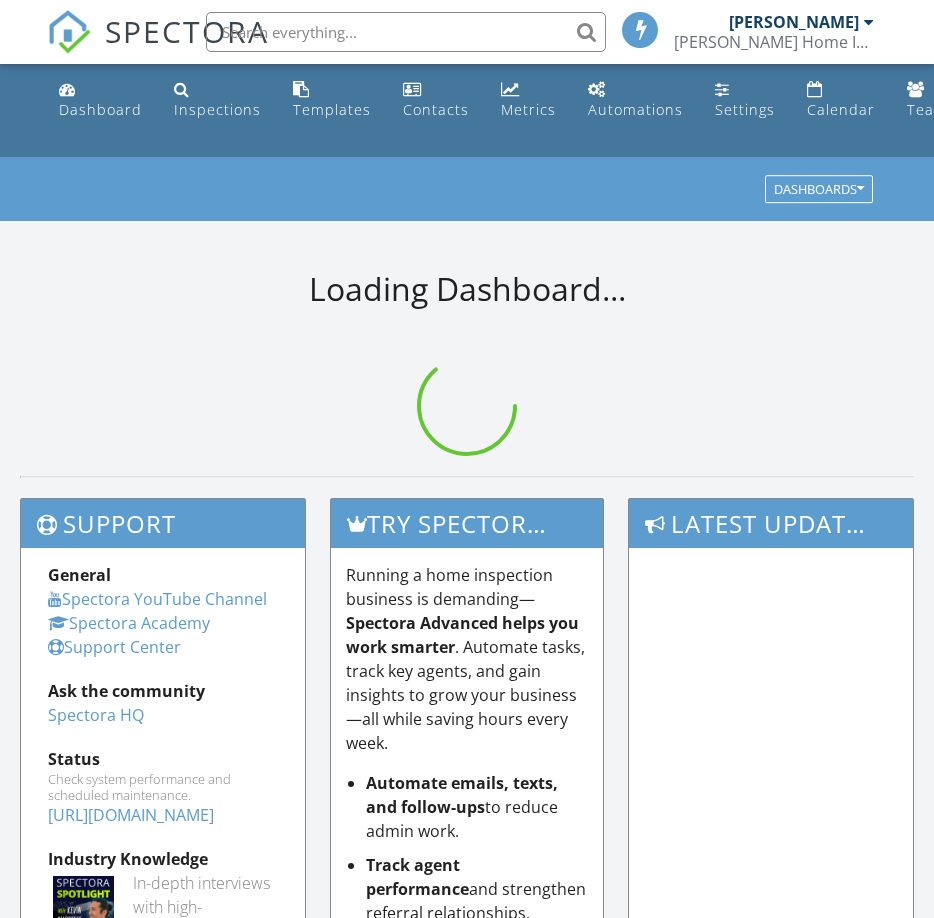 scroll, scrollTop: 0, scrollLeft: 0, axis: both 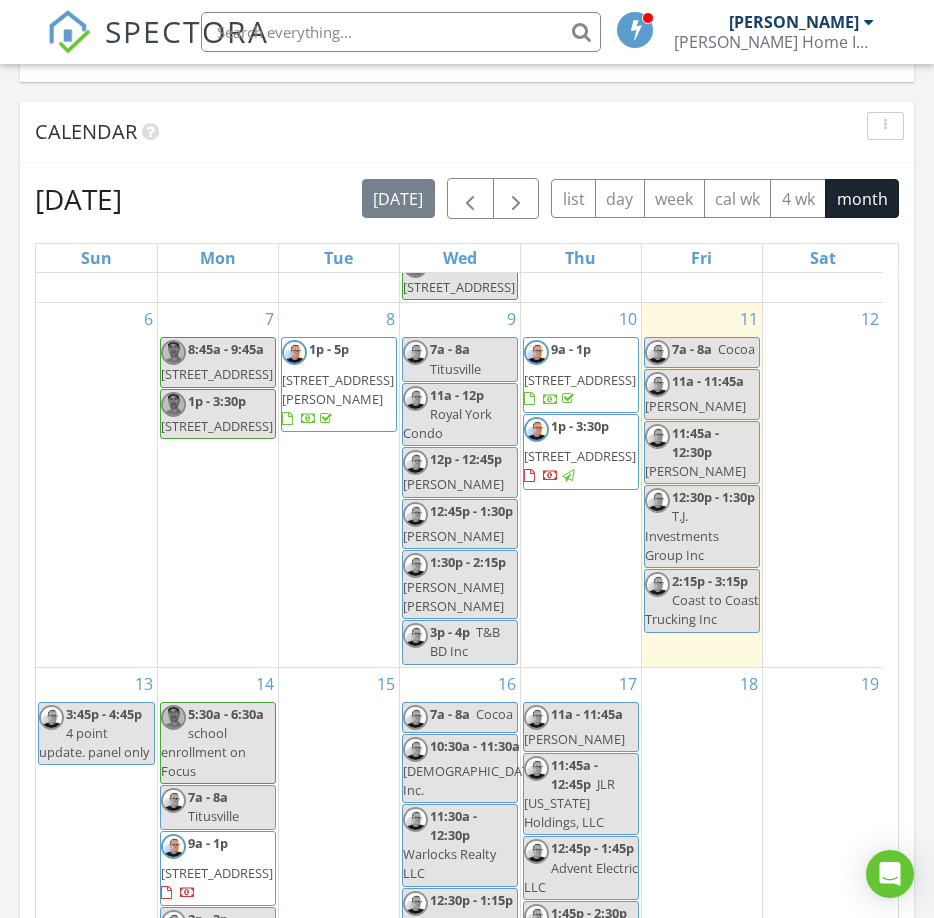 click on "[STREET_ADDRESS]" at bounding box center (580, 380) 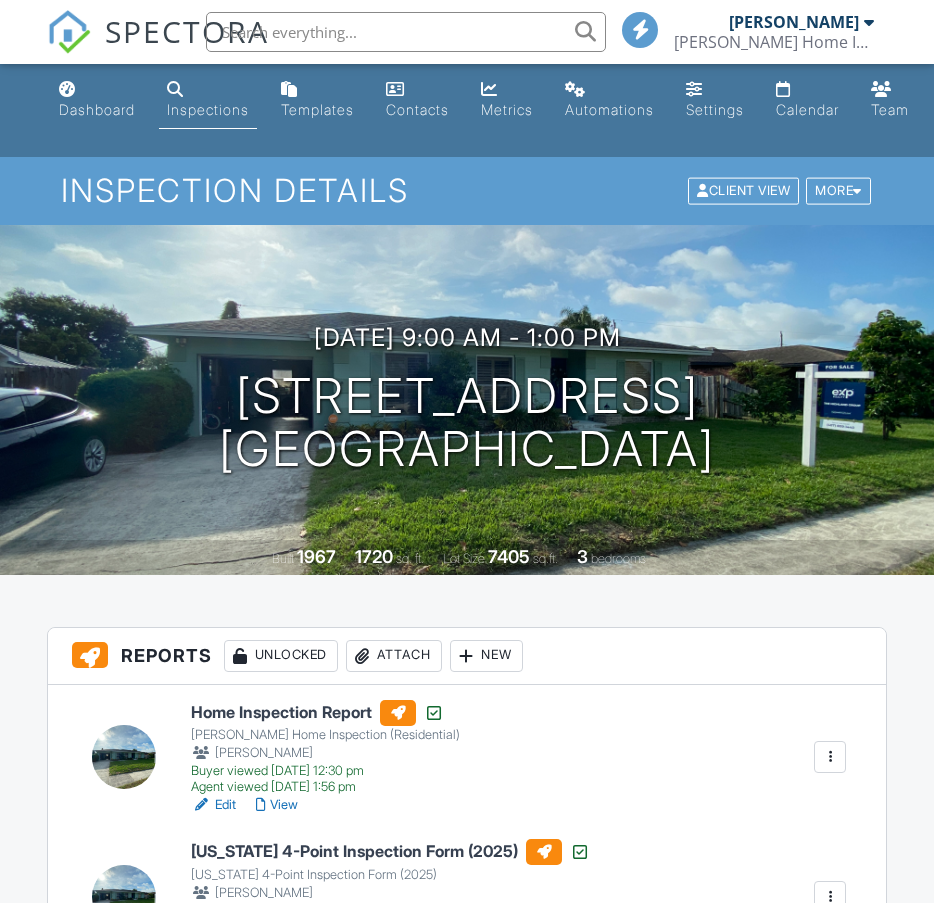 scroll, scrollTop: 0, scrollLeft: 0, axis: both 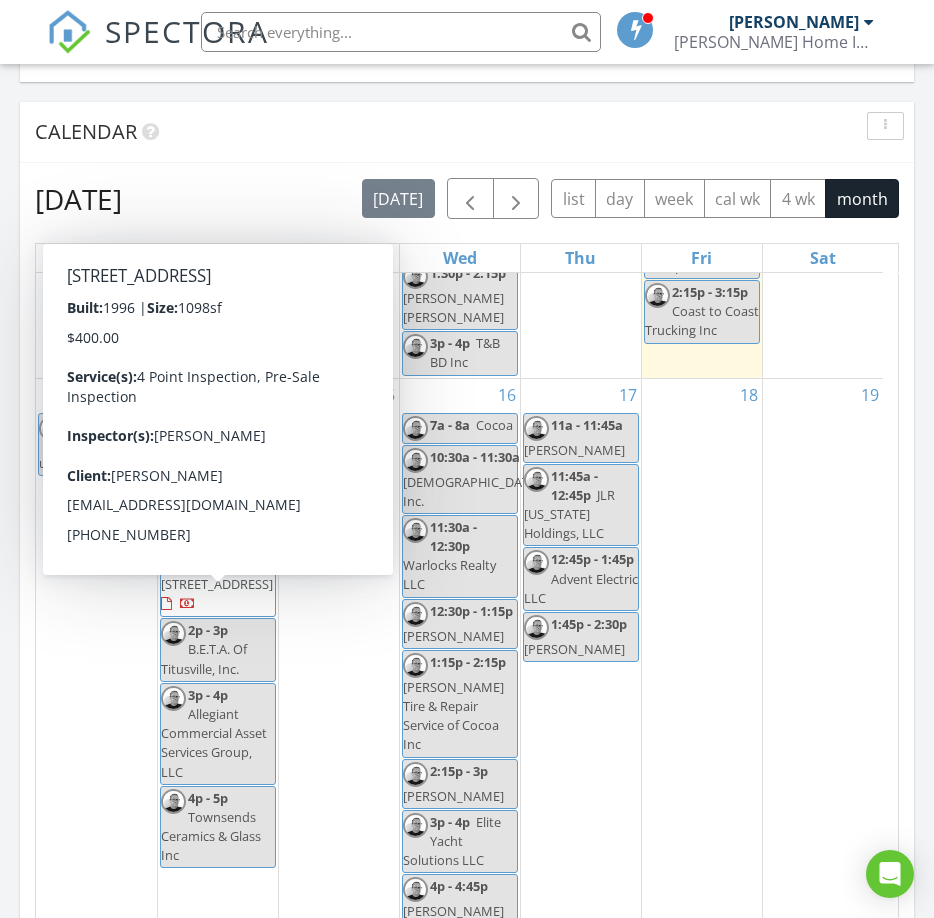 click on "501 Arbor Ridge Ln, Titusville 32780" at bounding box center (217, 584) 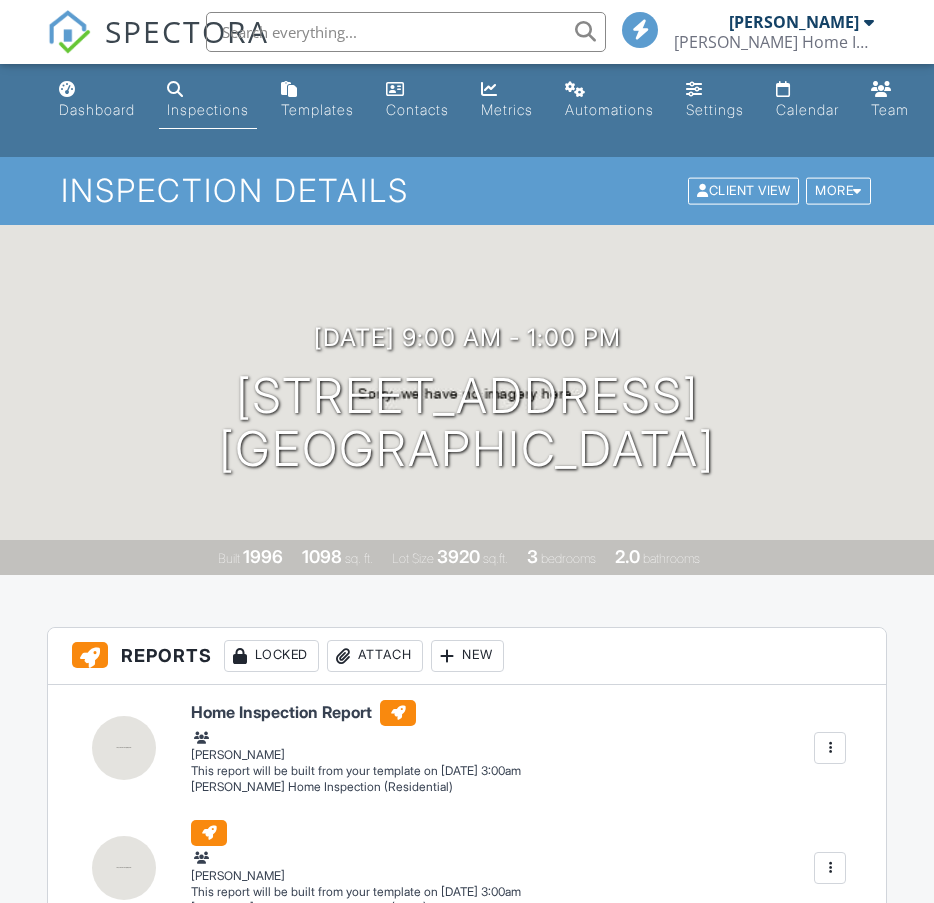 scroll, scrollTop: 12, scrollLeft: 0, axis: vertical 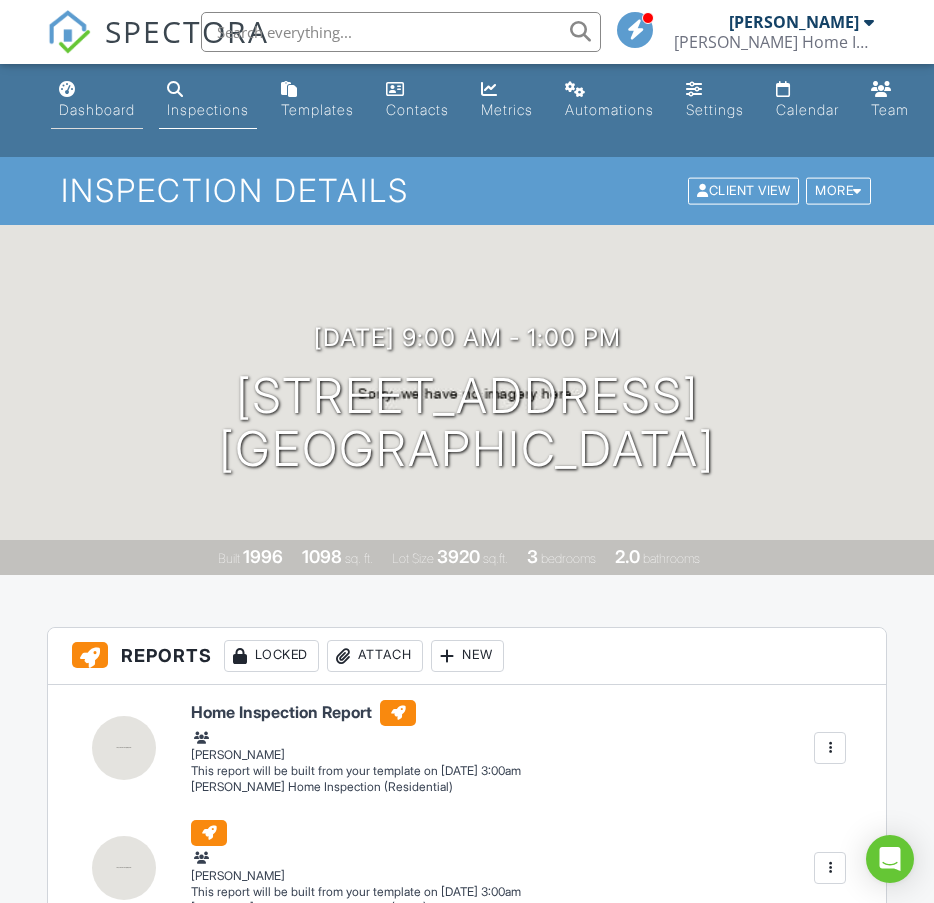 click on "Dashboard" at bounding box center [97, 109] 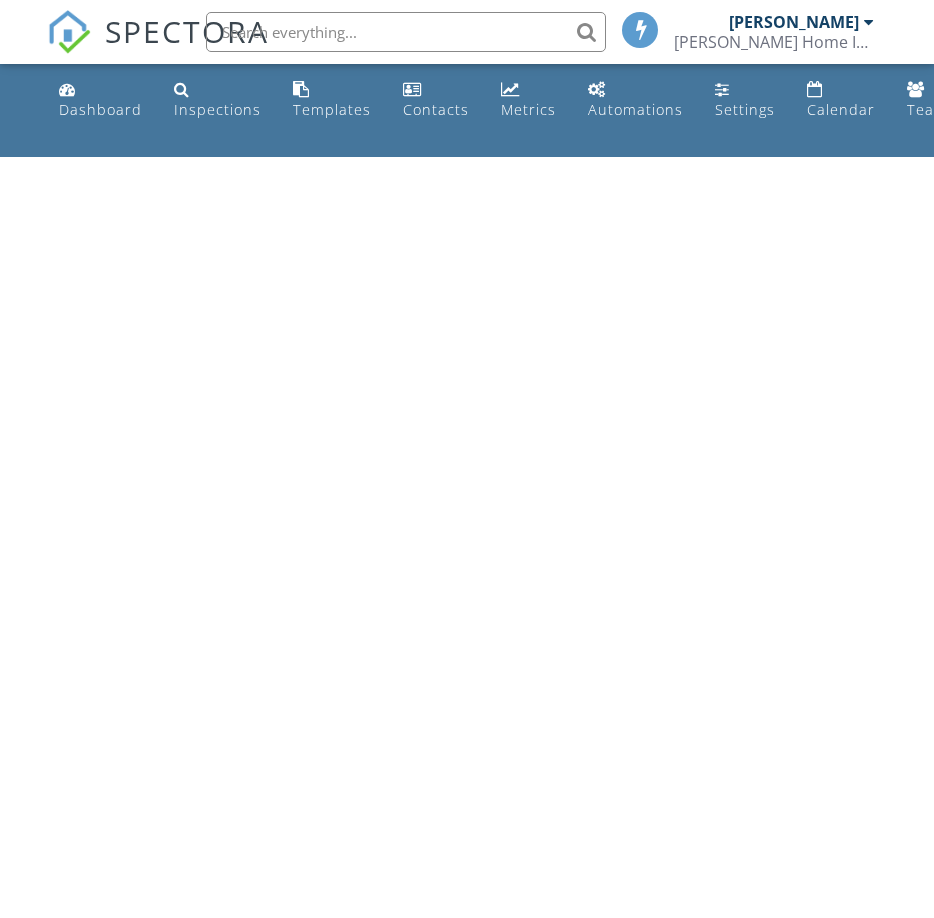 scroll, scrollTop: 0, scrollLeft: 0, axis: both 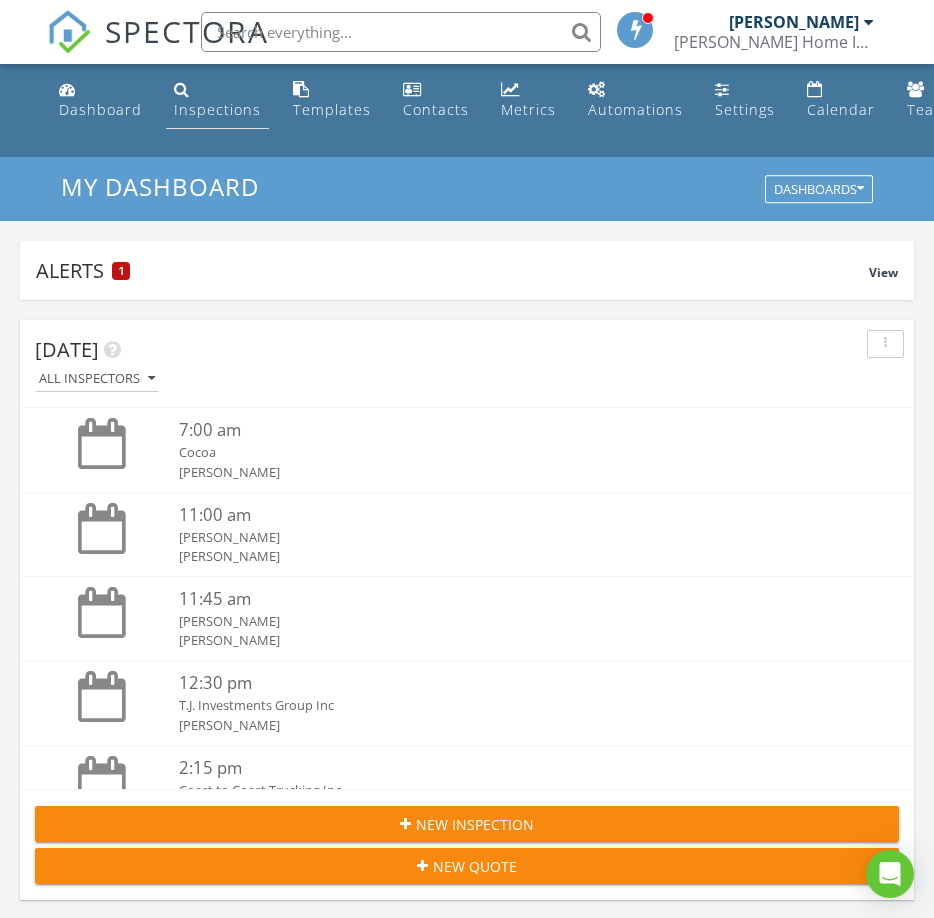 click on "Inspections" at bounding box center [217, 109] 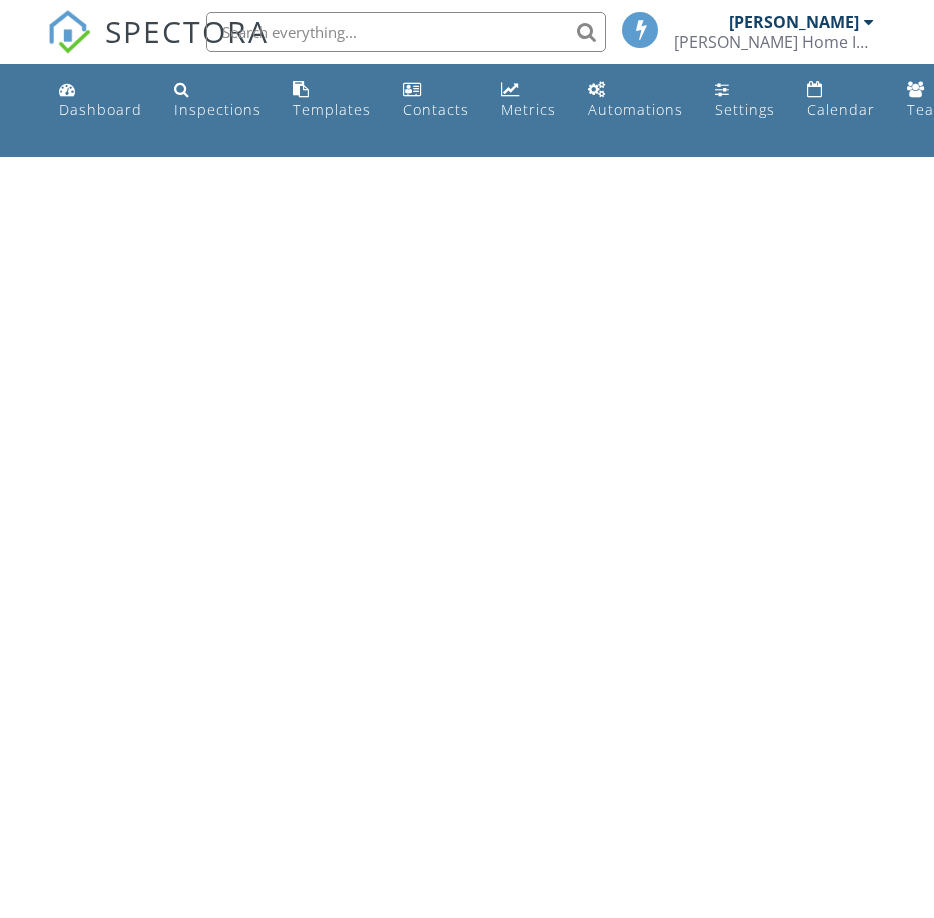 scroll, scrollTop: 0, scrollLeft: 0, axis: both 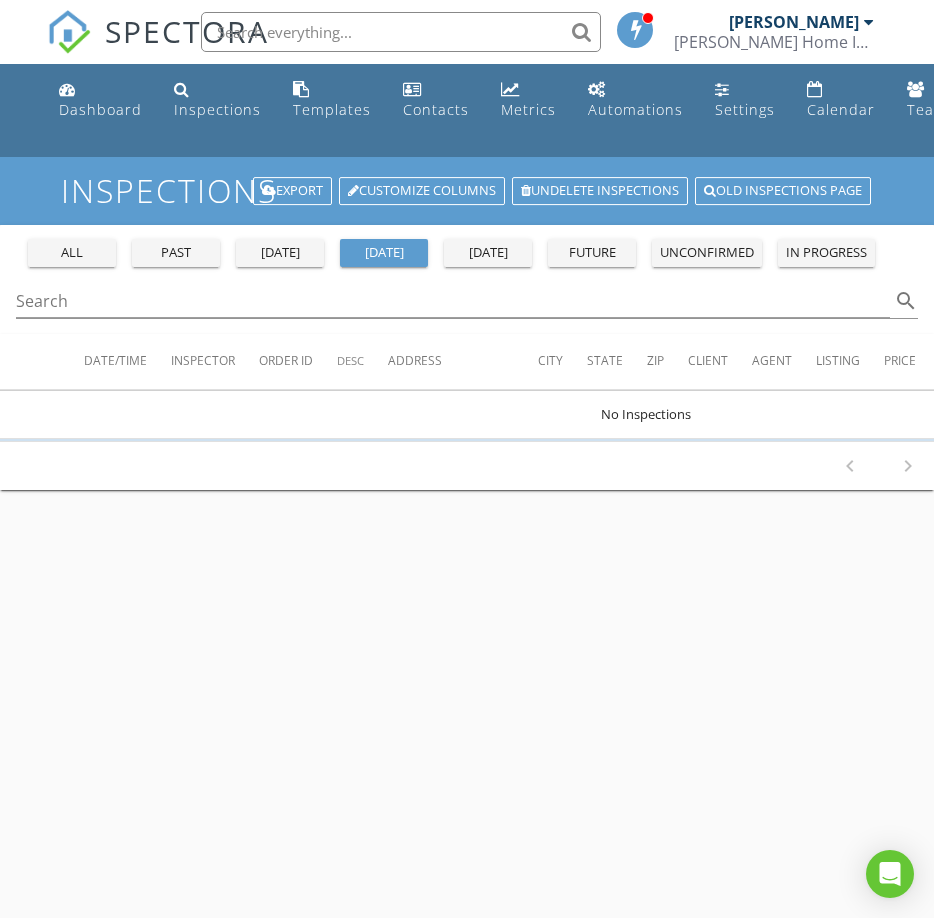 click on "future" at bounding box center (592, 253) 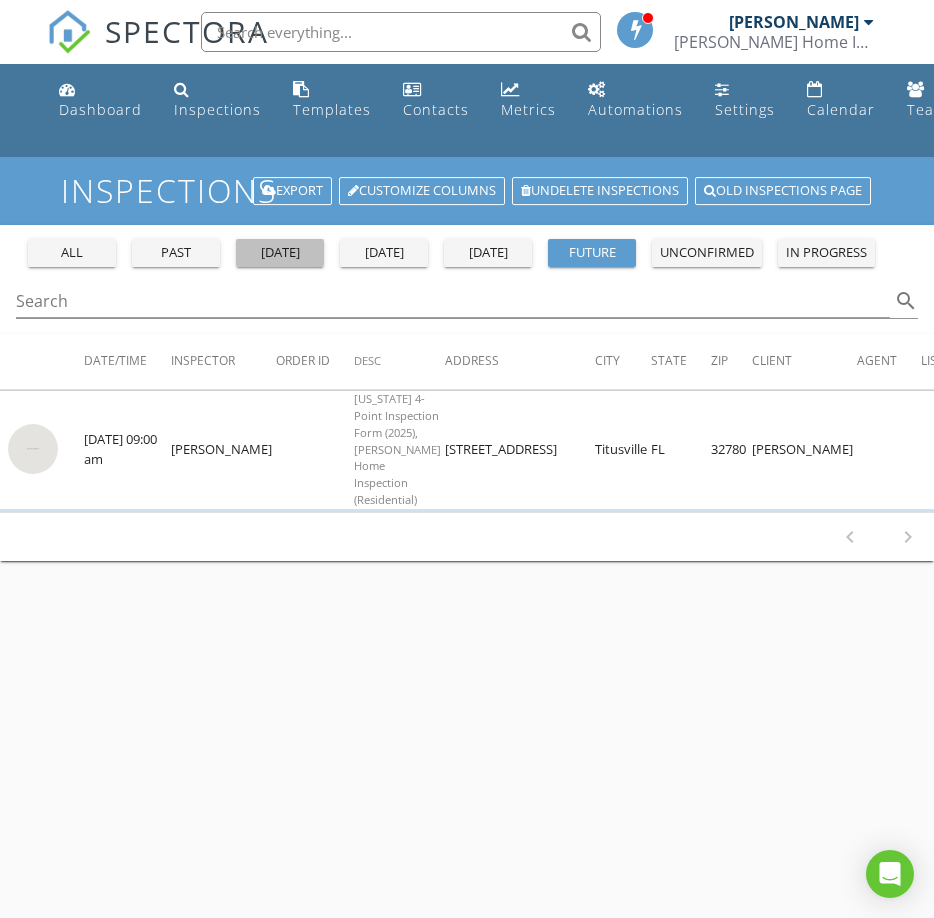 click on "yesterday" at bounding box center [280, 253] 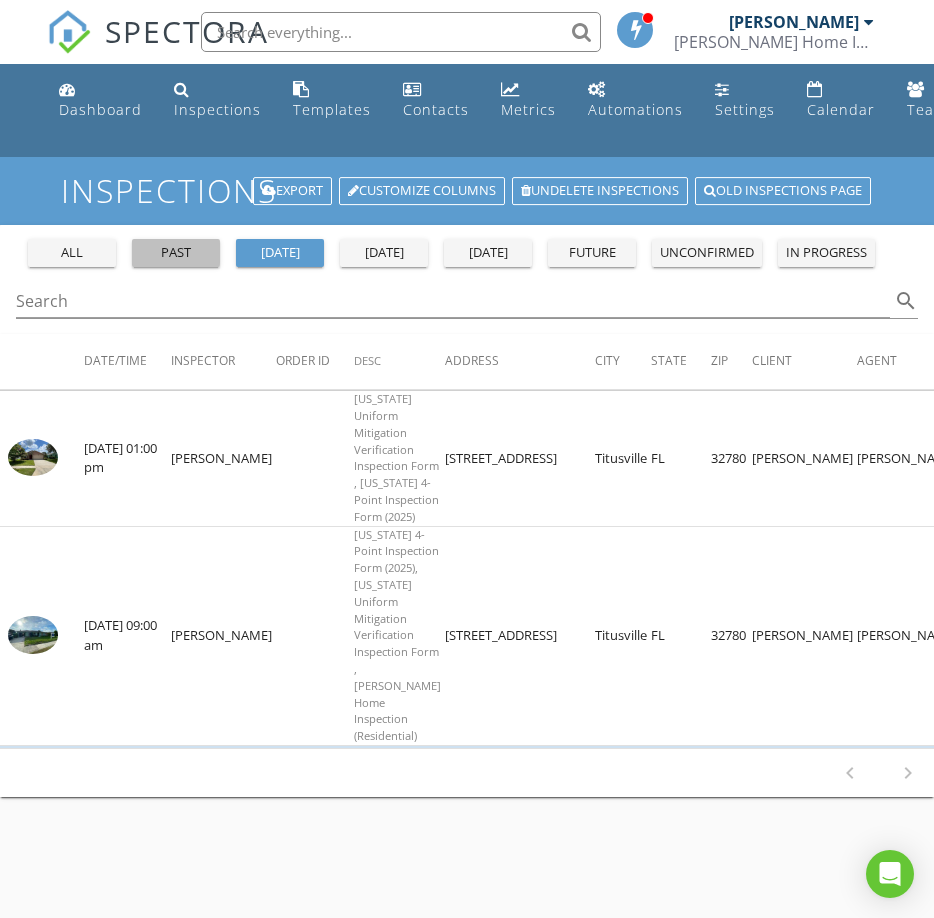 click on "past" at bounding box center [176, 253] 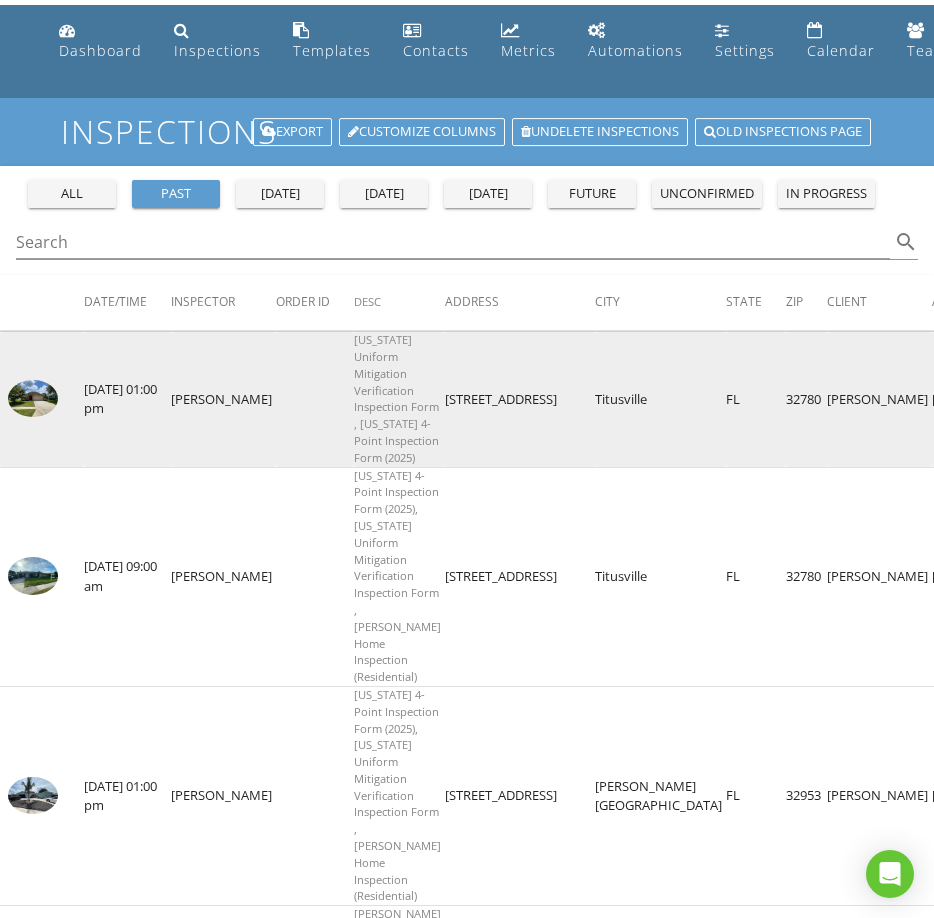 scroll, scrollTop: 0, scrollLeft: 0, axis: both 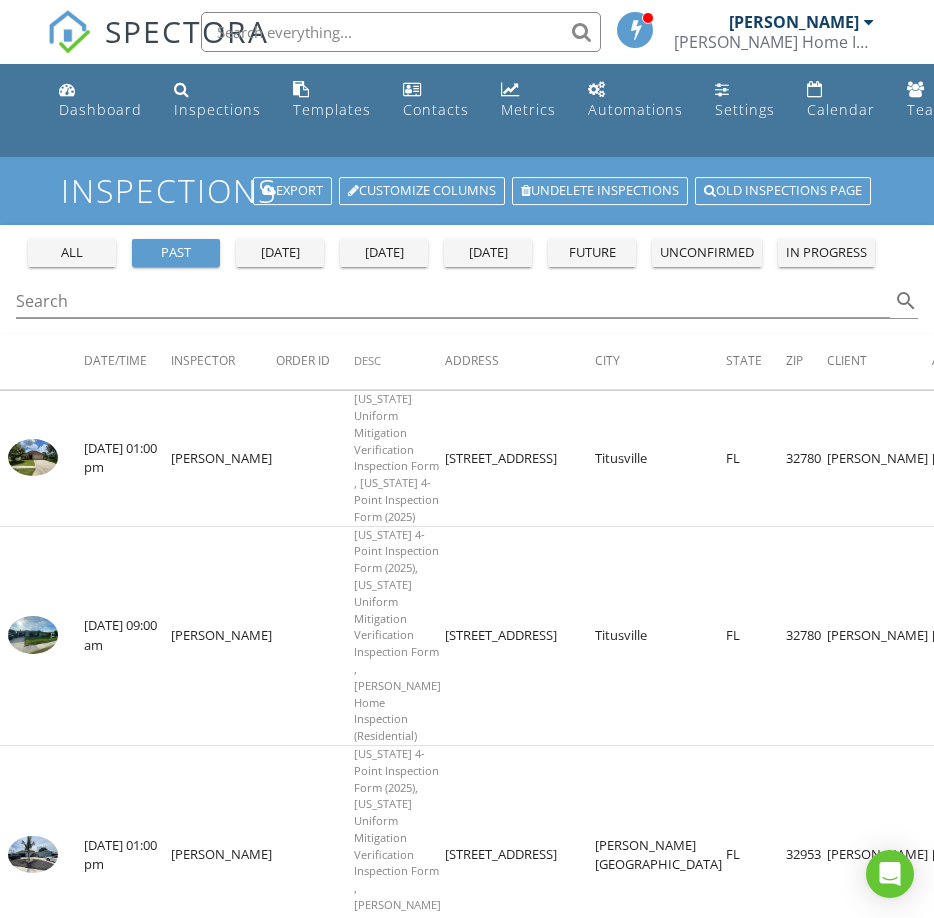 click on "SPECTORA" at bounding box center (187, 31) 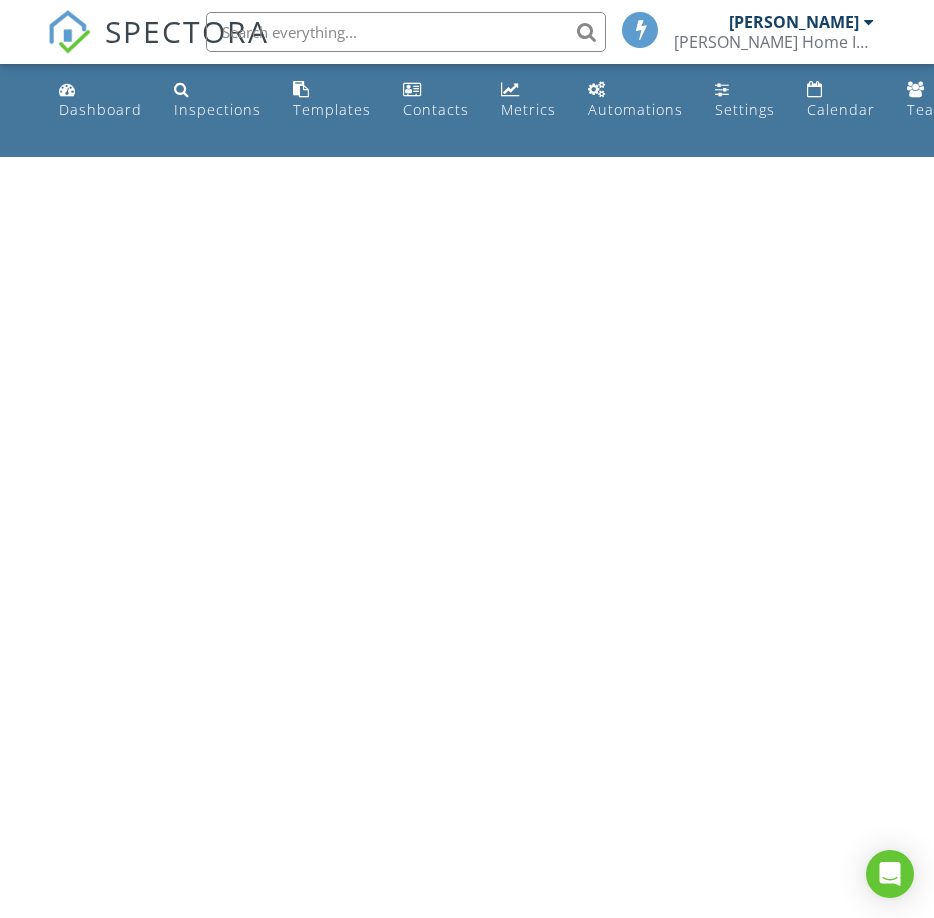 scroll, scrollTop: 0, scrollLeft: 0, axis: both 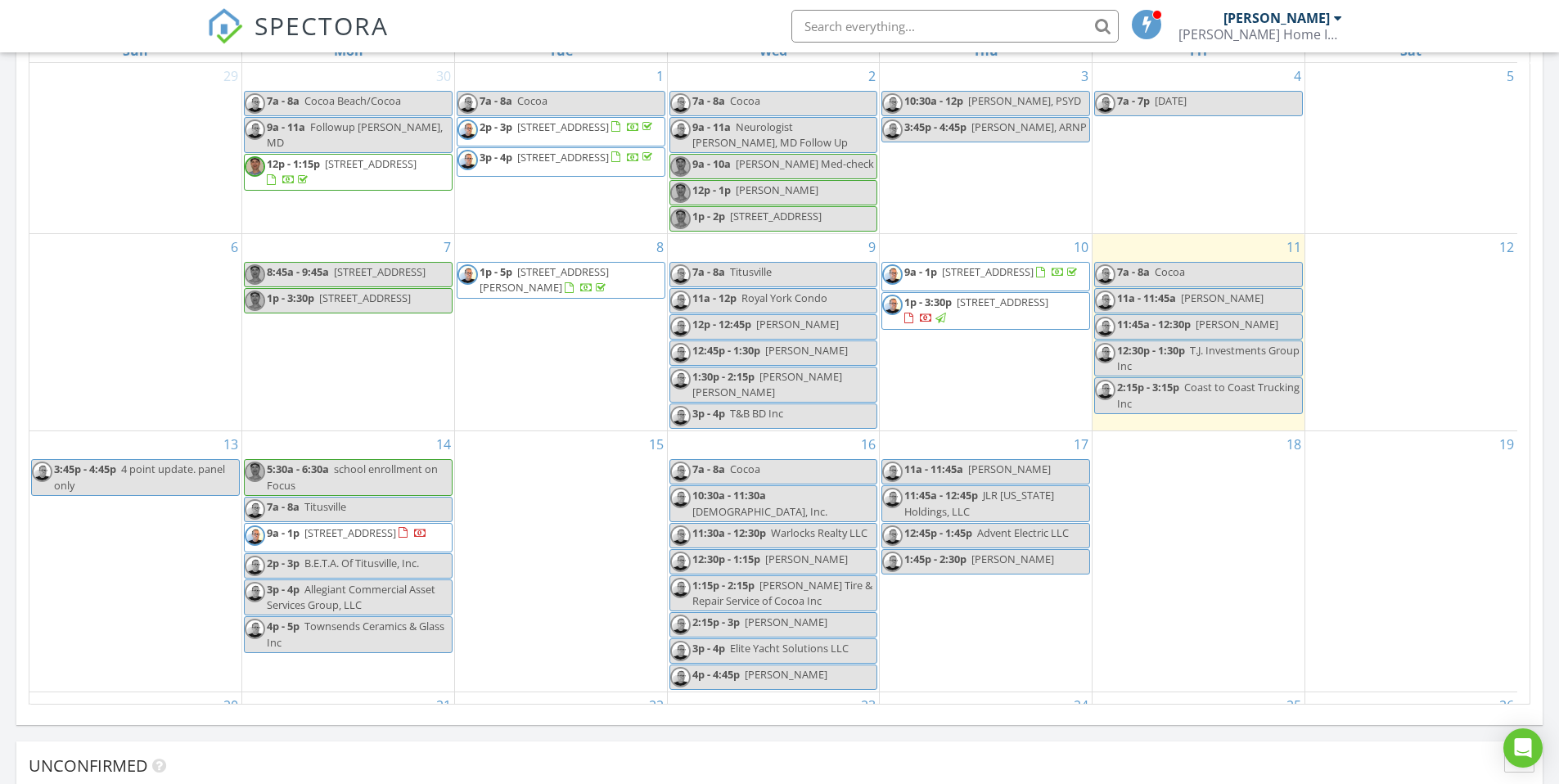 click at bounding box center [955, 26] 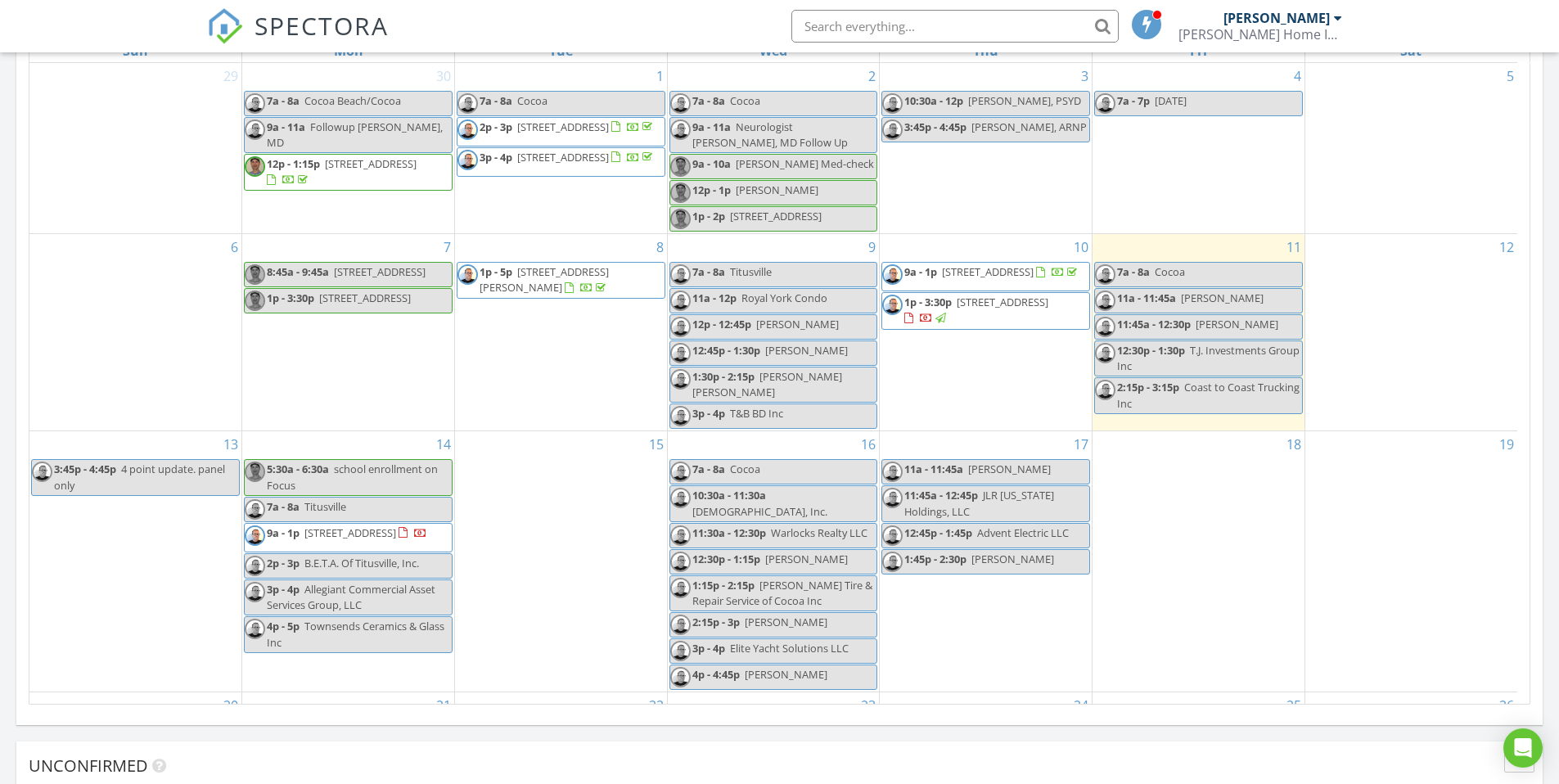 paste on "526 Trend Rd" 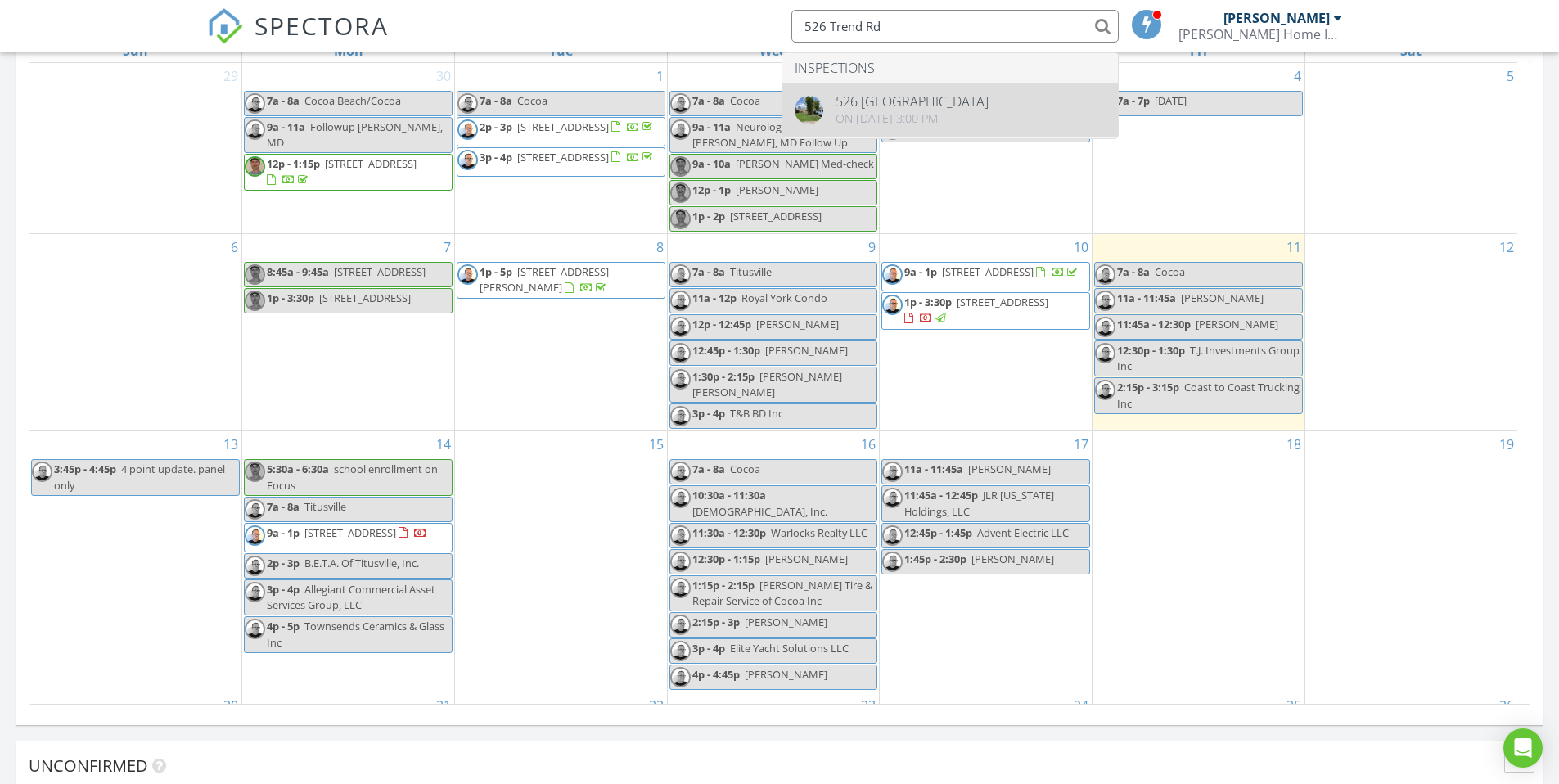 type on "526 Trend Rd" 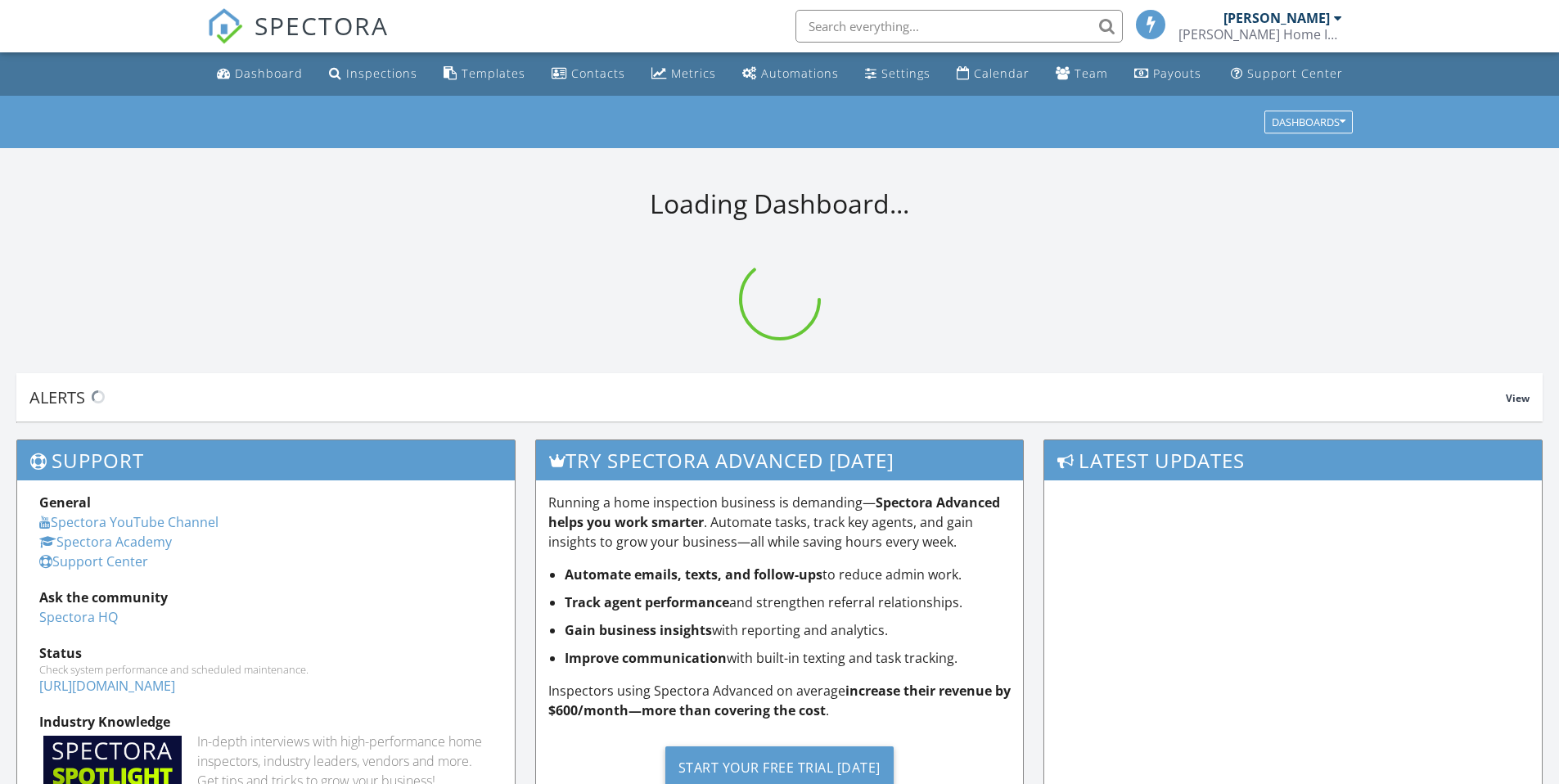 scroll, scrollTop: 0, scrollLeft: 0, axis: both 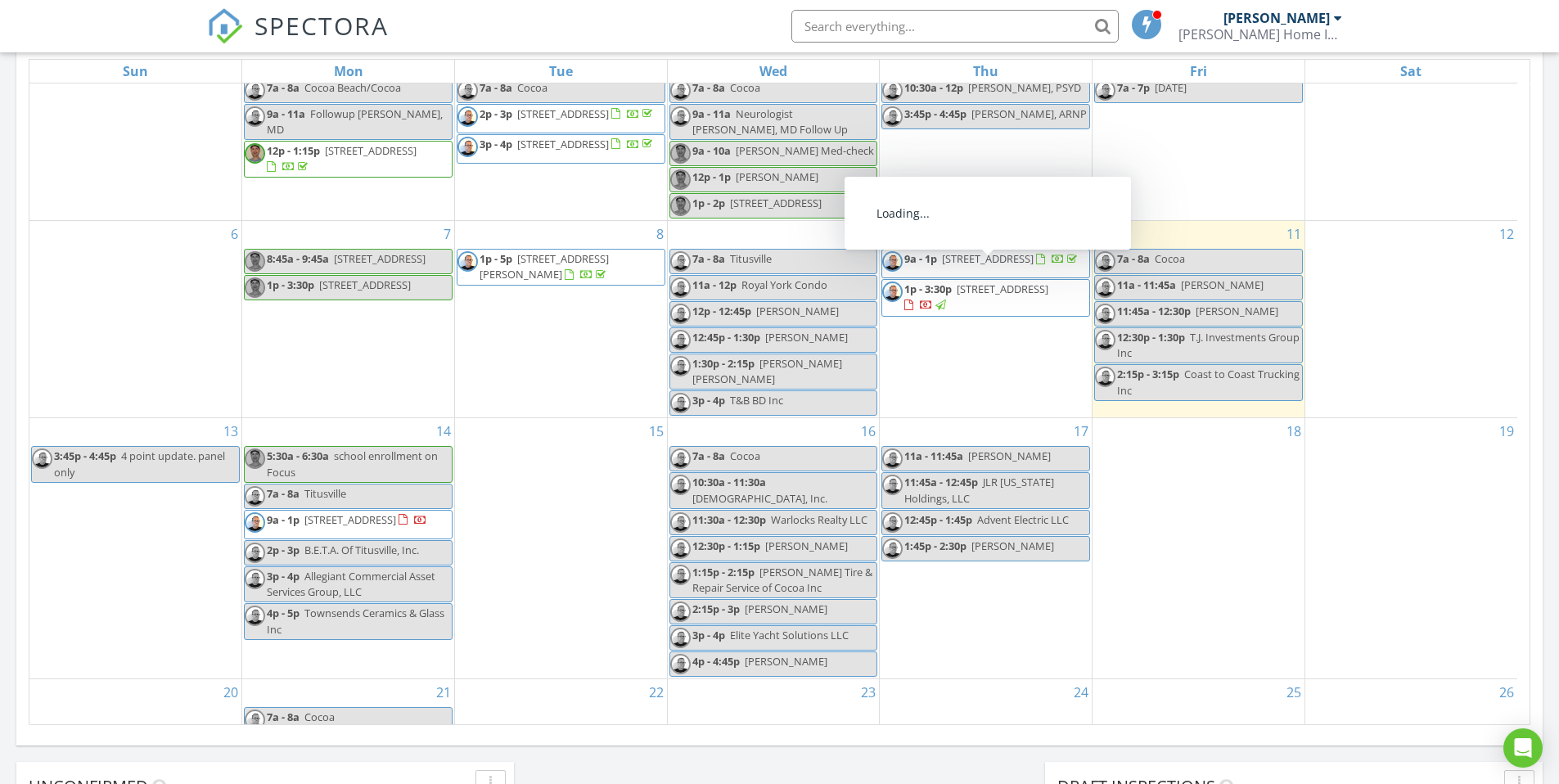 click on "3031 Demaret Dr, Titusville 32780" at bounding box center [988, 259] 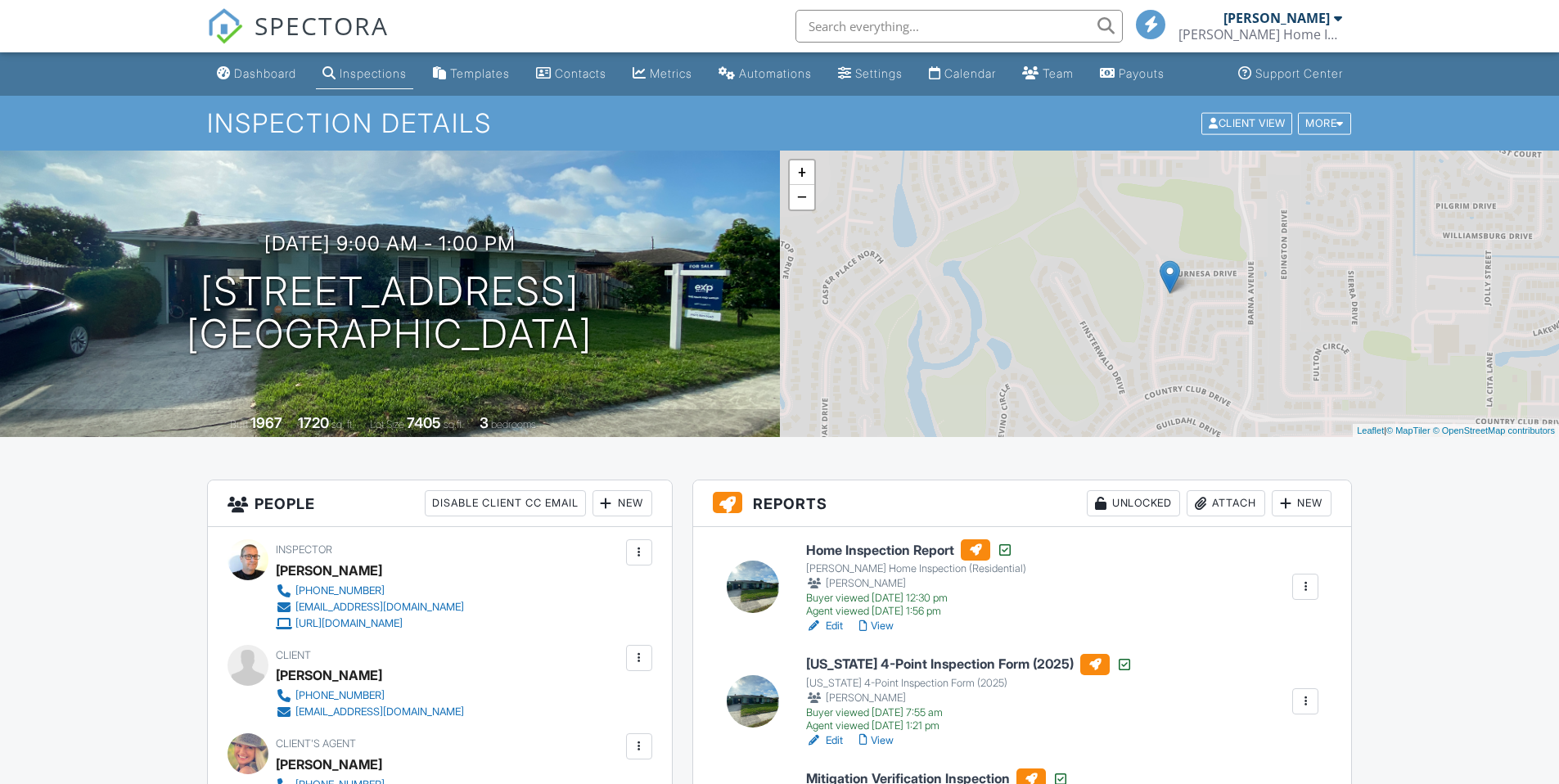 scroll, scrollTop: 0, scrollLeft: 0, axis: both 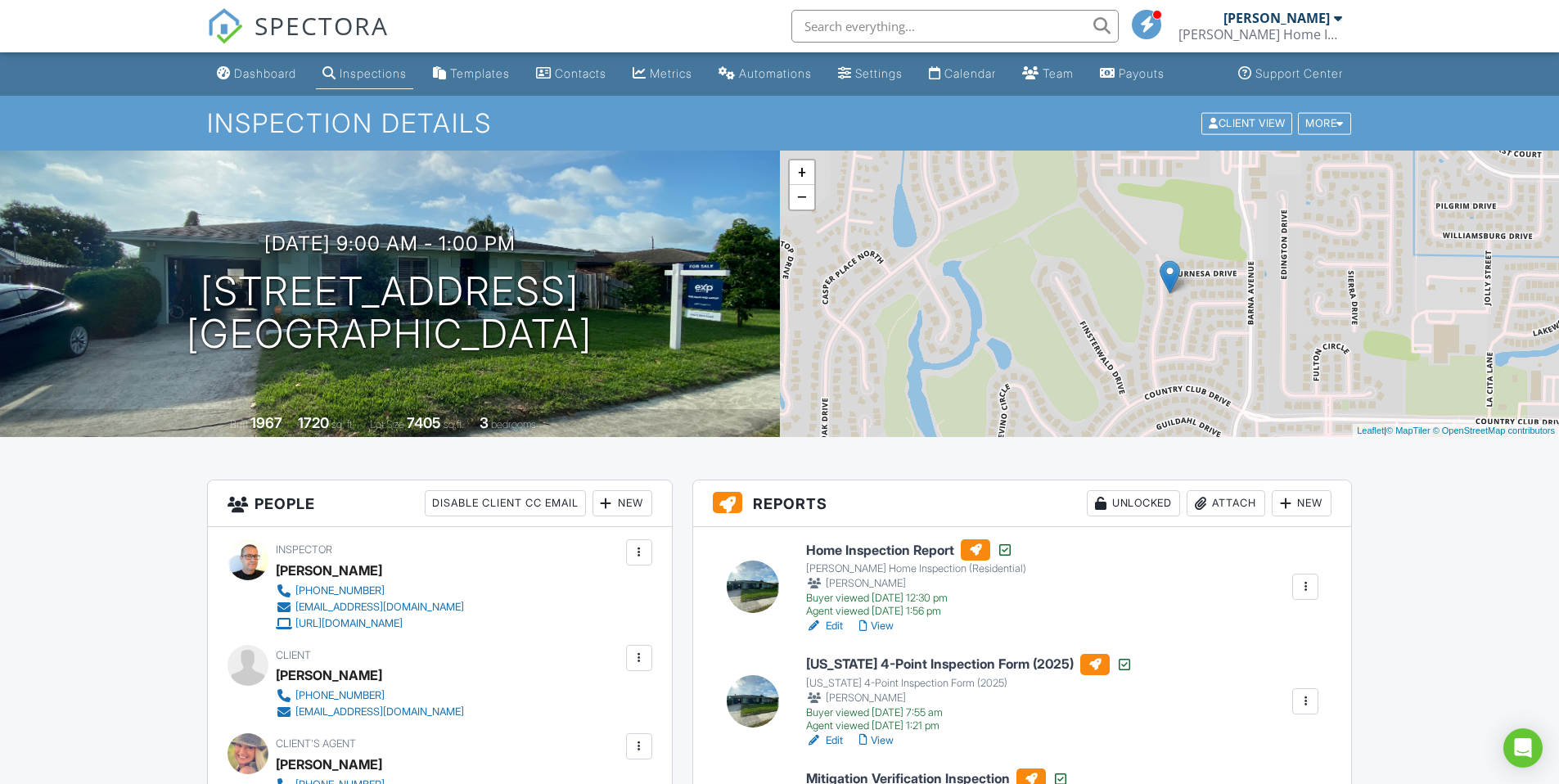 click on "Attach" at bounding box center (1226, 503) 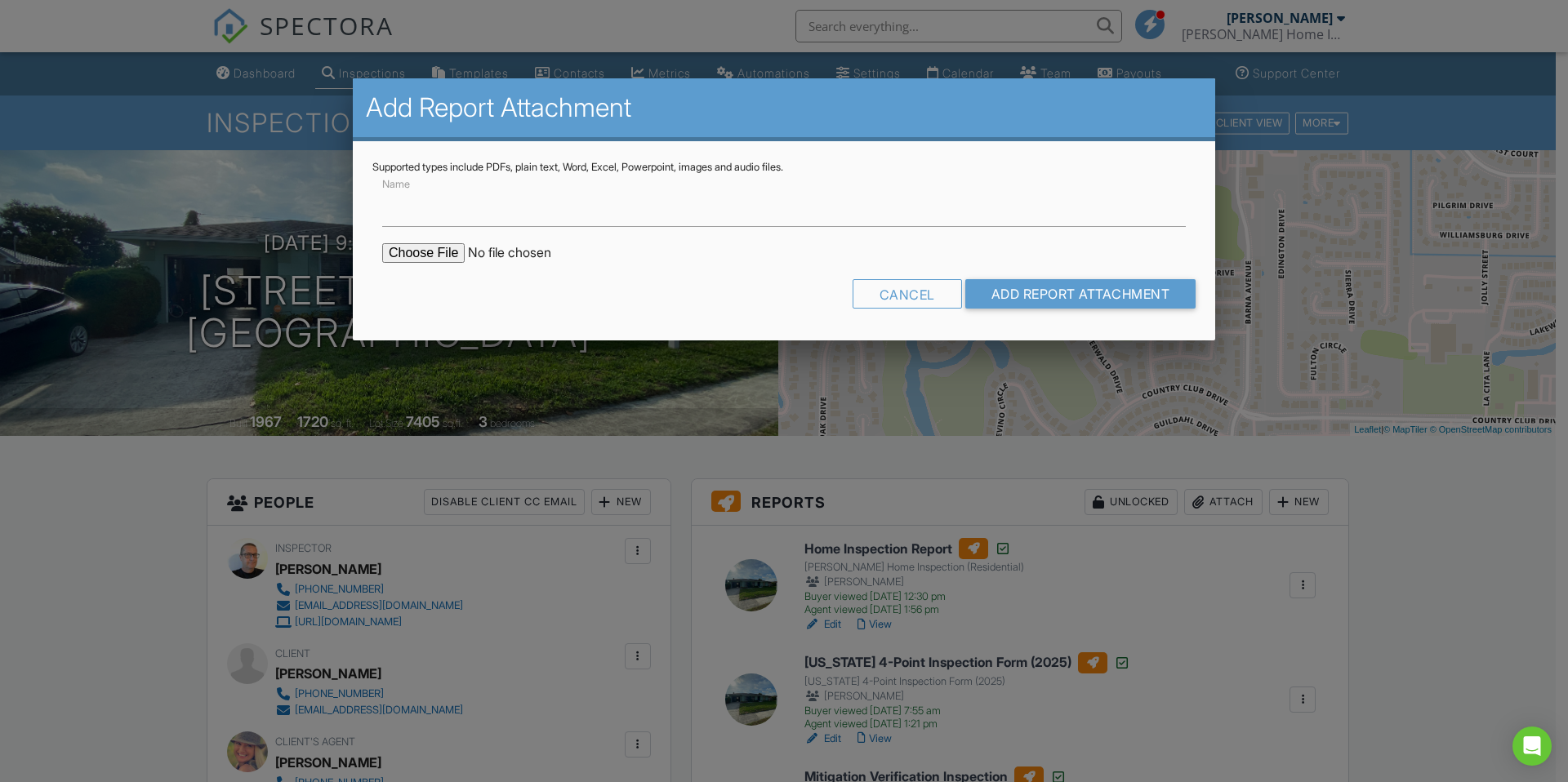 click at bounding box center (521, 253) 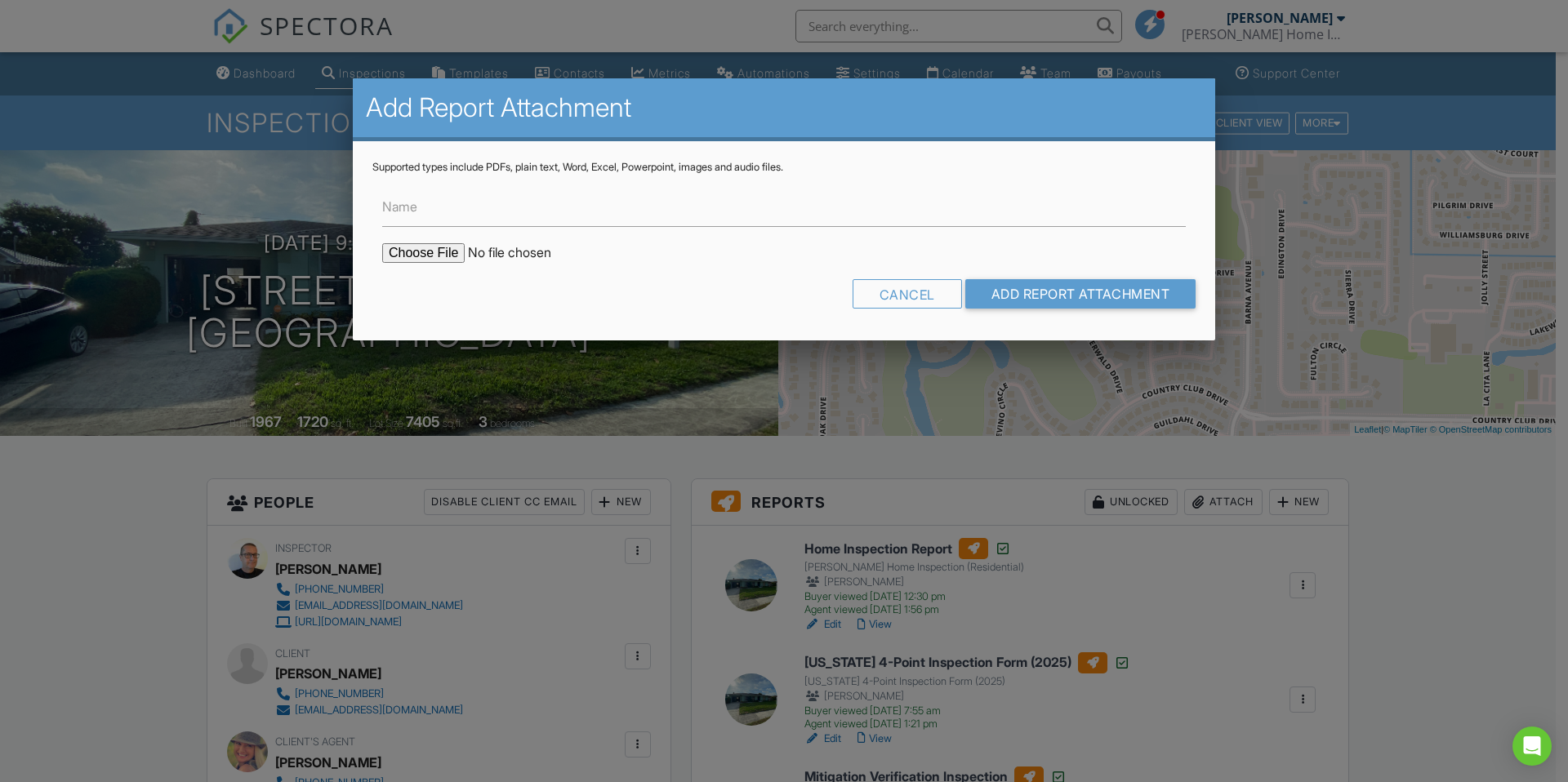 type on "C:\fakepath\WDO Report.pdf" 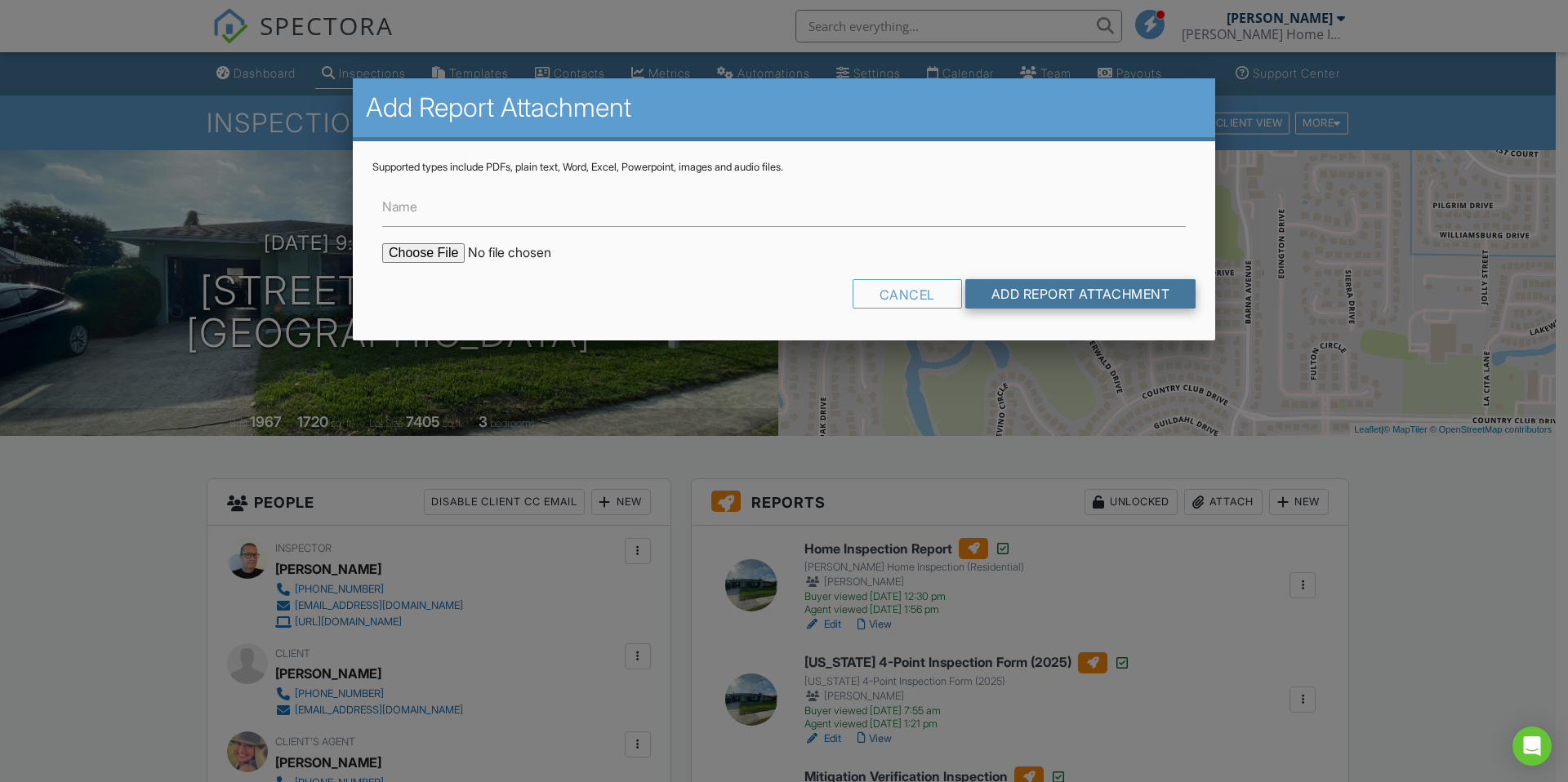 click on "Add Report Attachment" at bounding box center [1080, 294] 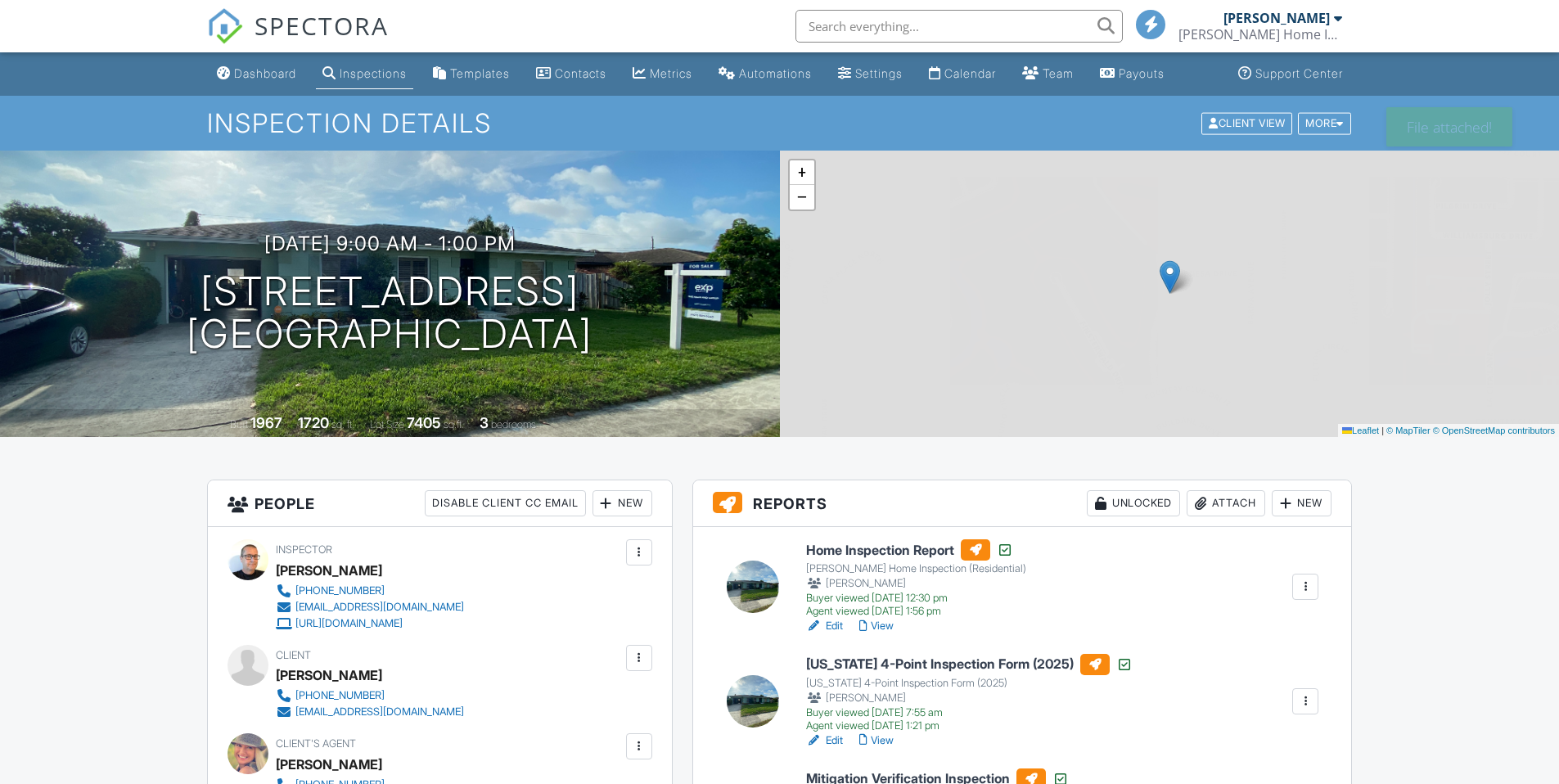 scroll, scrollTop: 0, scrollLeft: 0, axis: both 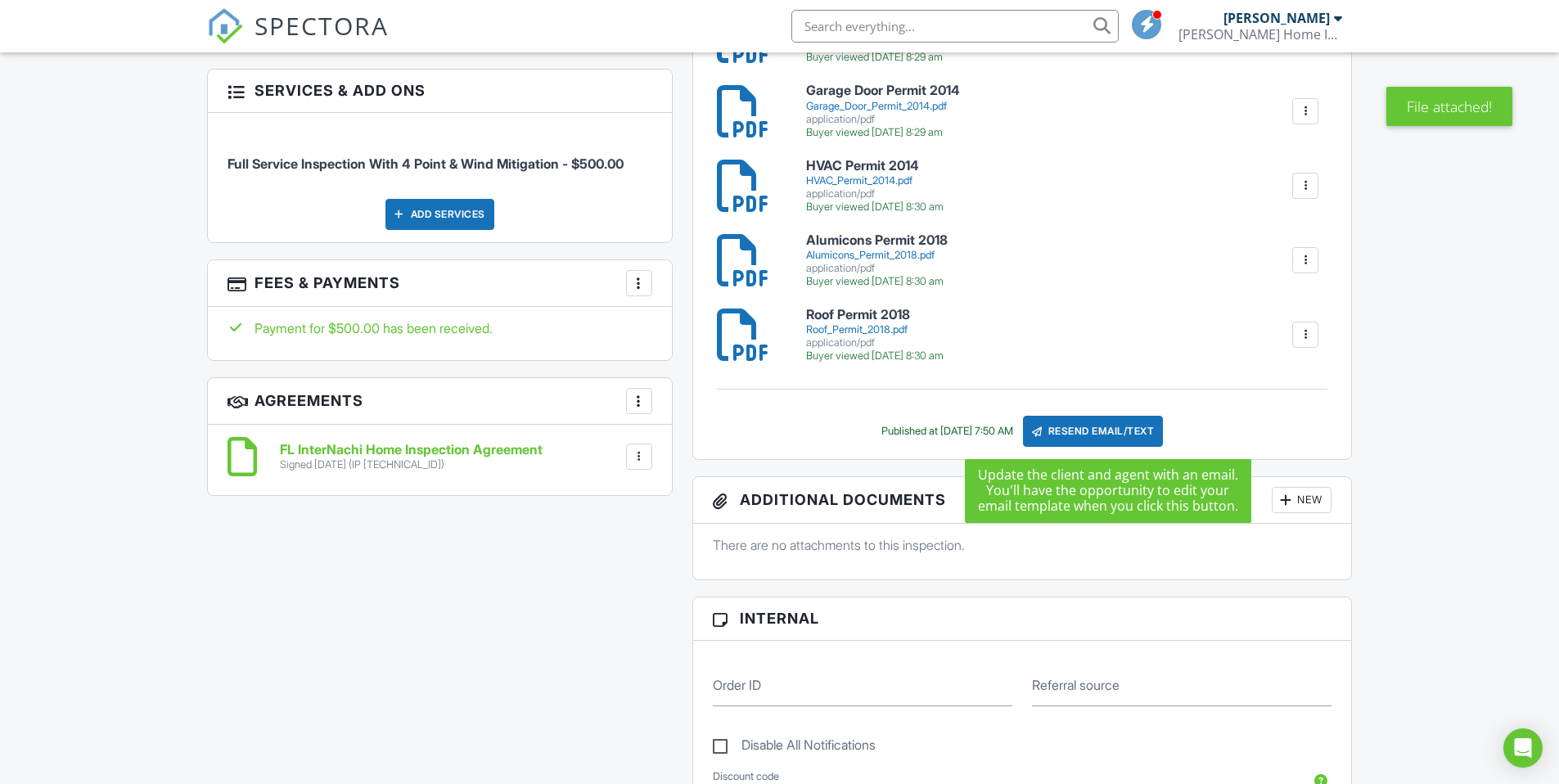 click on "Resend Email/Text" at bounding box center [1093, 431] 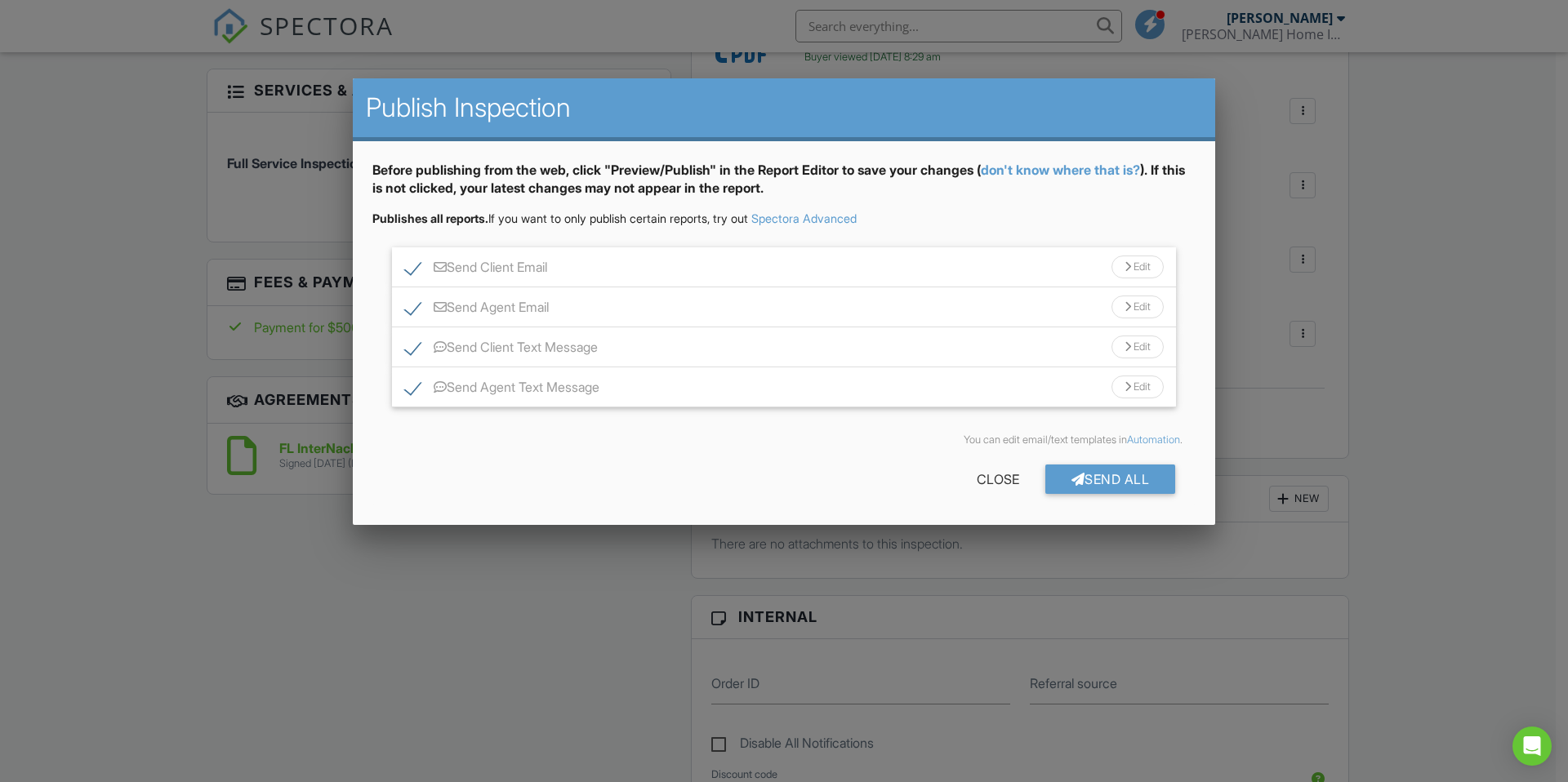 click on "Edit" at bounding box center [1138, 267] 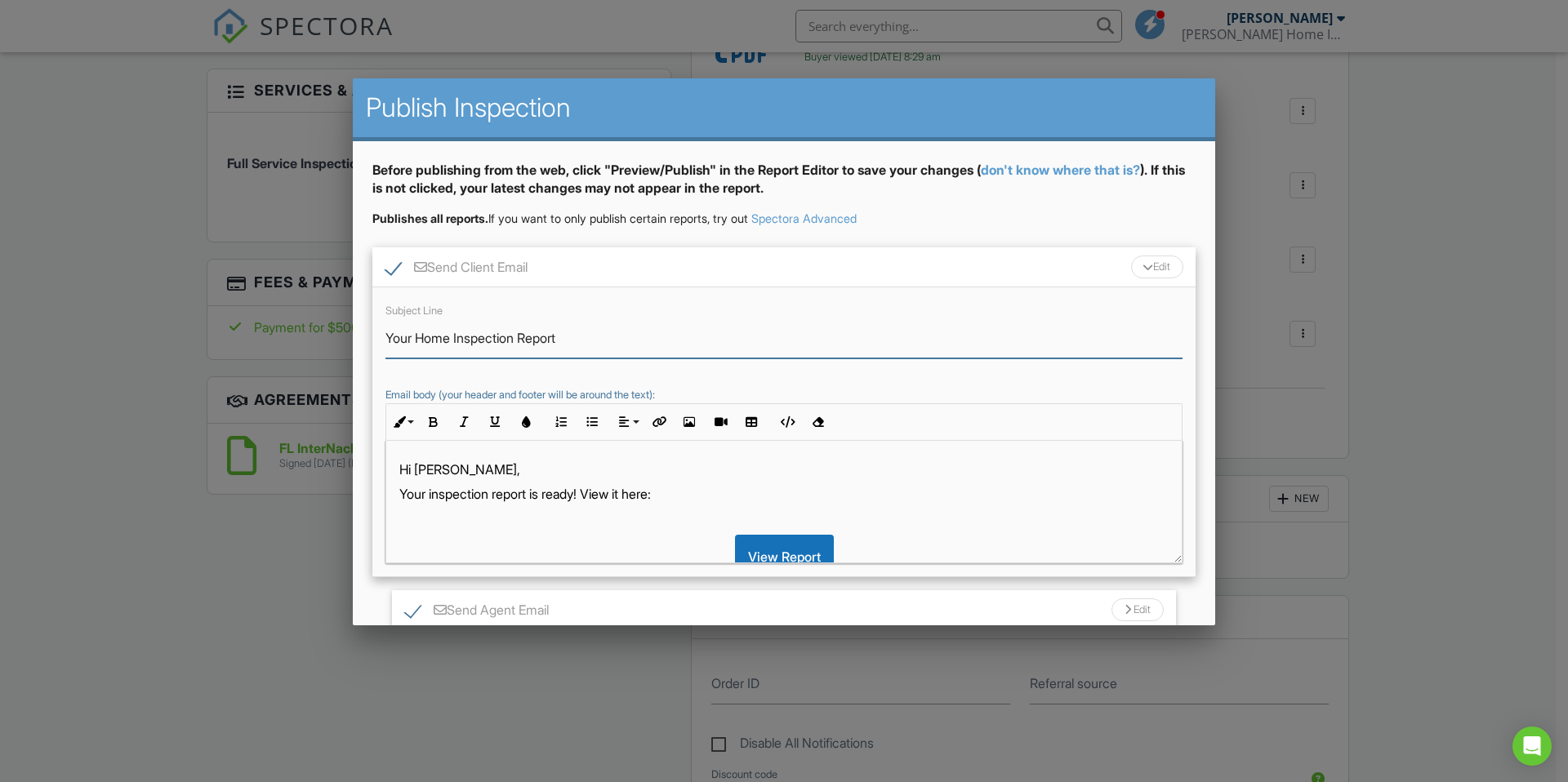 drag, startPoint x: 418, startPoint y: 336, endPoint x: 519, endPoint y: 338, distance: 101.0198 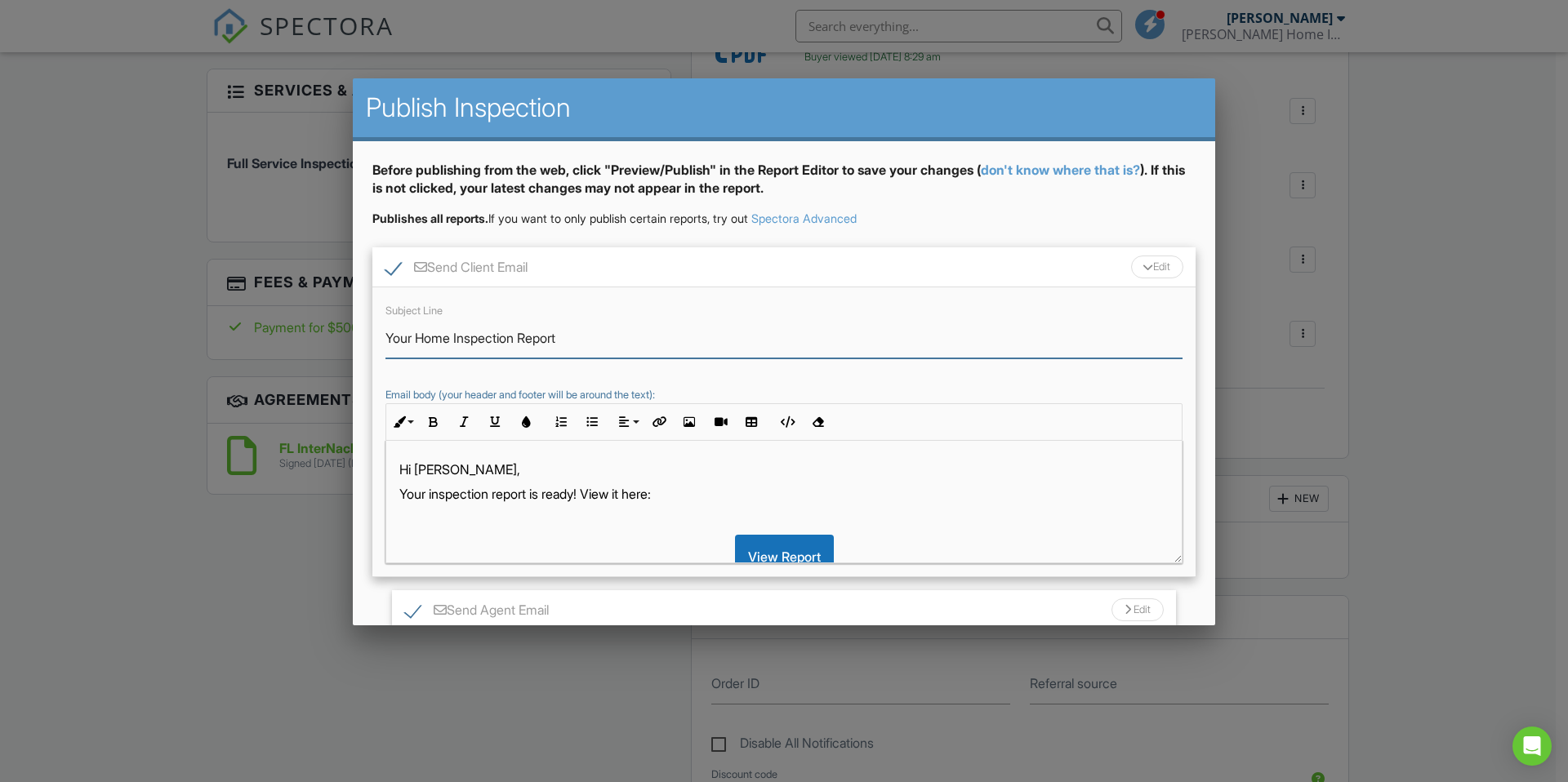 click on "Your Home Inspection Report" at bounding box center (784, 338) 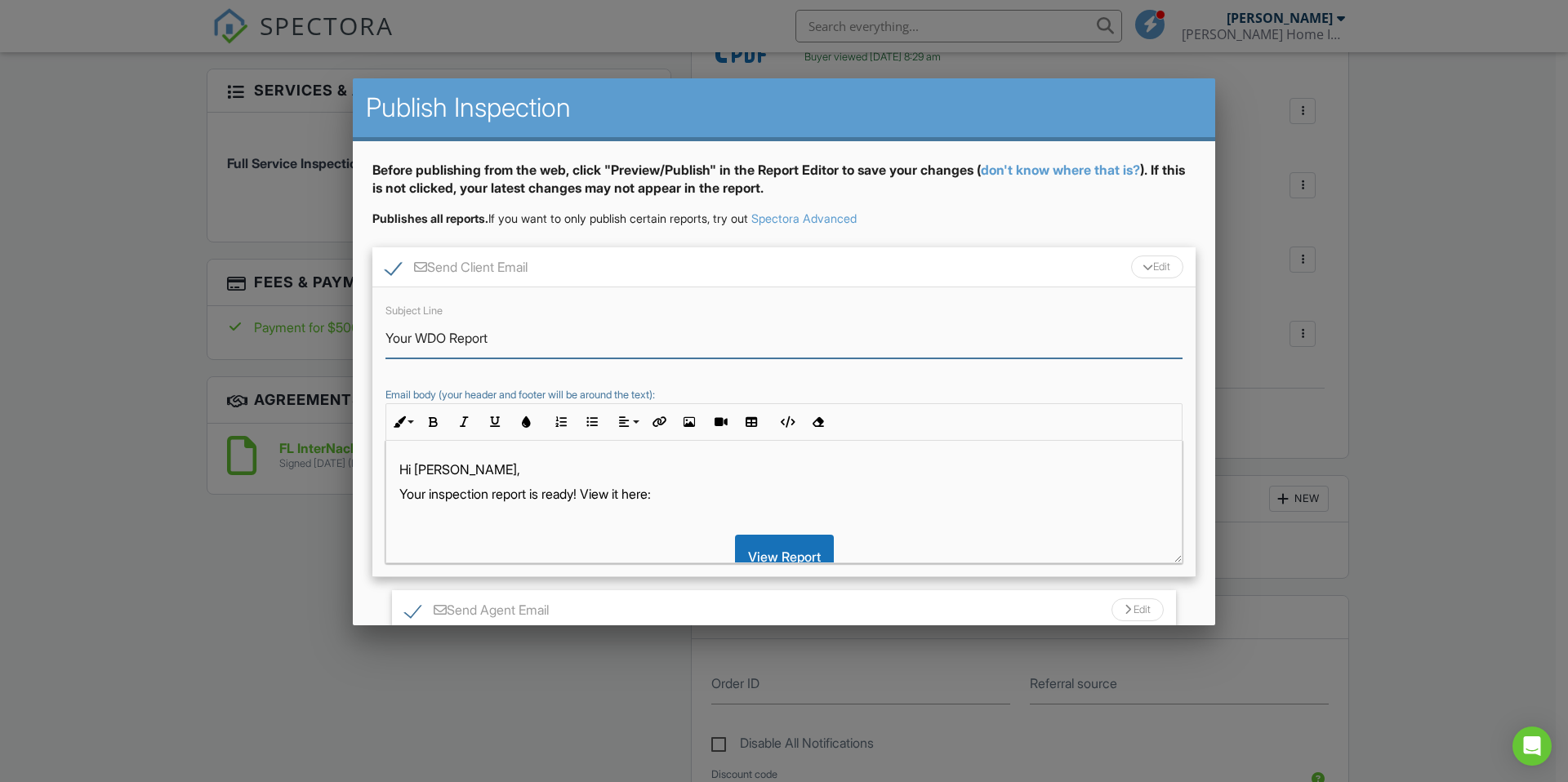 drag, startPoint x: 418, startPoint y: 338, endPoint x: 448, endPoint y: 339, distance: 30.01666 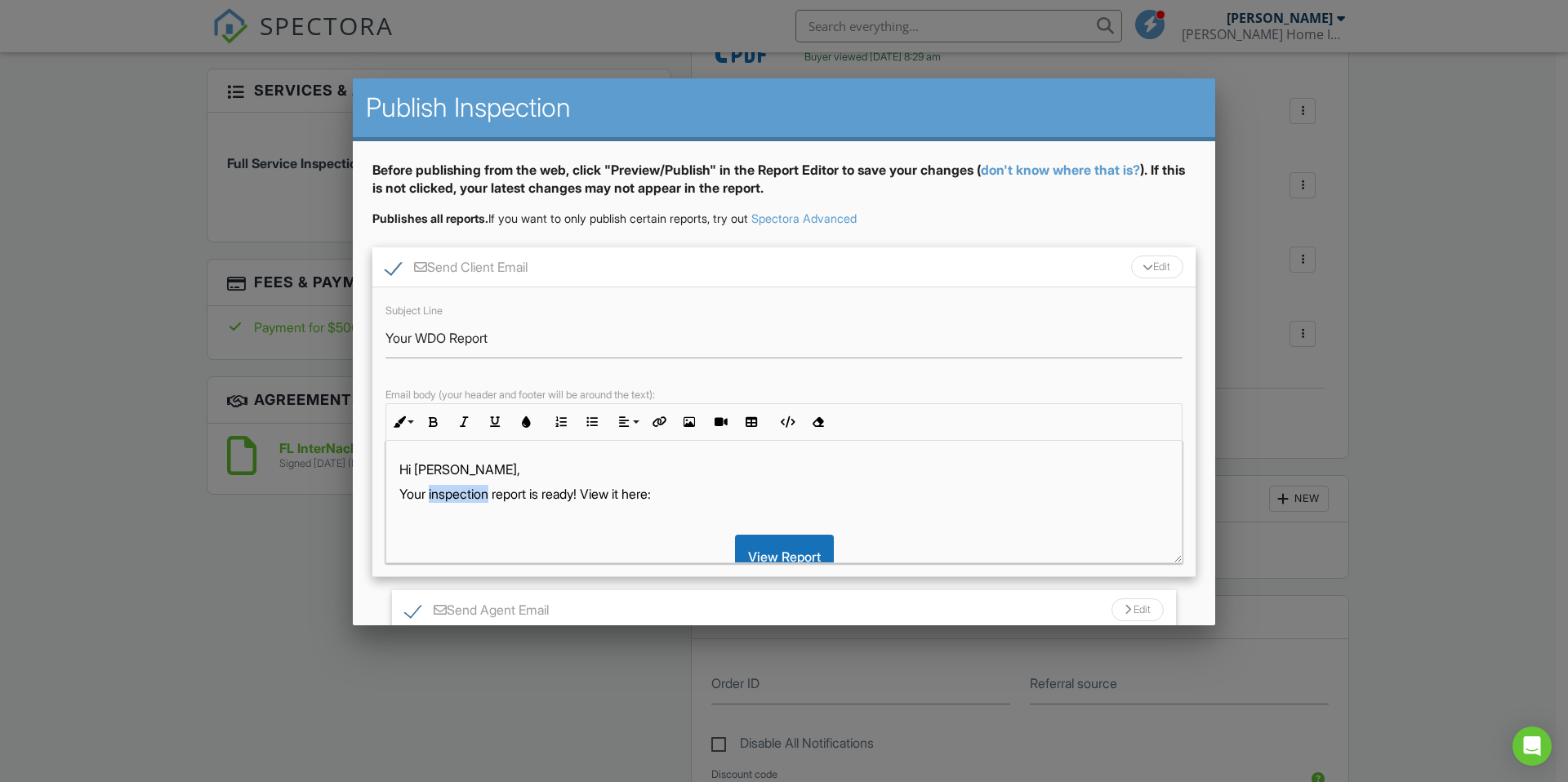 drag, startPoint x: 431, startPoint y: 495, endPoint x: 494, endPoint y: 494, distance: 63.00794 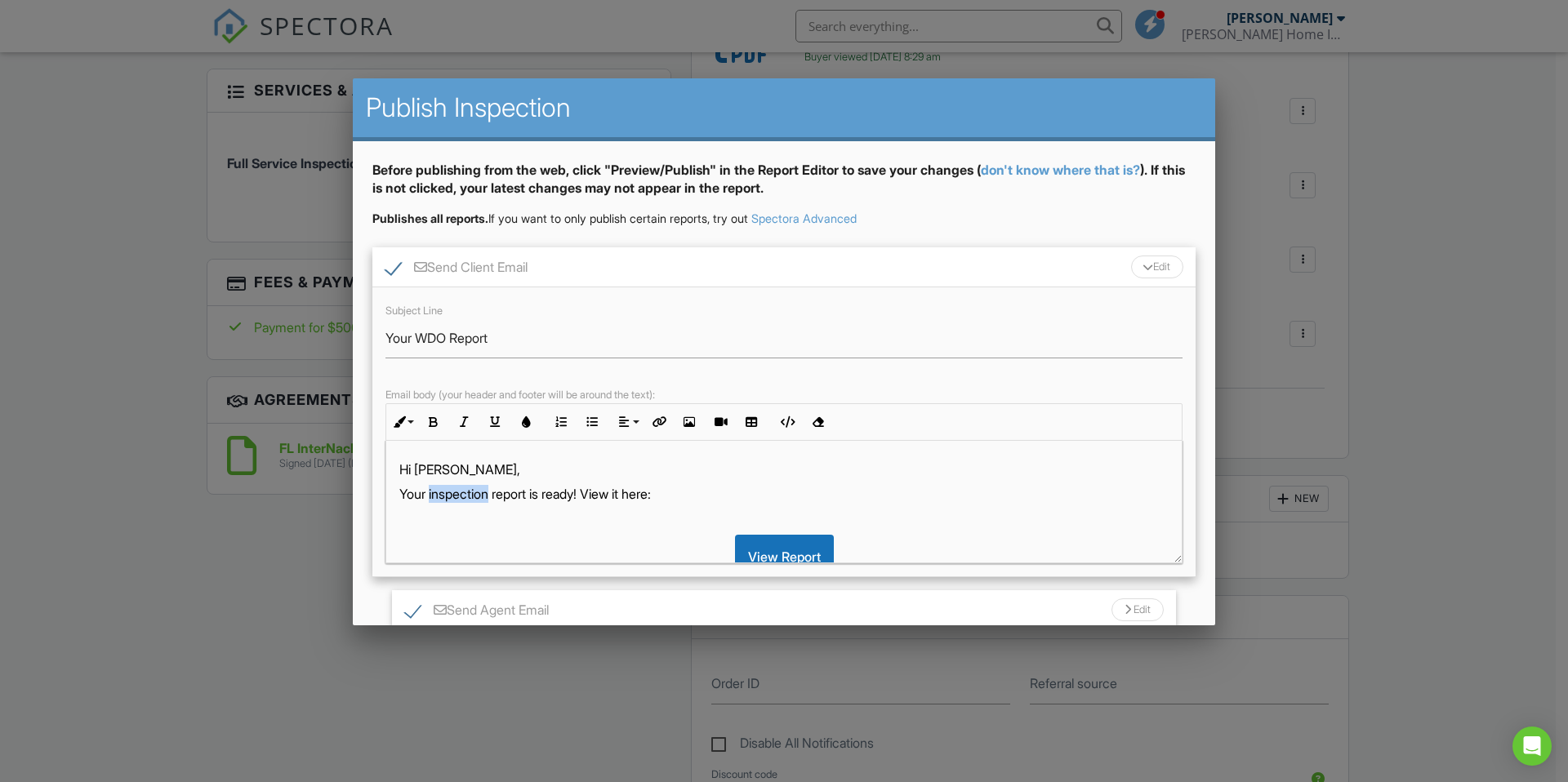 click on "Your inspection report is ready! View it here:" at bounding box center (784, 494) 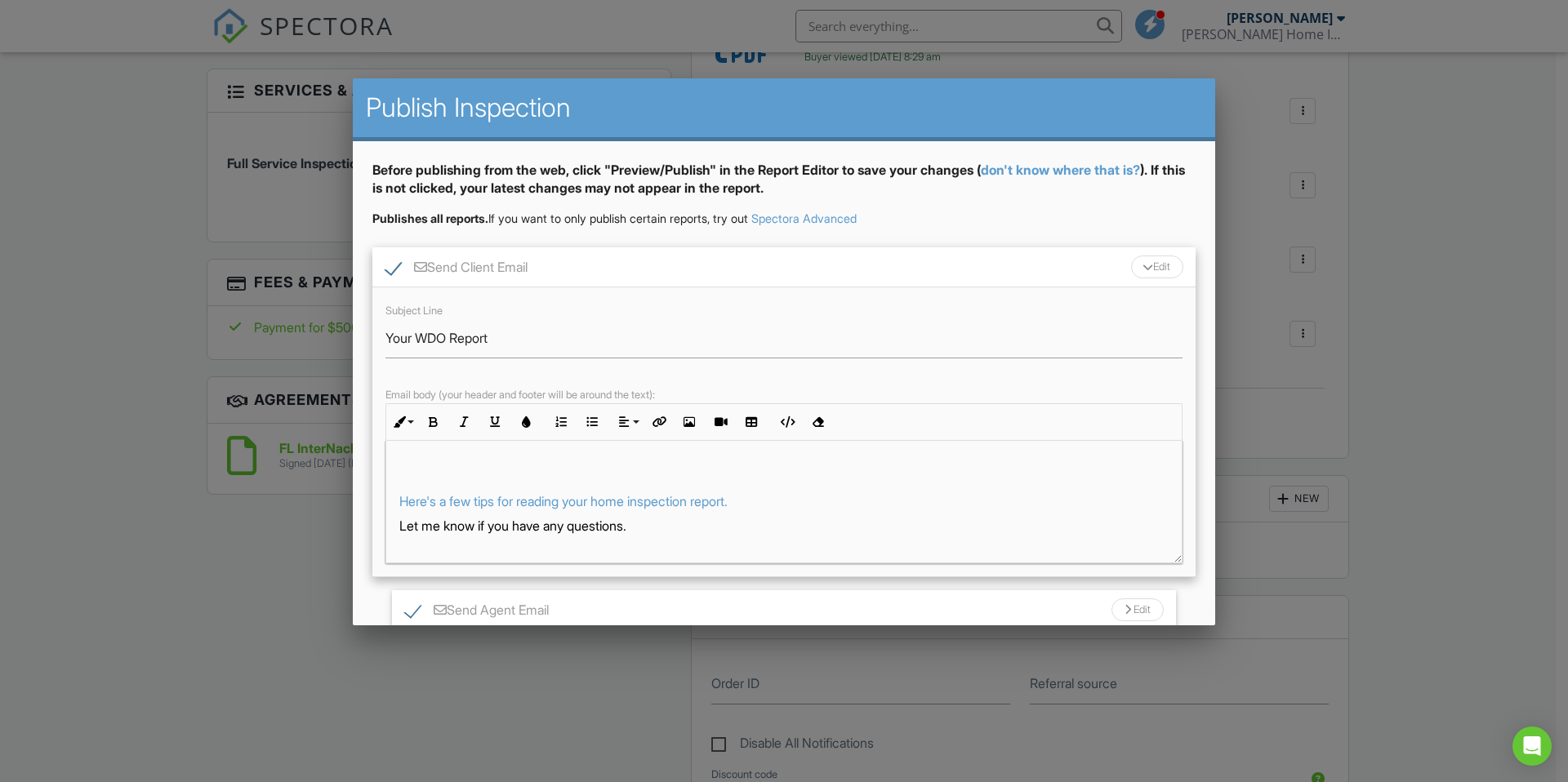 scroll, scrollTop: 184, scrollLeft: 0, axis: vertical 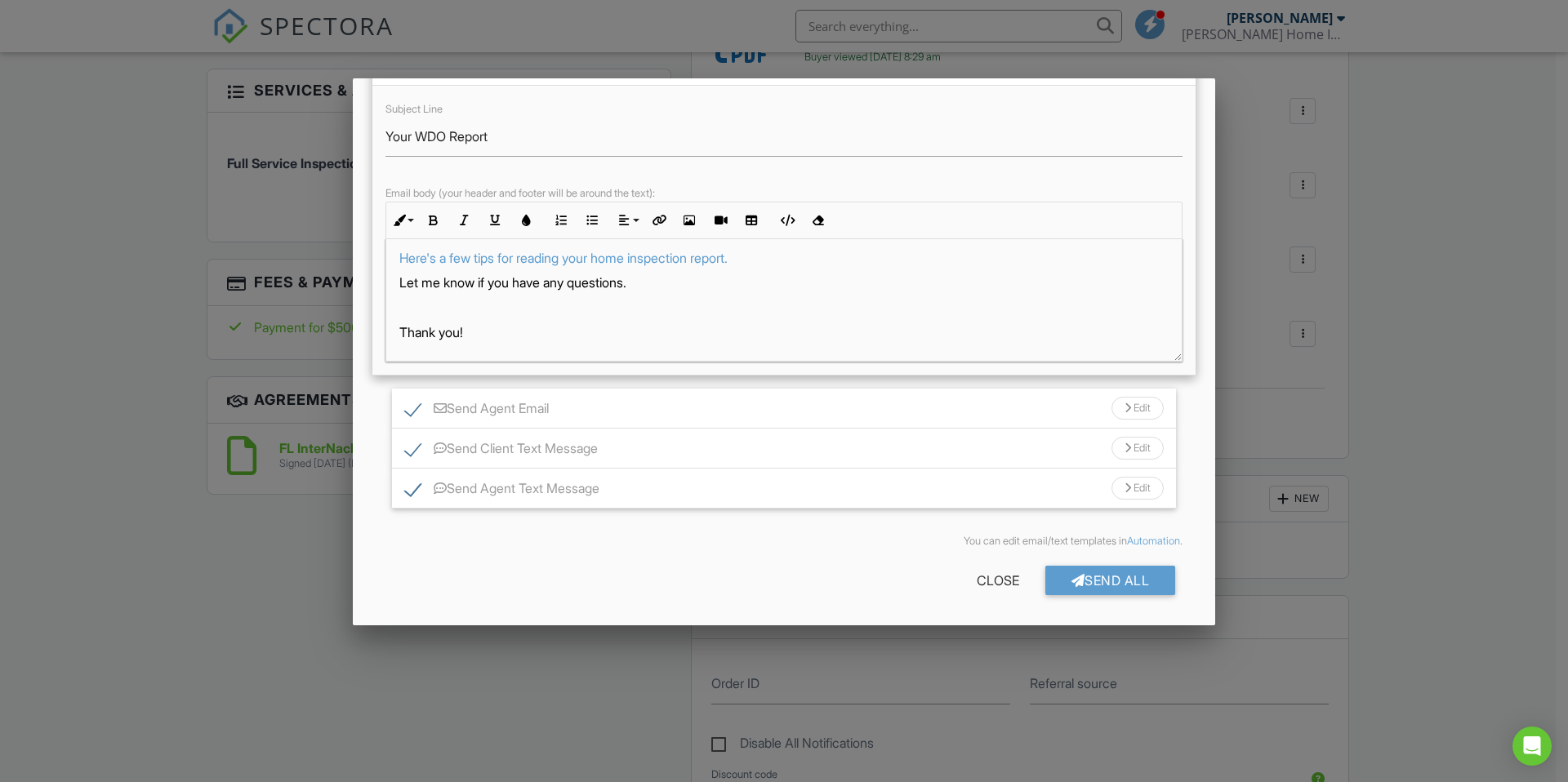 click on "Edit" at bounding box center [1138, 408] 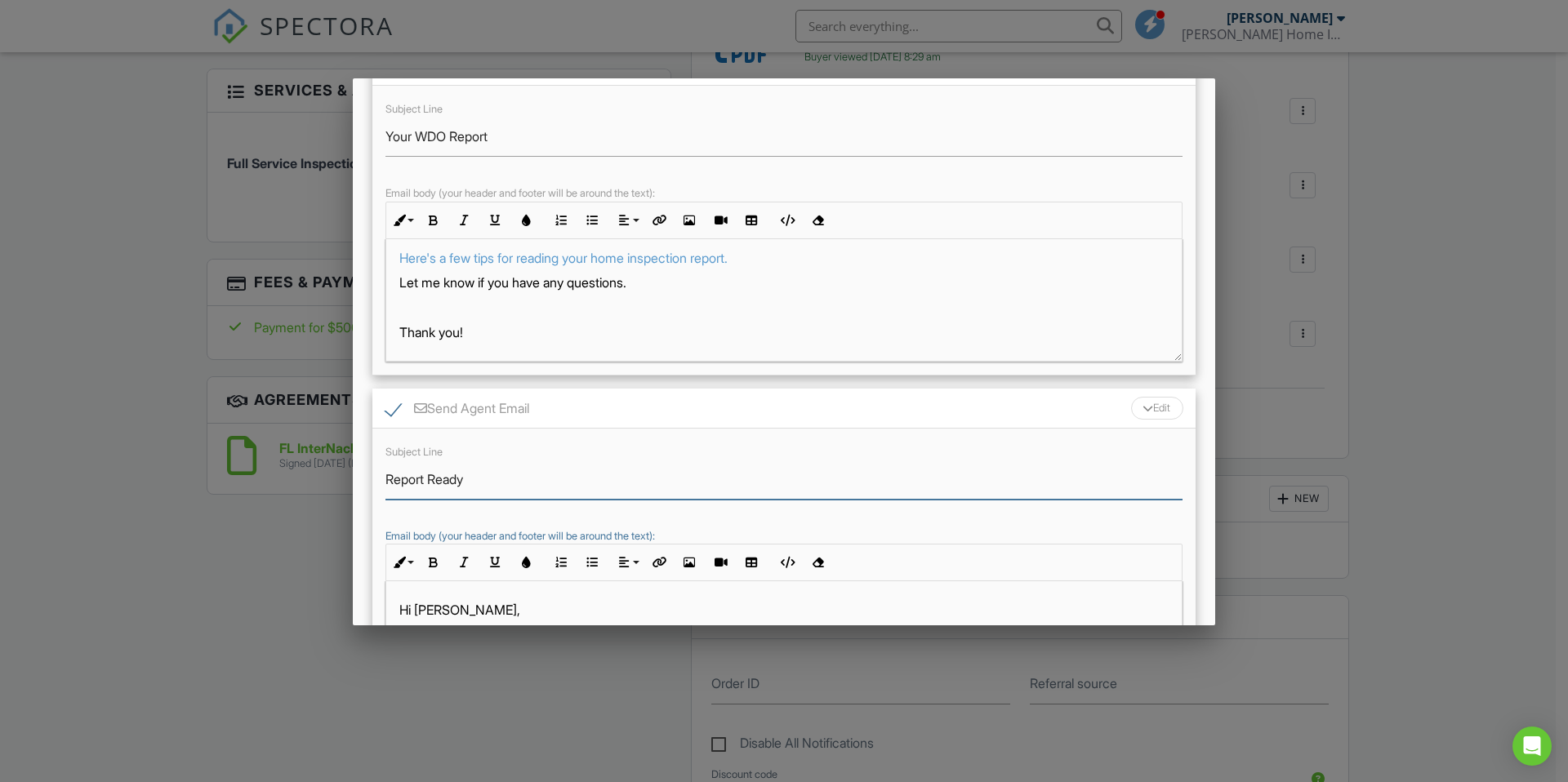 click on "Report Ready" at bounding box center (784, 479) 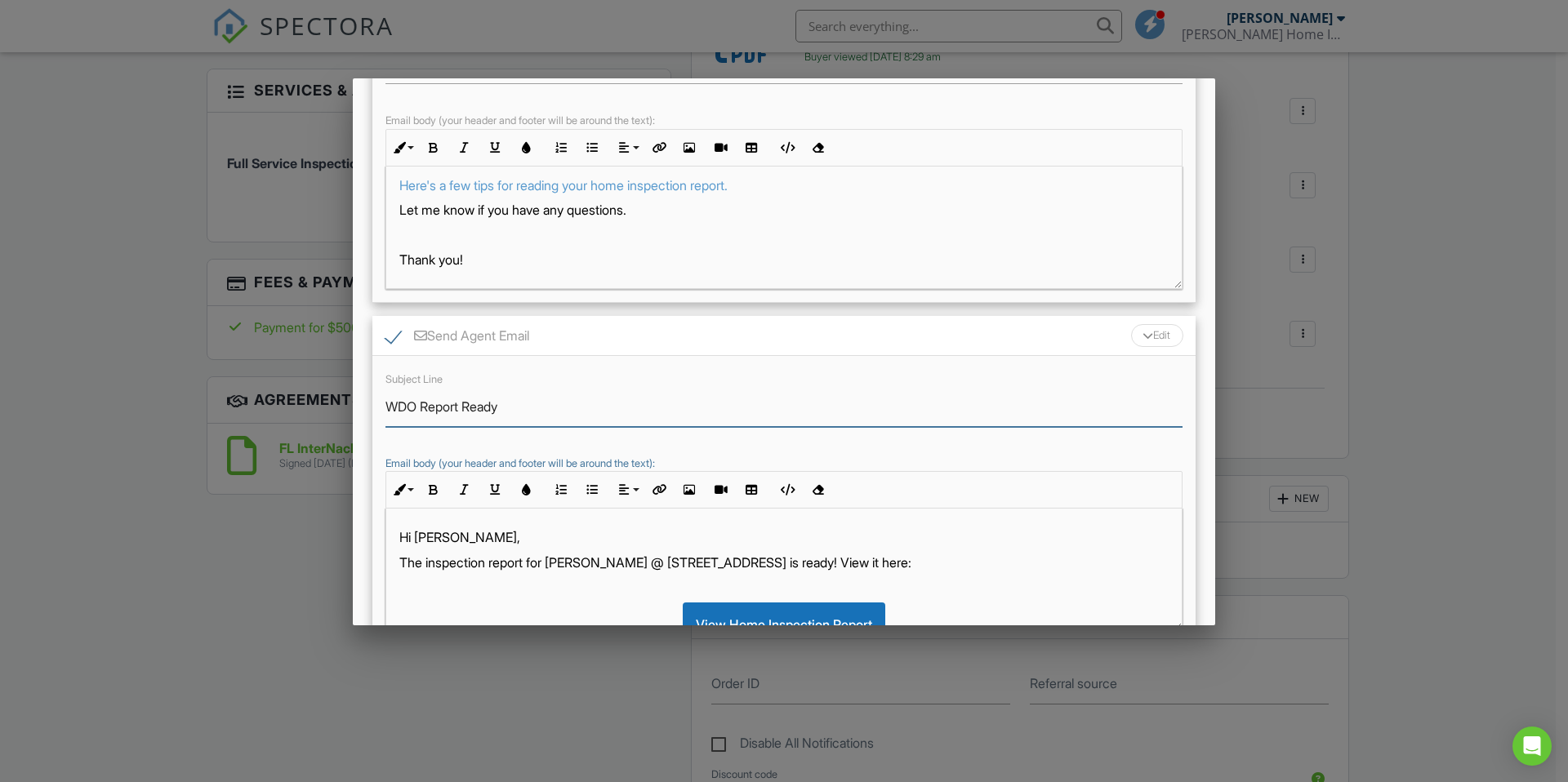 scroll, scrollTop: 361, scrollLeft: 0, axis: vertical 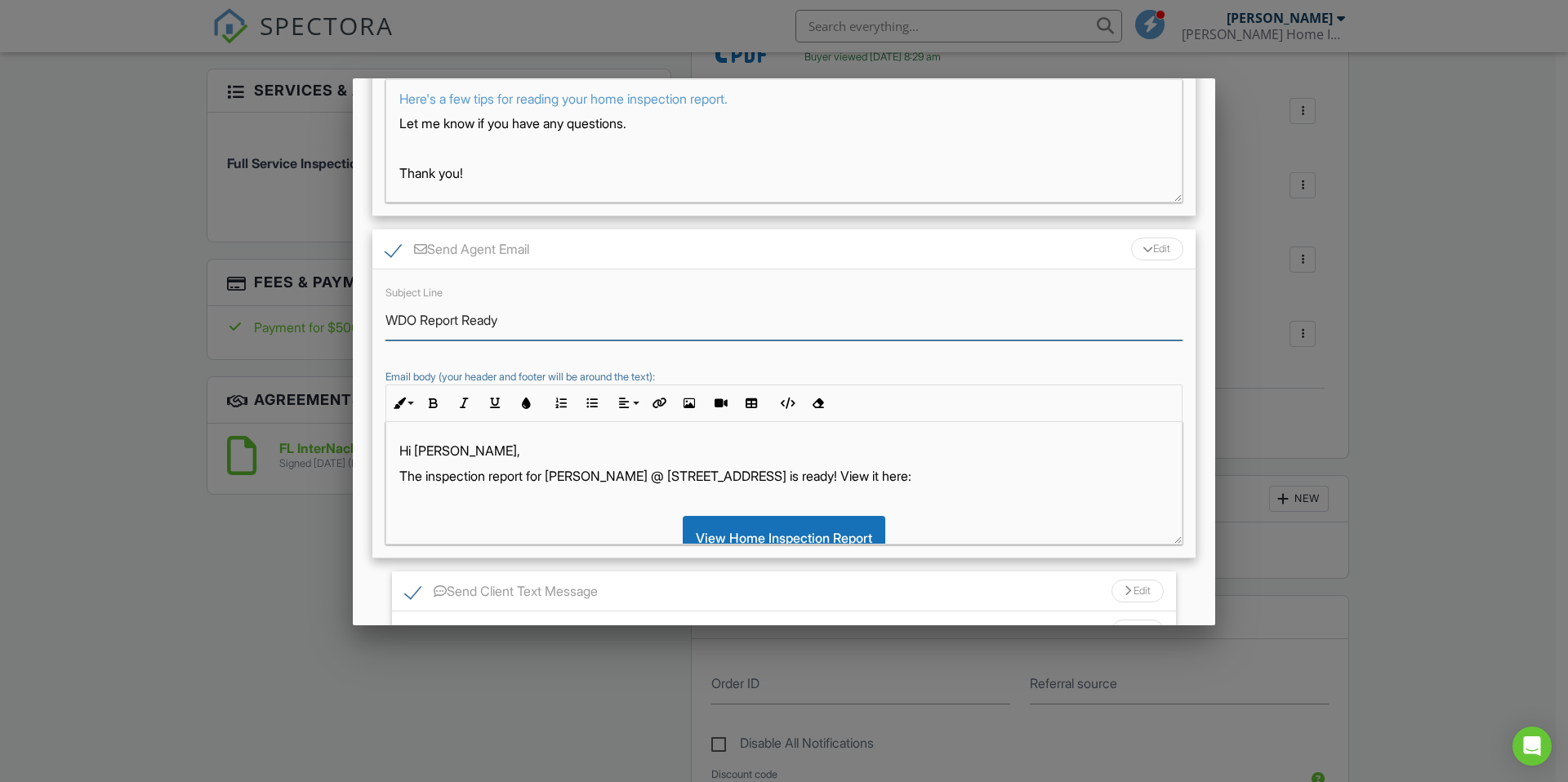 type on "WDO Report Ready" 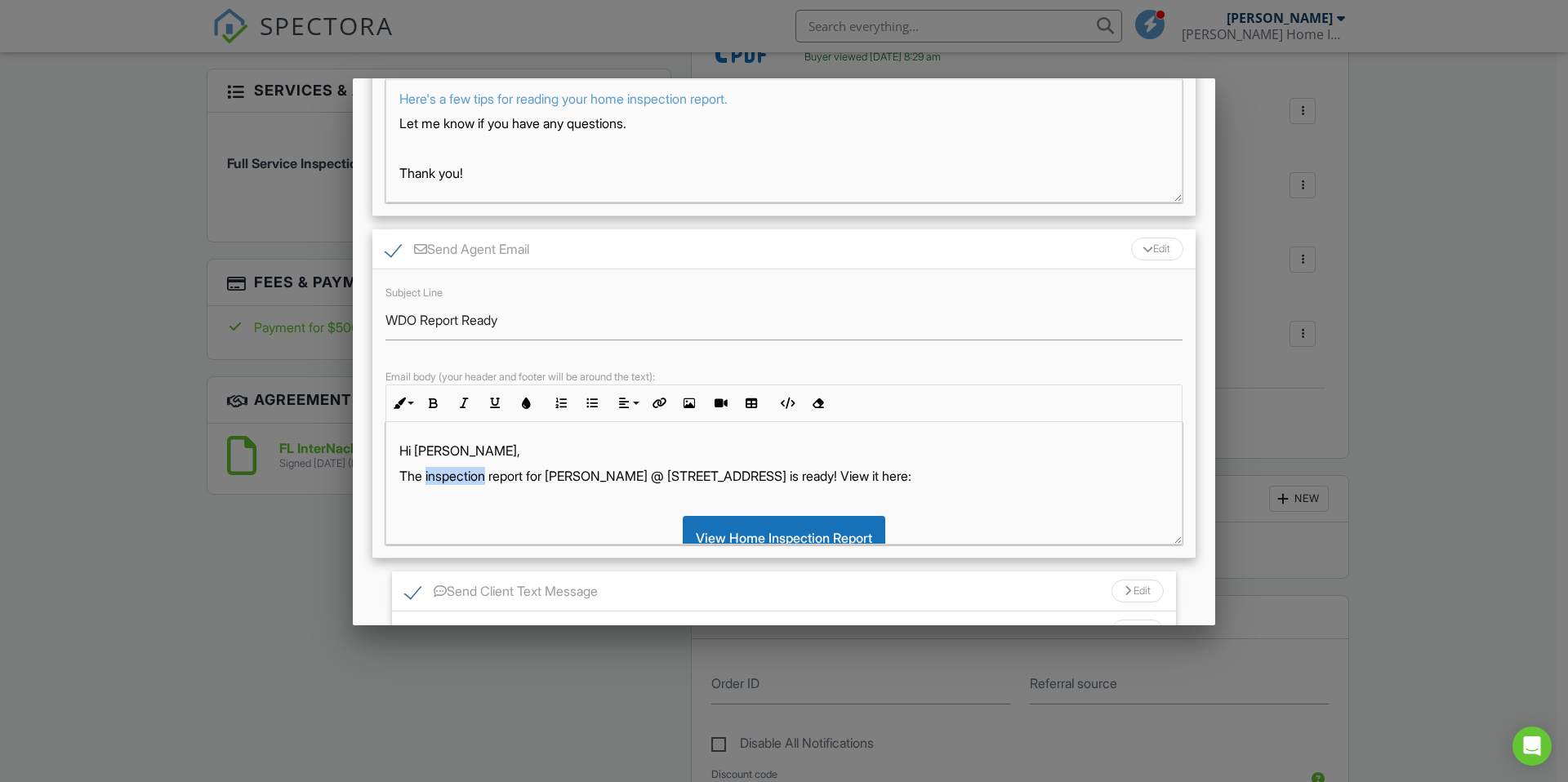 drag, startPoint x: 426, startPoint y: 477, endPoint x: 490, endPoint y: 477, distance: 64 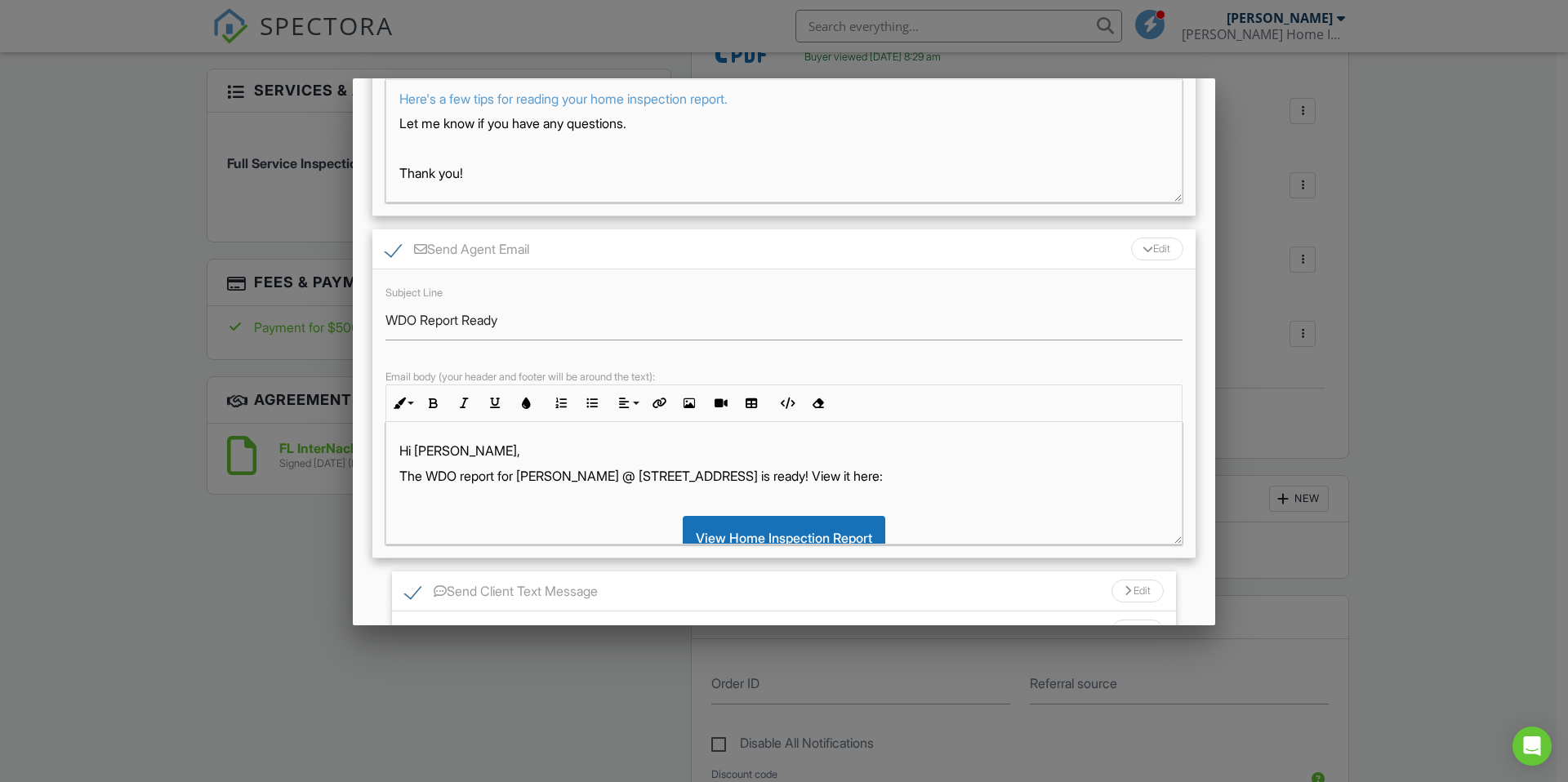 click on "The WDO report for Lacy Fowler @ 3031 Demaret Dr is ready! View it here:" at bounding box center [784, 476] 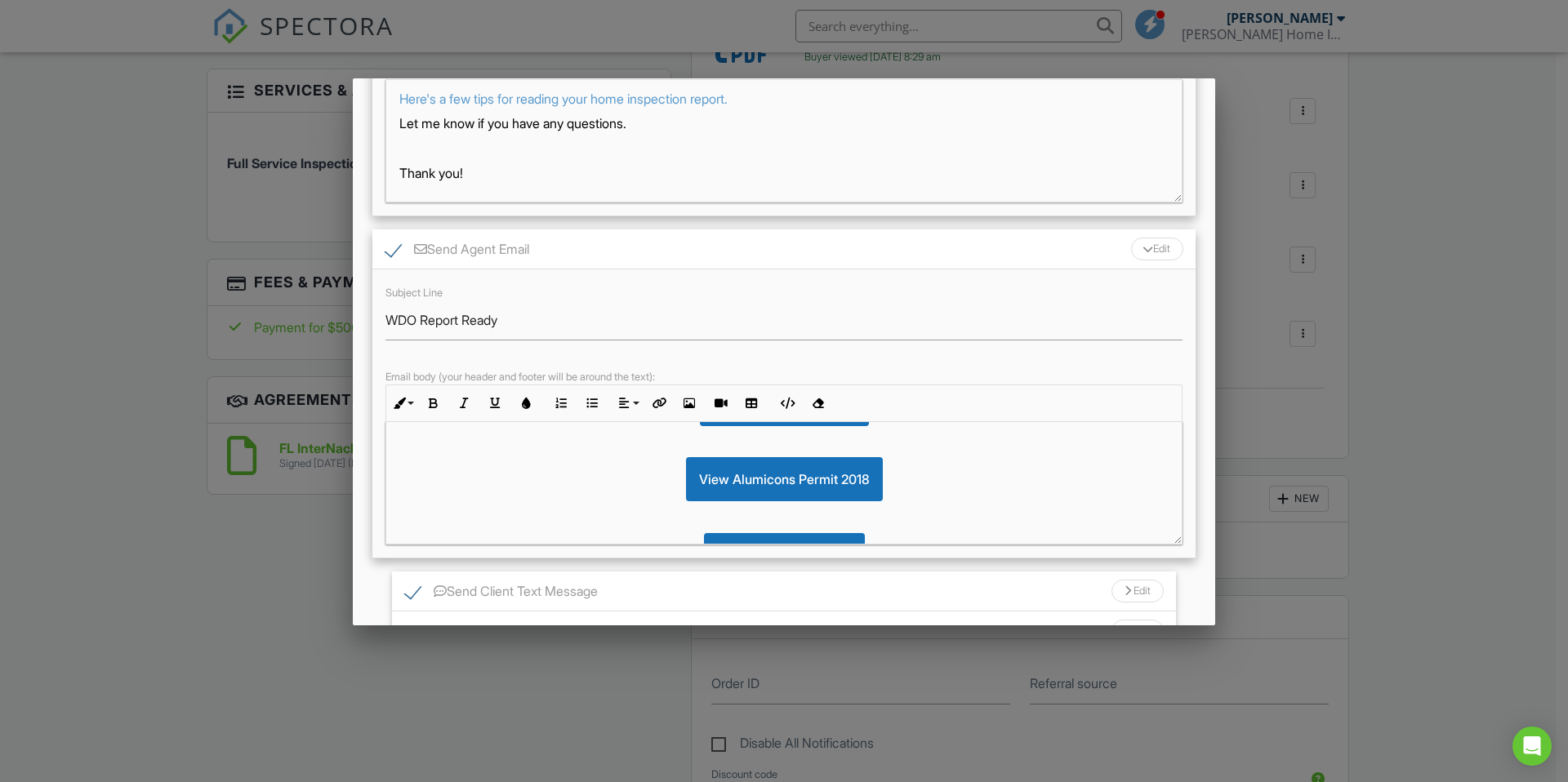 scroll, scrollTop: 655, scrollLeft: 0, axis: vertical 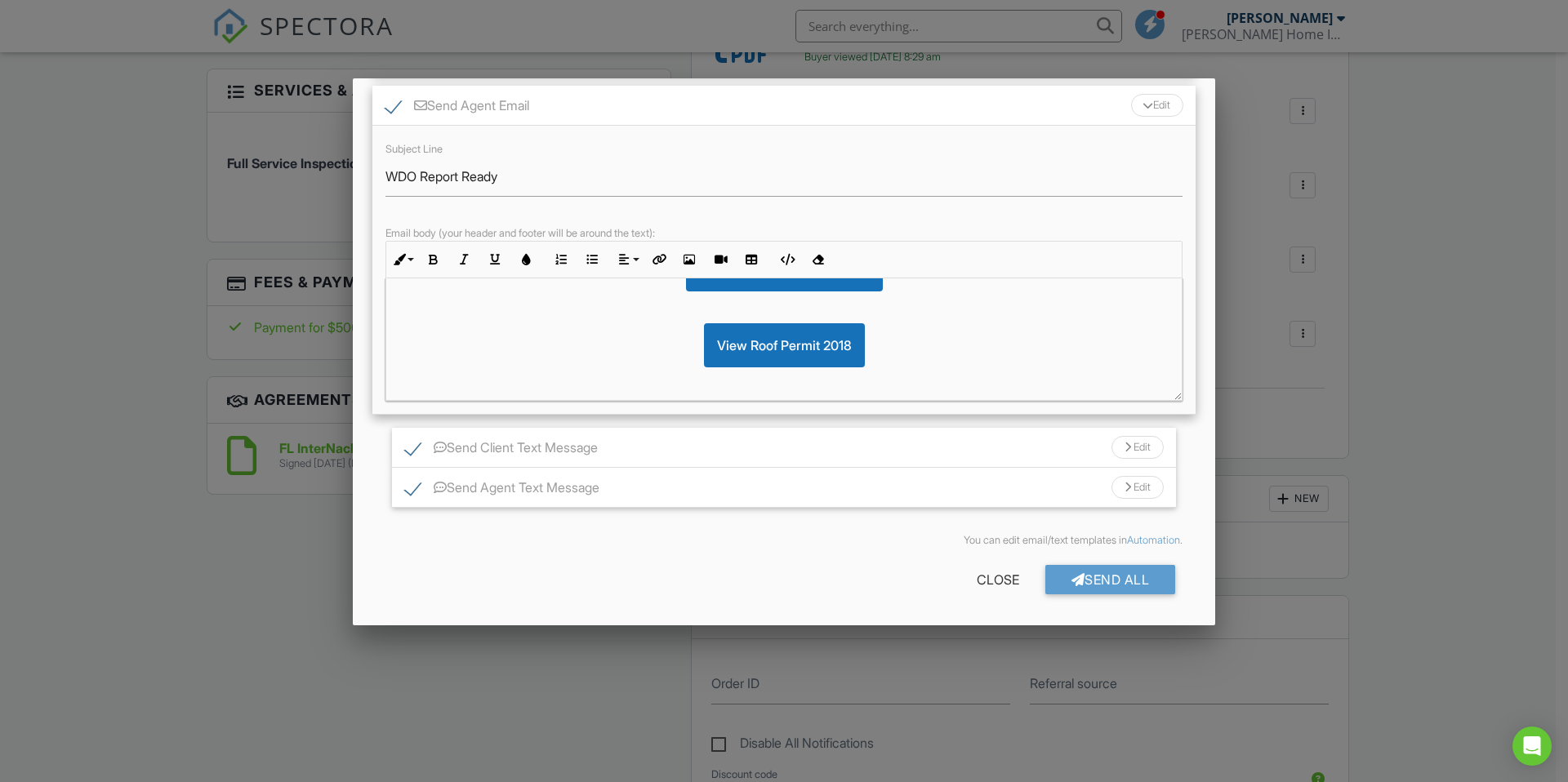click at bounding box center (1128, 447) 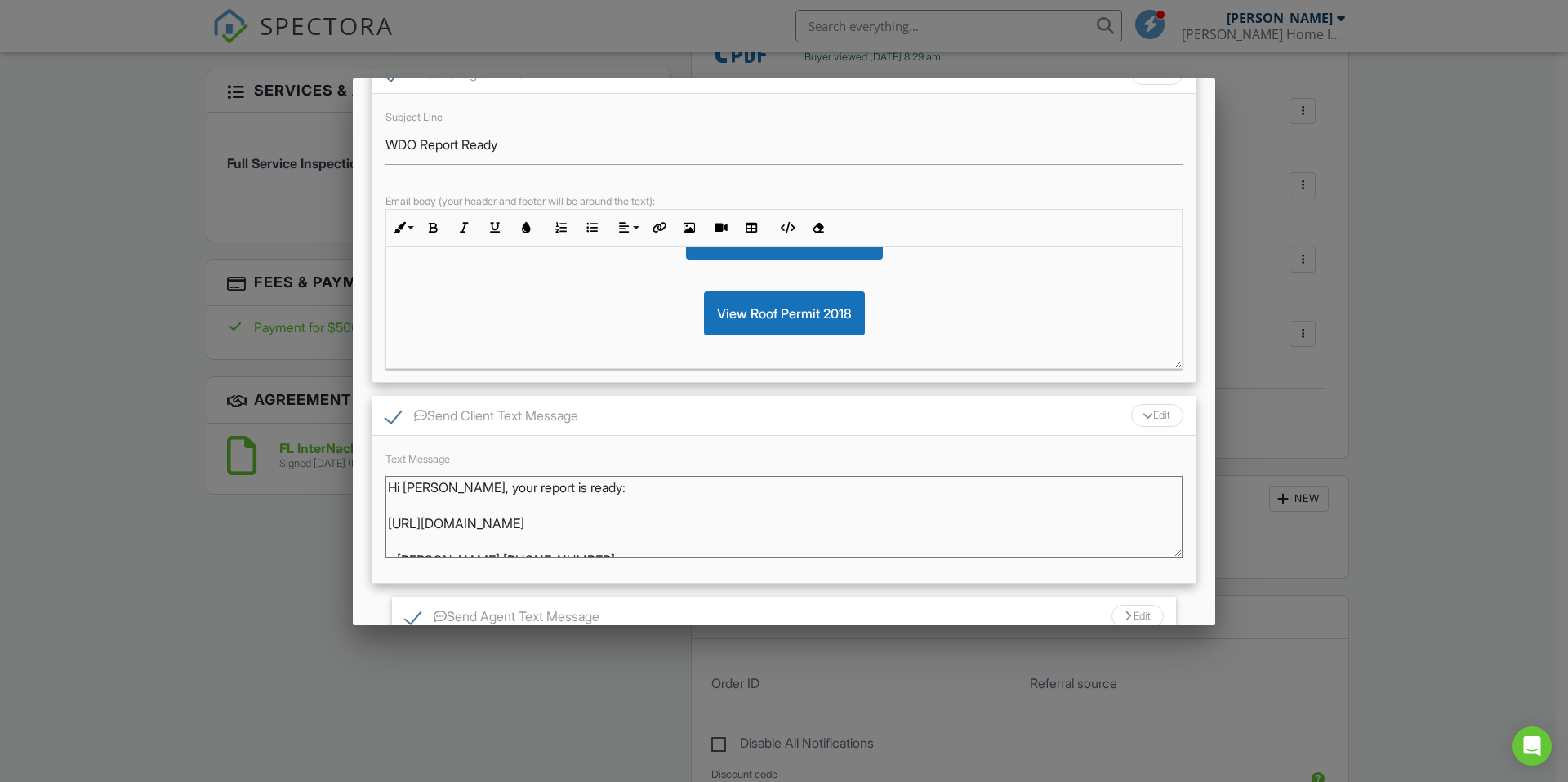 scroll, scrollTop: 626, scrollLeft: 0, axis: vertical 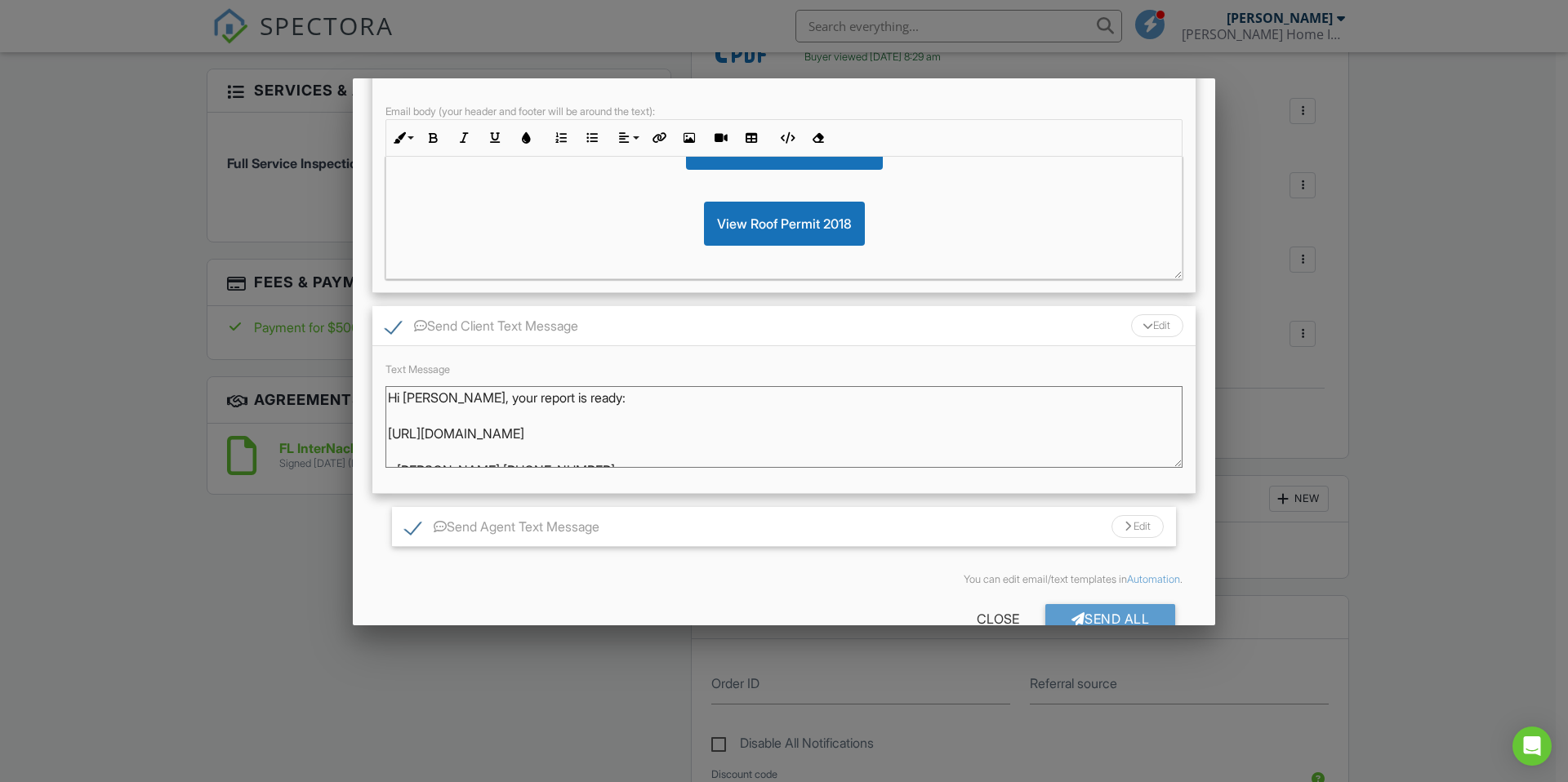 click on "Hi Lacy, your report is ready:
https://app.spectora.com/u/2kZgEfK
- Daniel Clements 321-567-5741" at bounding box center (784, 427) 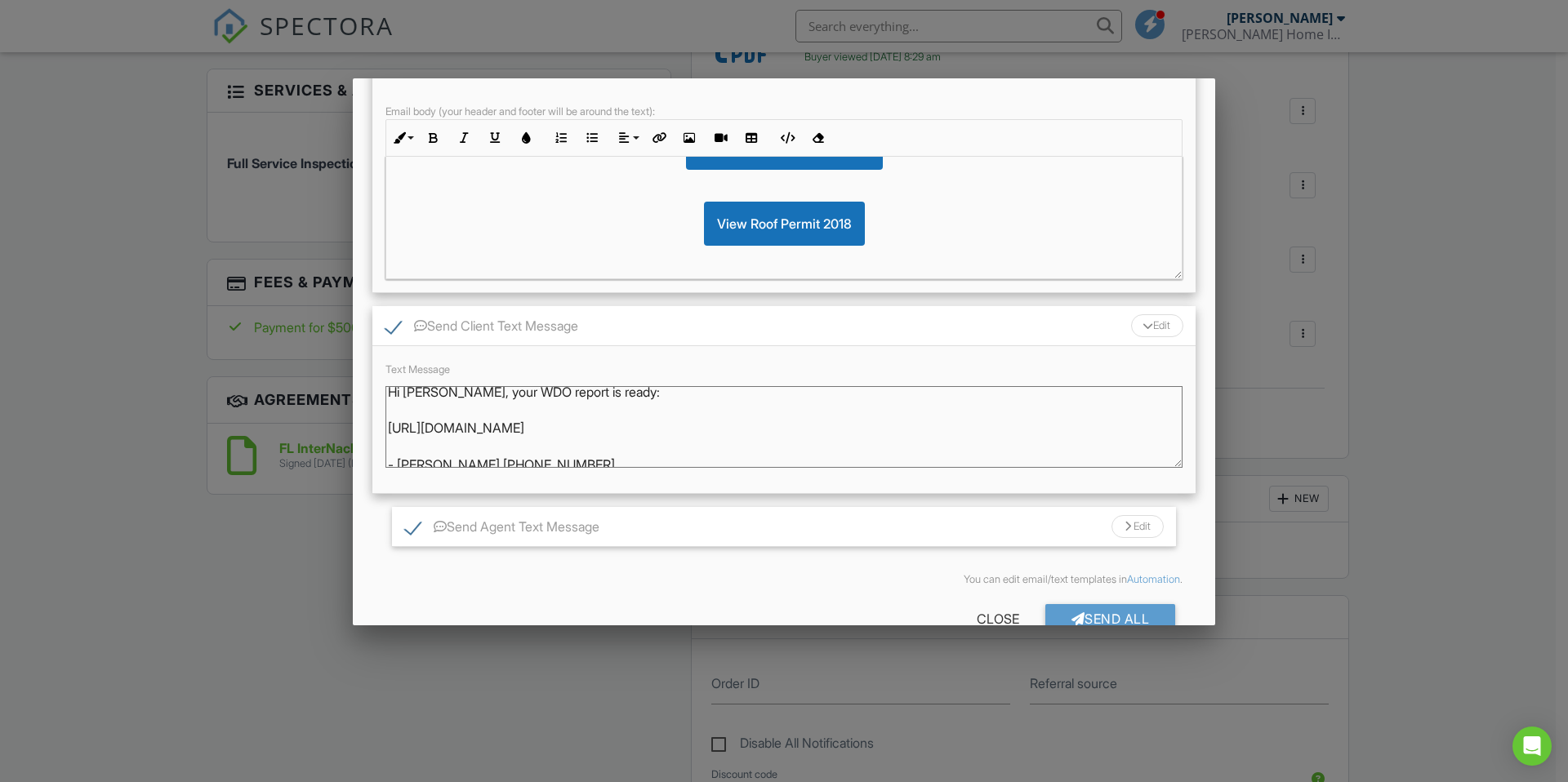 scroll, scrollTop: 15, scrollLeft: 0, axis: vertical 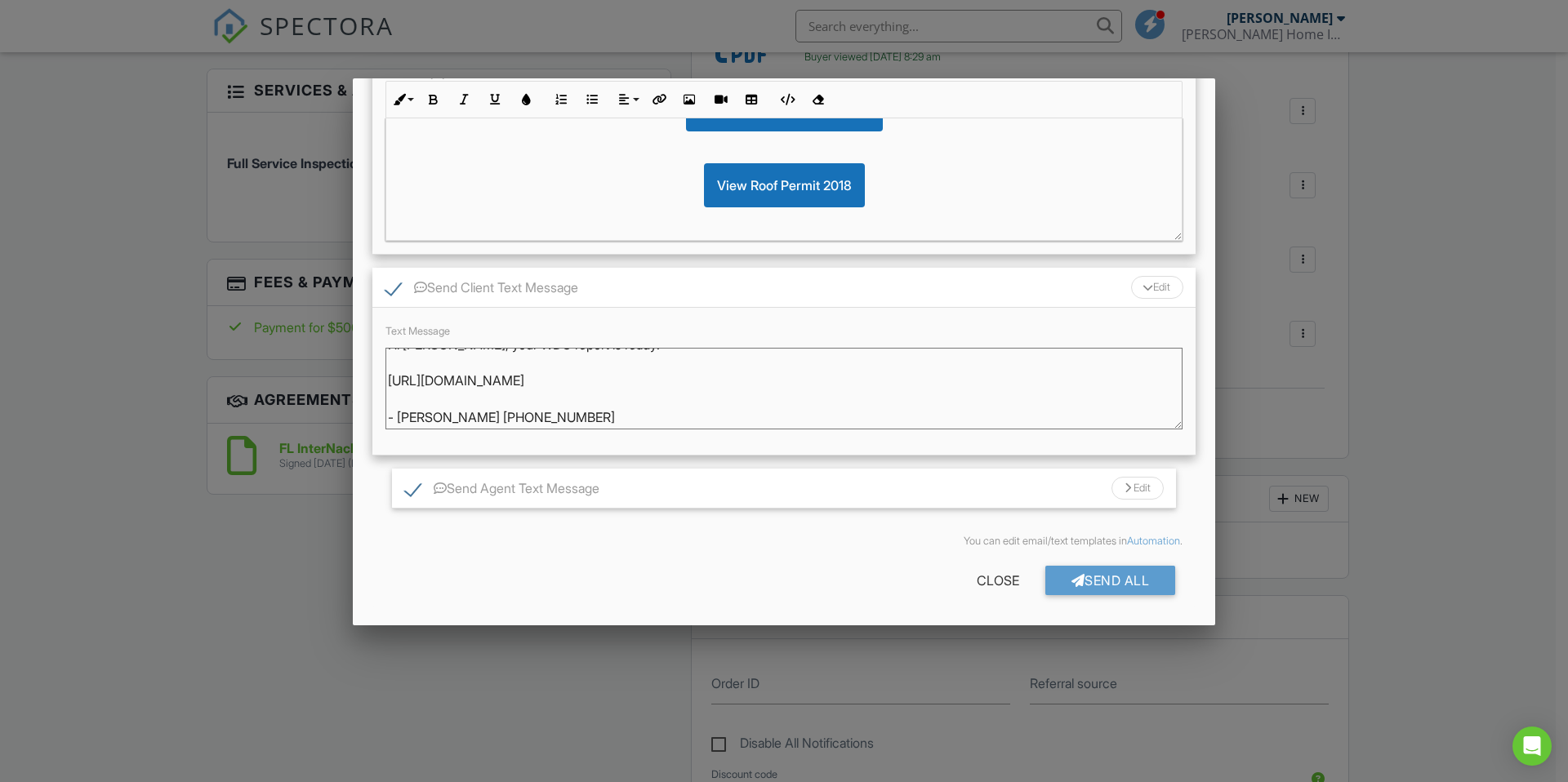 type on "Hi Lacy, your WDO report is ready:
https://app.spectora.com/u/2kZgEfK
- Daniel Clements 321-567-5741" 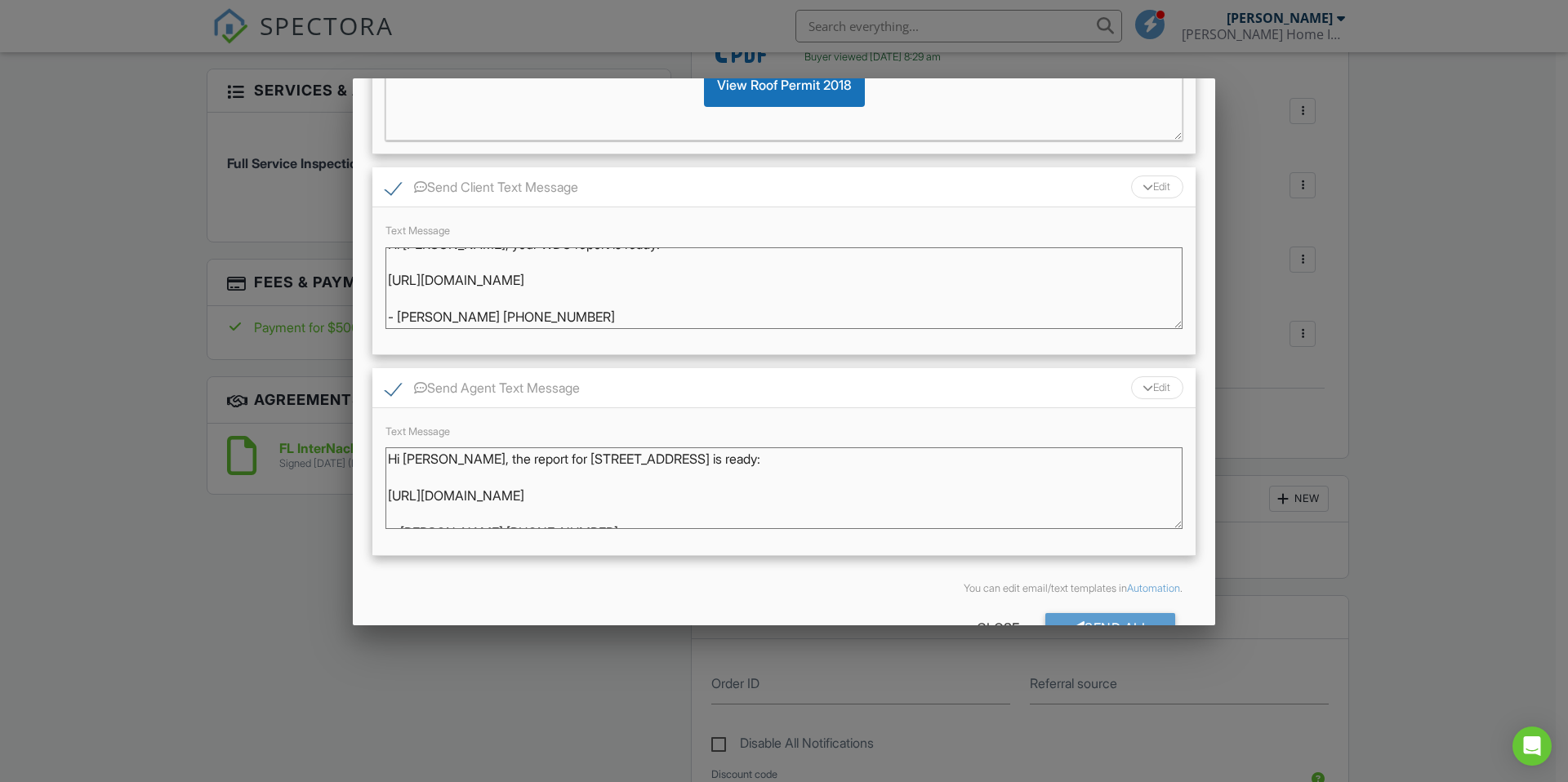 scroll, scrollTop: 769, scrollLeft: 0, axis: vertical 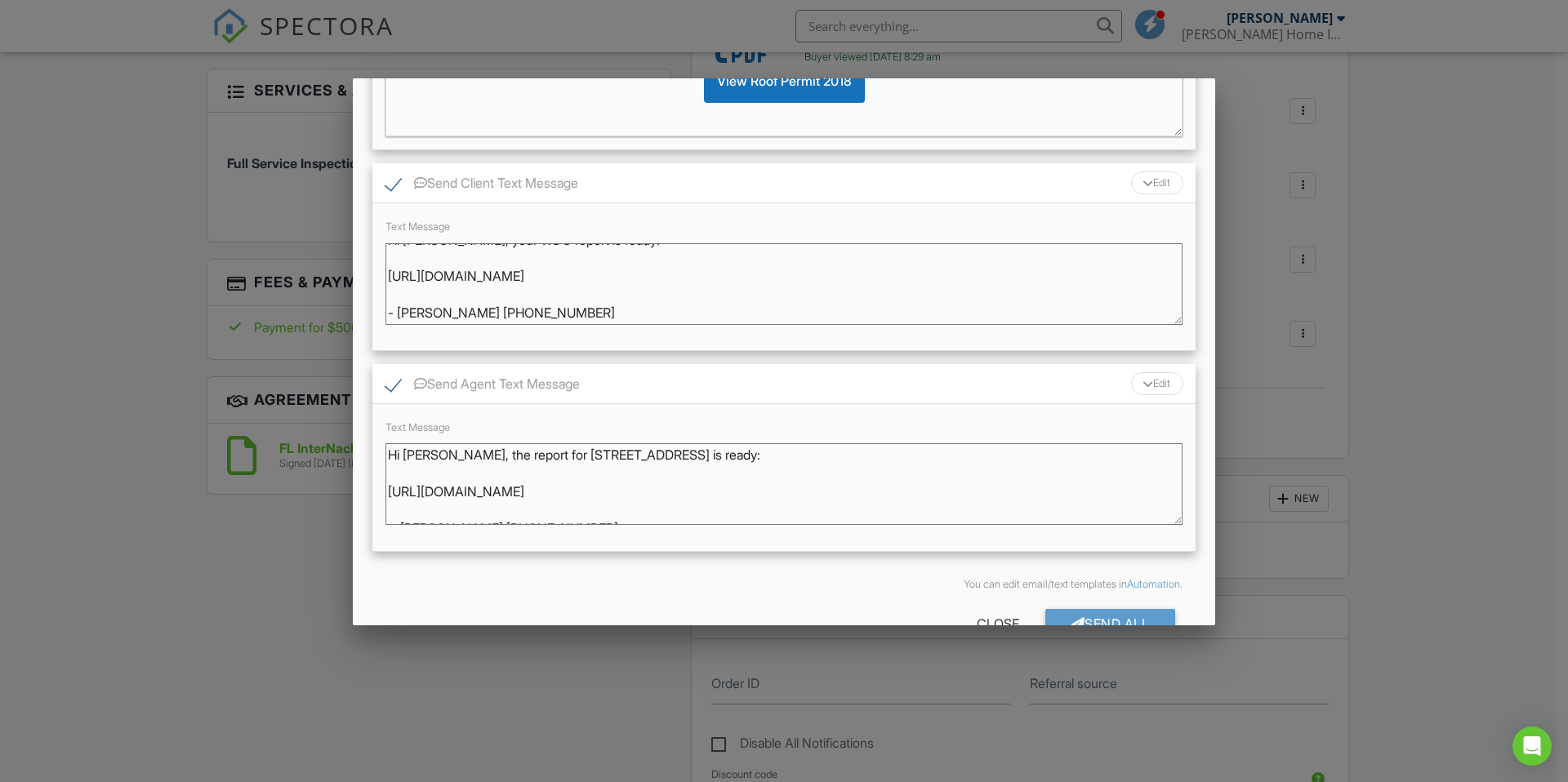 click on "Hi Natalie, the report for 3031 Demaret Dr is ready:
https://app.spectora.com/u/y1Svbb9
- Daniel Clements 321-567-5741" at bounding box center [784, 484] 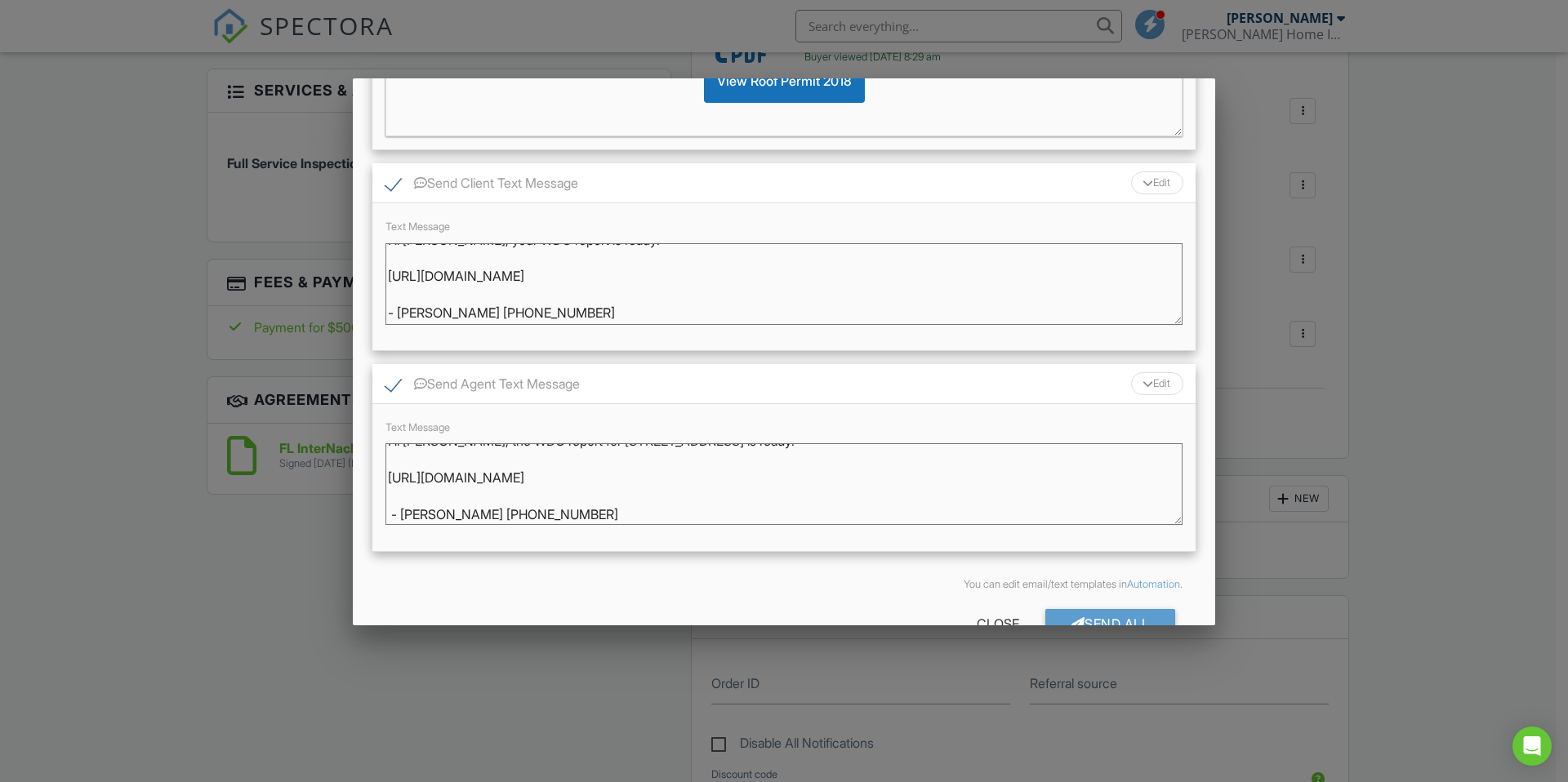 scroll, scrollTop: 15, scrollLeft: 0, axis: vertical 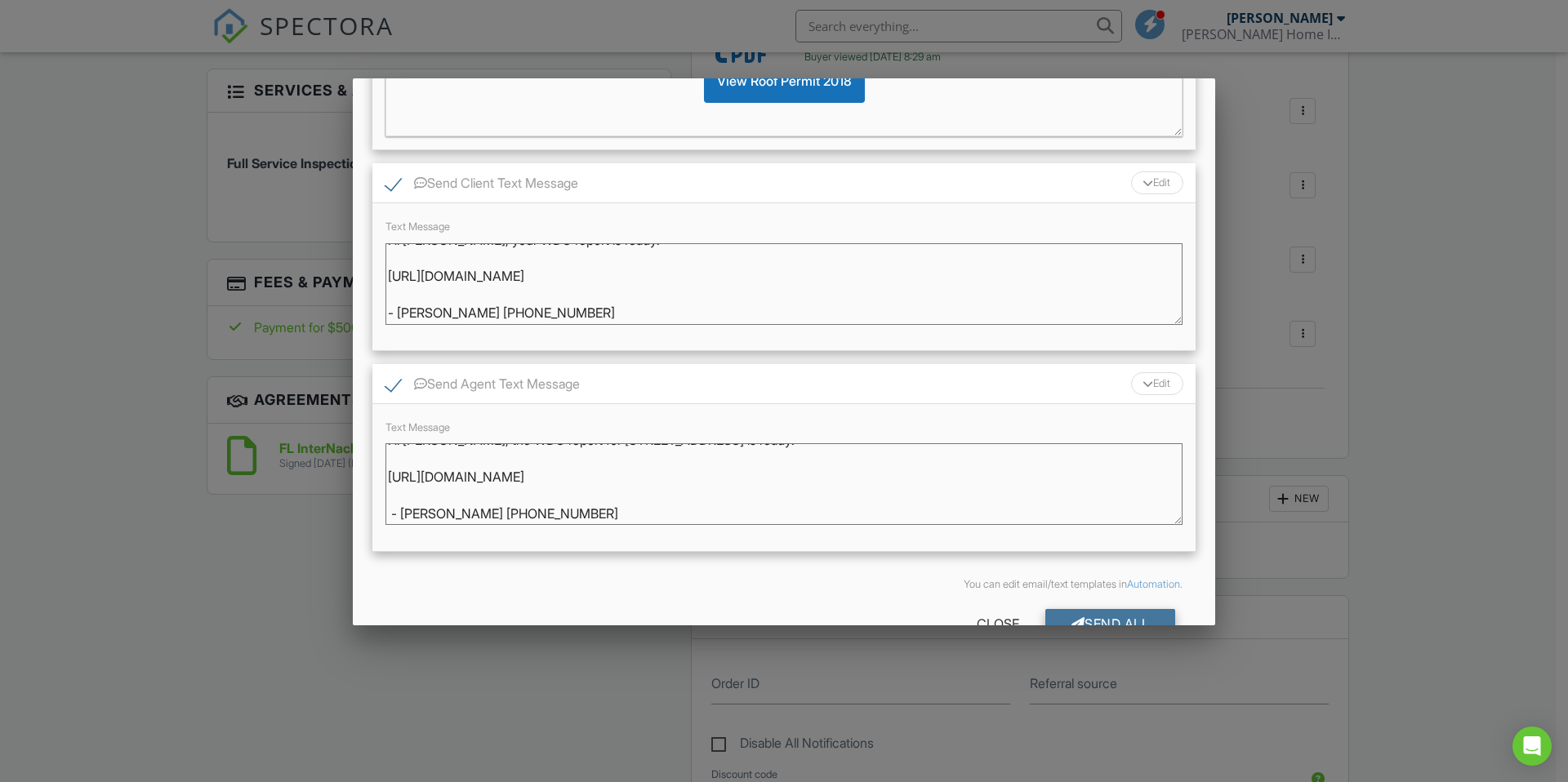 type on "Hi Natalie, the WDO report for 3031 Demaret Dr is ready:
https://app.spectora.com/u/y1Svbb9
- Daniel Clements 321-567-5741" 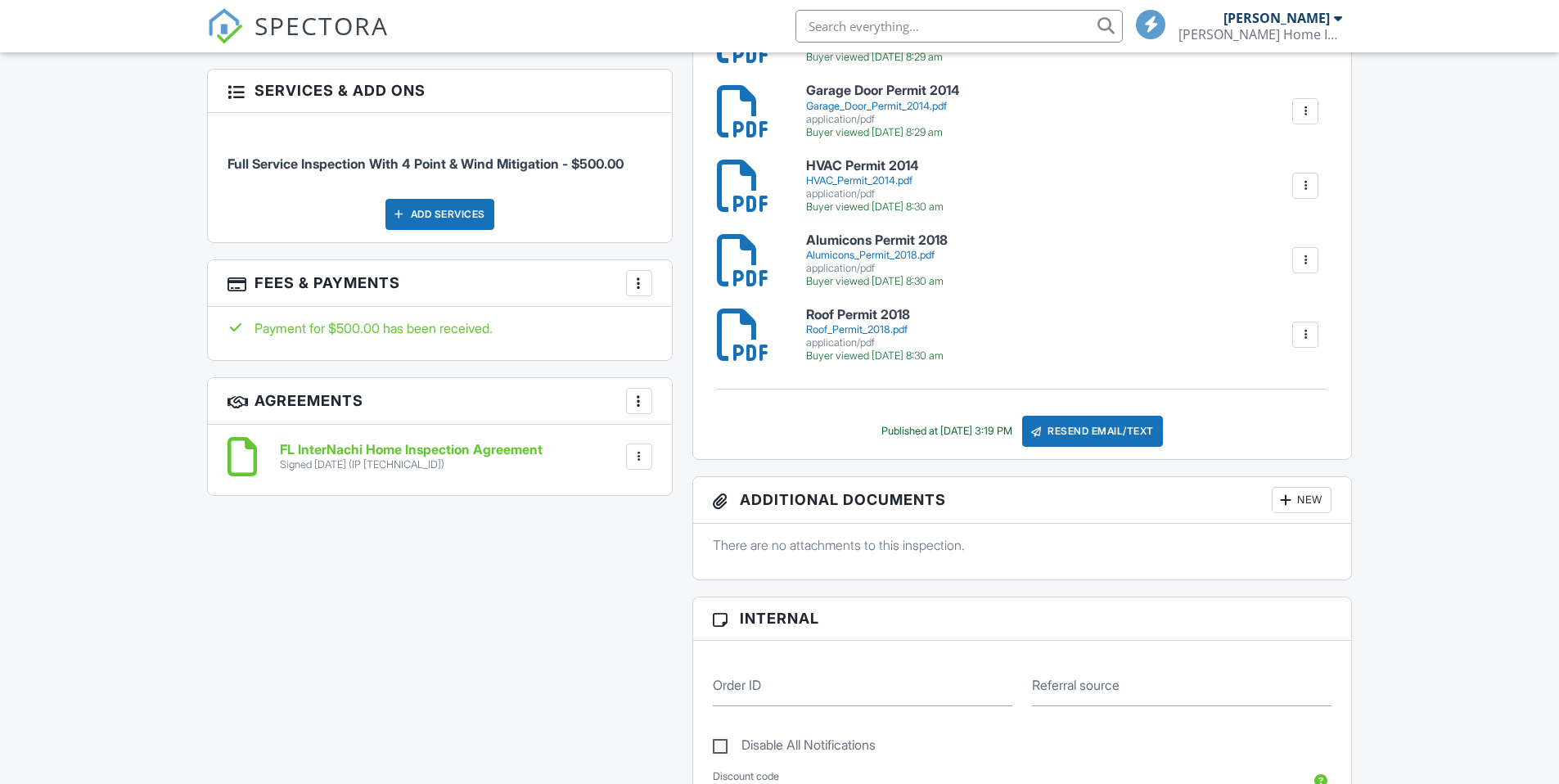 scroll, scrollTop: 945, scrollLeft: 0, axis: vertical 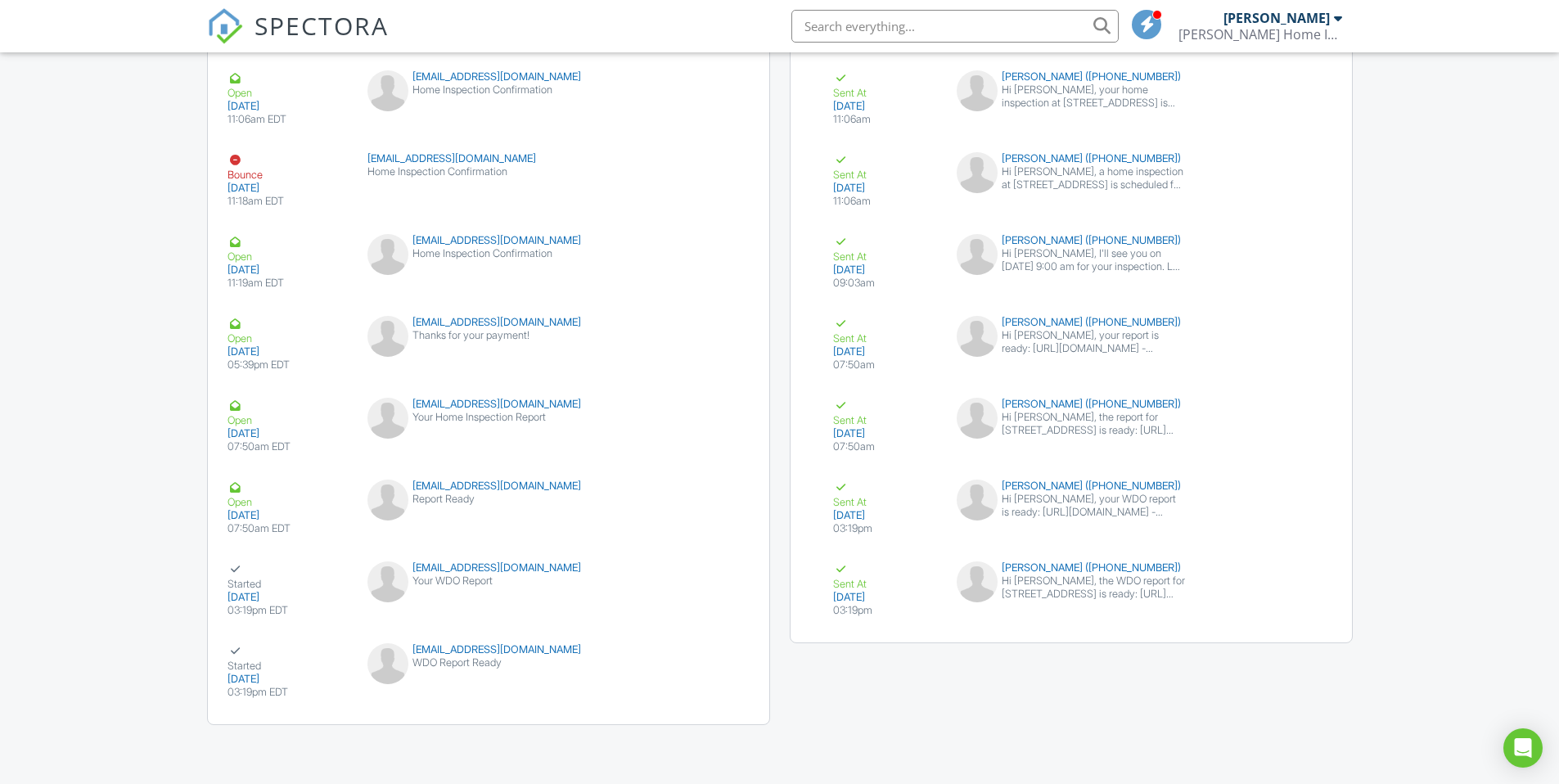 click on "Emails
Share Details
Open
[DATE]
11:06am EDT
[EMAIL_ADDRESS][DOMAIN_NAME]
Home Inspection Confirmation
[GEOGRAPHIC_DATA]
Bounce
[DATE]
11:18am EDT
[EMAIL_ADDRESS][DOMAIN_NAME]
Home Inspection Confirmation
[GEOGRAPHIC_DATA]
Open
[DATE]
11:19am EDT
[EMAIL_ADDRESS][DOMAIN_NAME]
Home Inspection Confirmation
[GEOGRAPHIC_DATA]
Open
[DATE]
05:39pm EDT
[EMAIL_ADDRESS][DOMAIN_NAME]
Thanks for your payment!
[GEOGRAPHIC_DATA]
Open
[DATE]
07:50am EDT
[EMAIL_ADDRESS][DOMAIN_NAME]
Your Home Inspection Report
[GEOGRAPHIC_DATA]
Open
[DATE]
07:50am EDT
[EMAIL_ADDRESS][DOMAIN_NAME]
Report Ready
[GEOGRAPHIC_DATA]
Started
[DATE]
03:19pm EDT
[EMAIL_ADDRESS][DOMAIN_NAME]
Your WDO Report
[GEOGRAPHIC_DATA]
Started
[DATE]
03:19pm EDT
[EMAIL_ADDRESS][DOMAIN_NAME]" at bounding box center [780, 369] 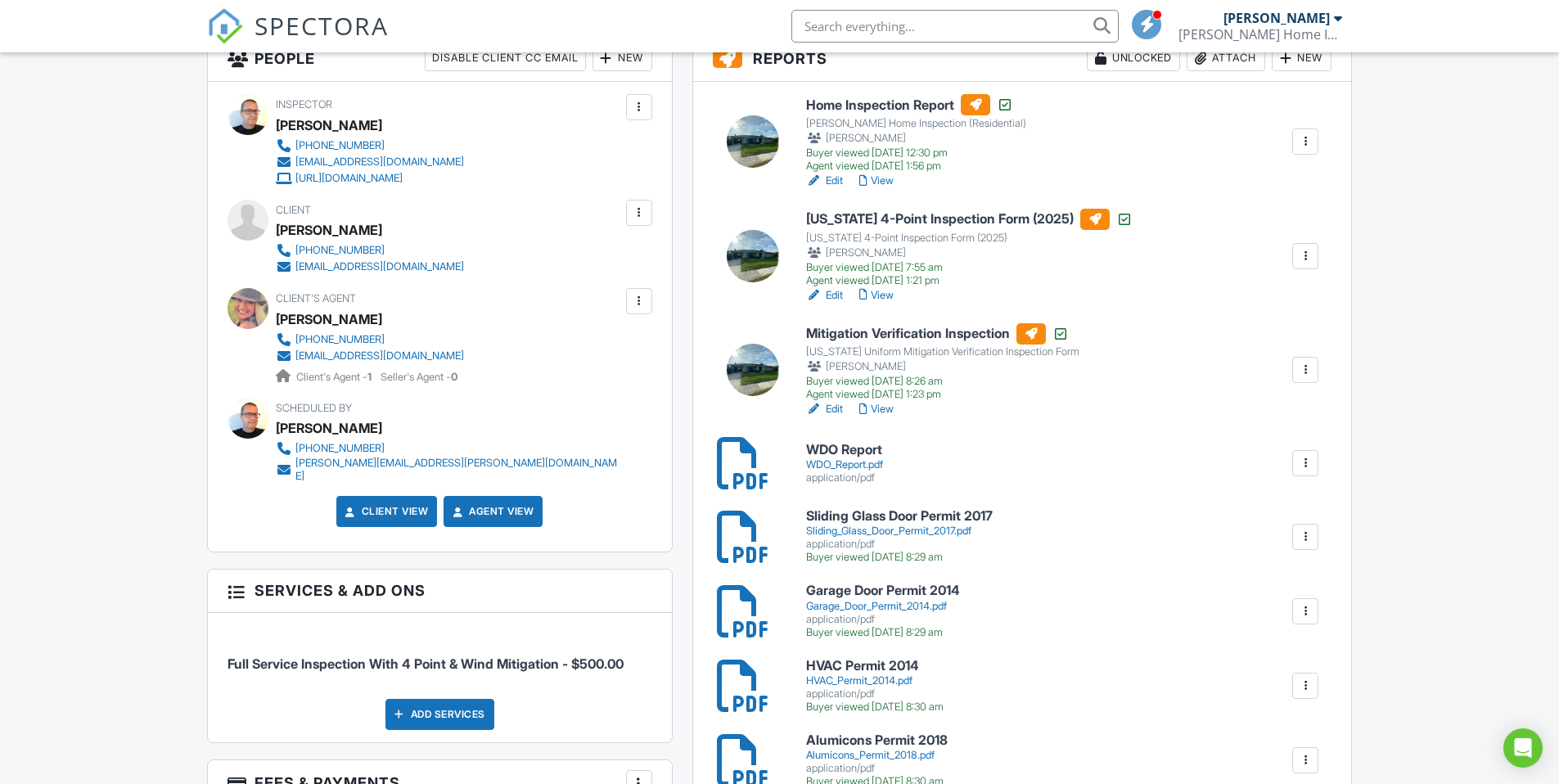 scroll, scrollTop: 448, scrollLeft: 0, axis: vertical 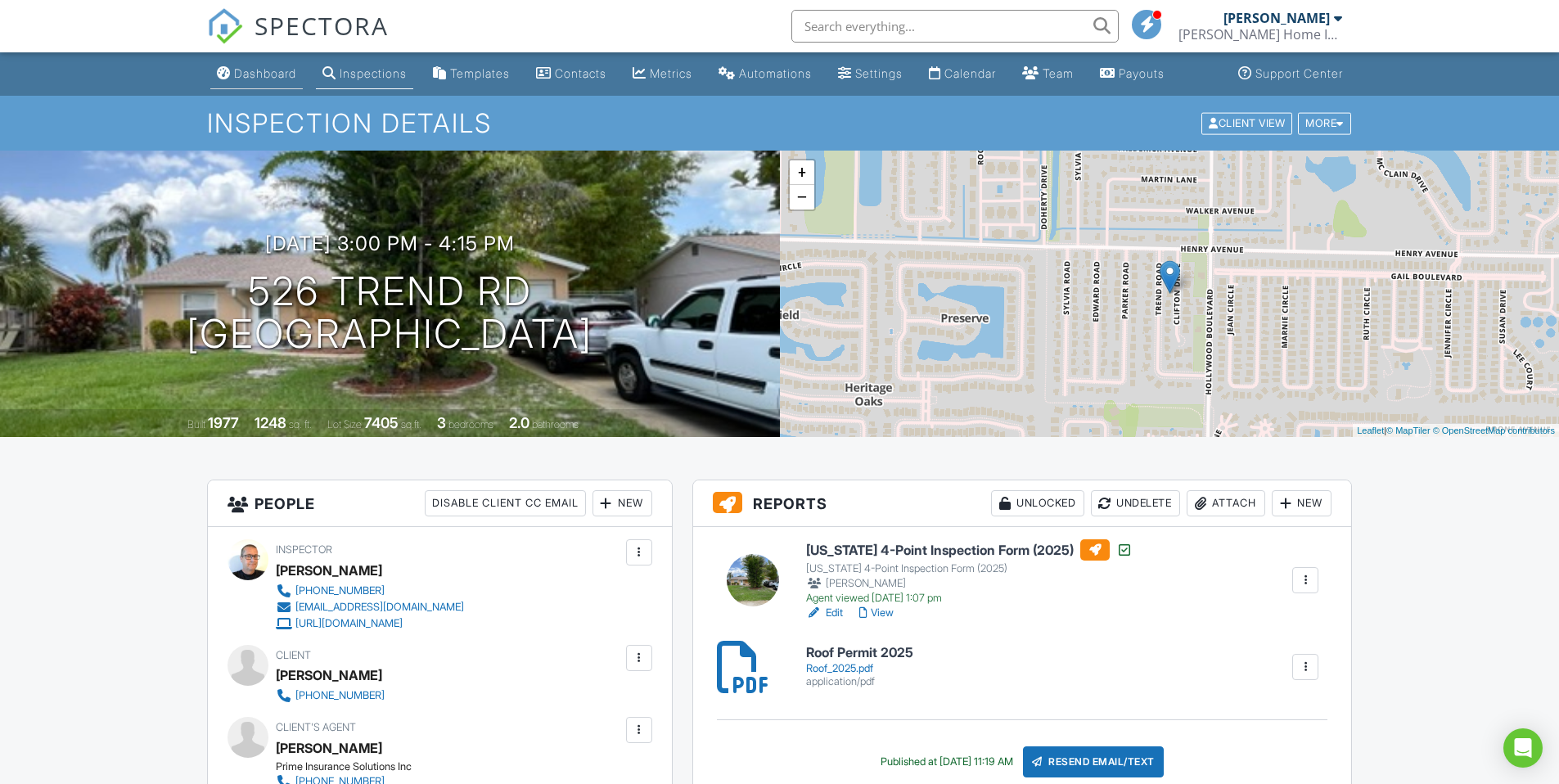 click on "Dashboard" at bounding box center [256, 74] 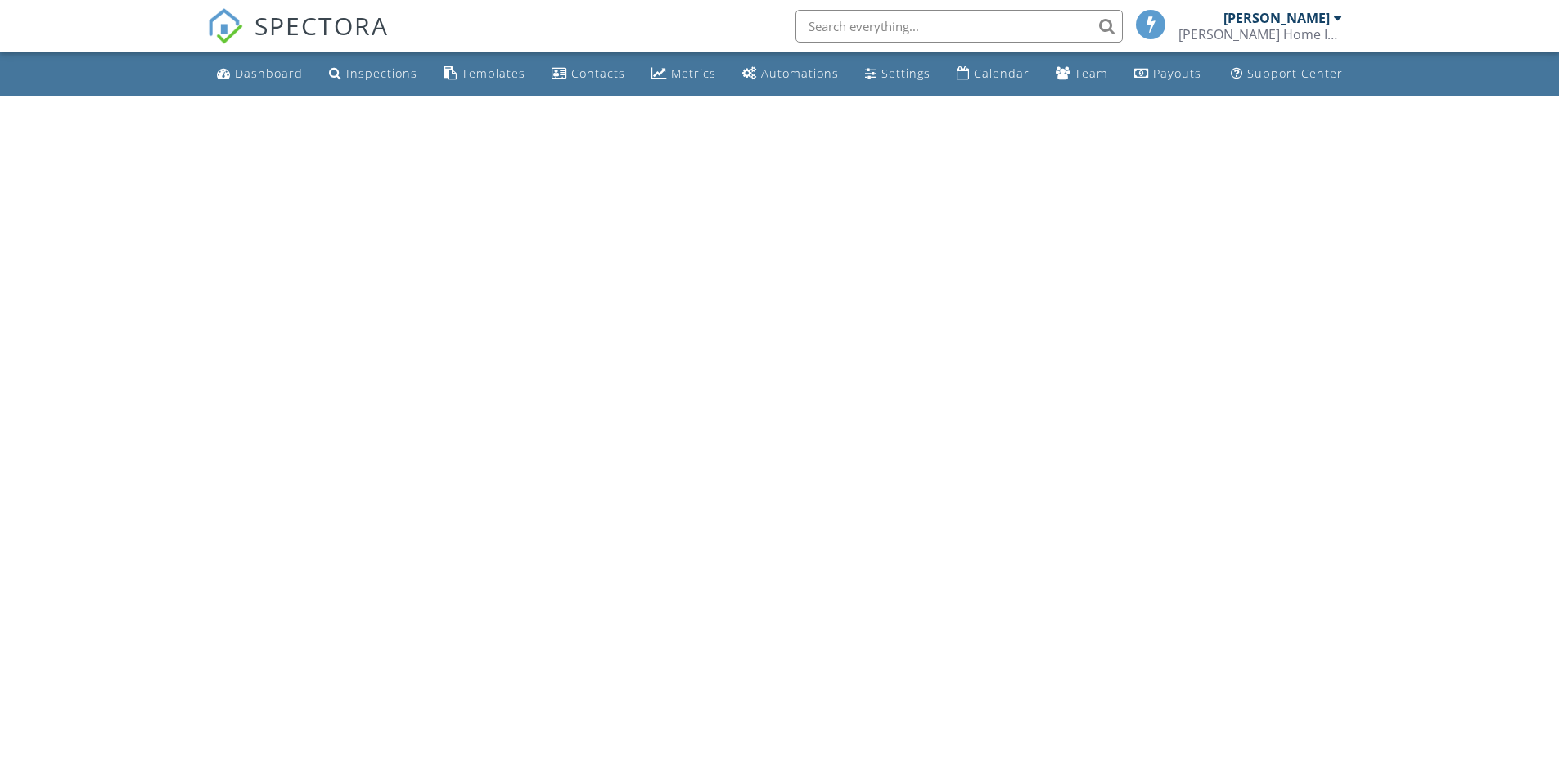 scroll, scrollTop: 0, scrollLeft: 0, axis: both 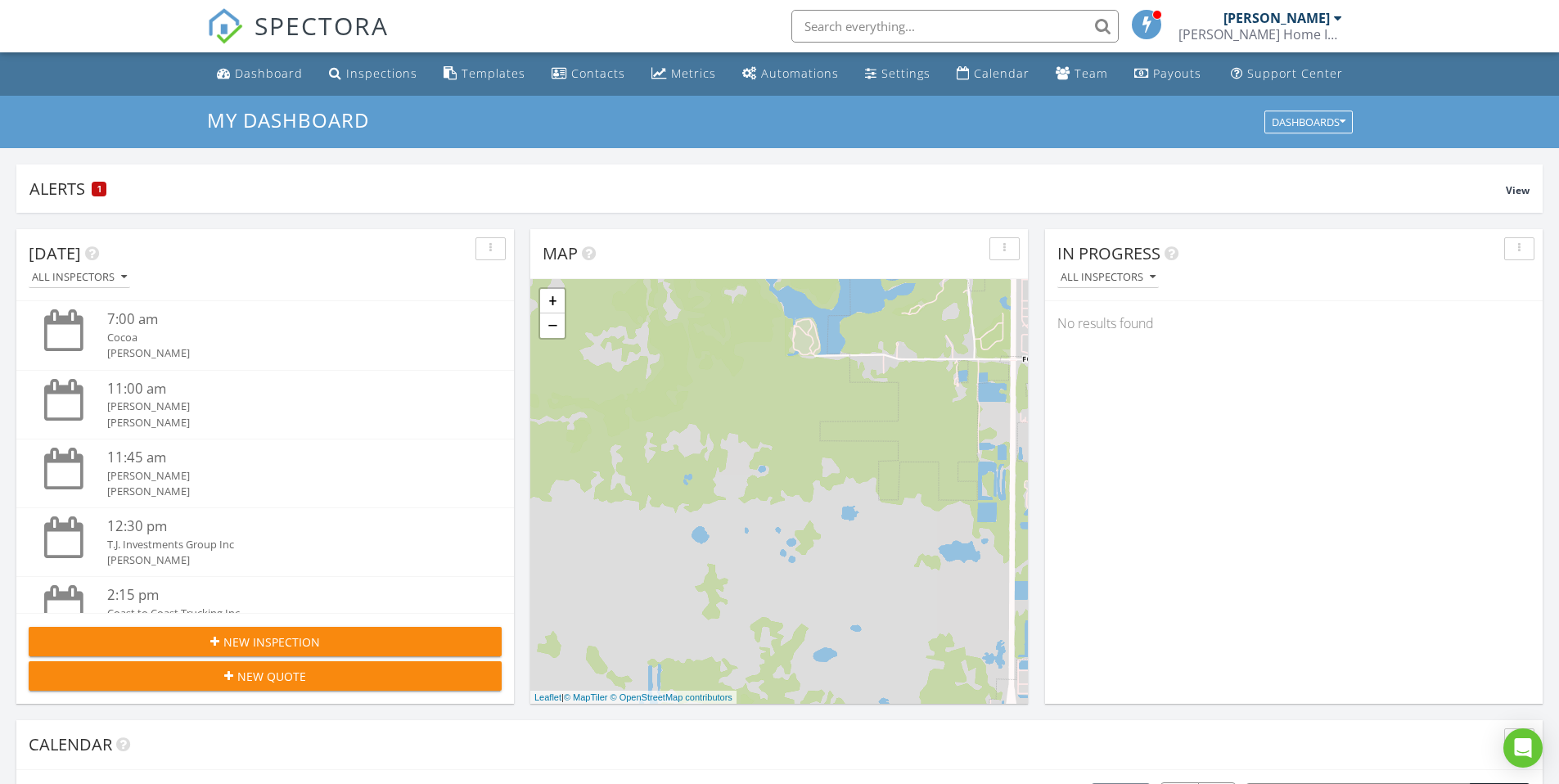 click on "New Inspection" at bounding box center (272, 642) 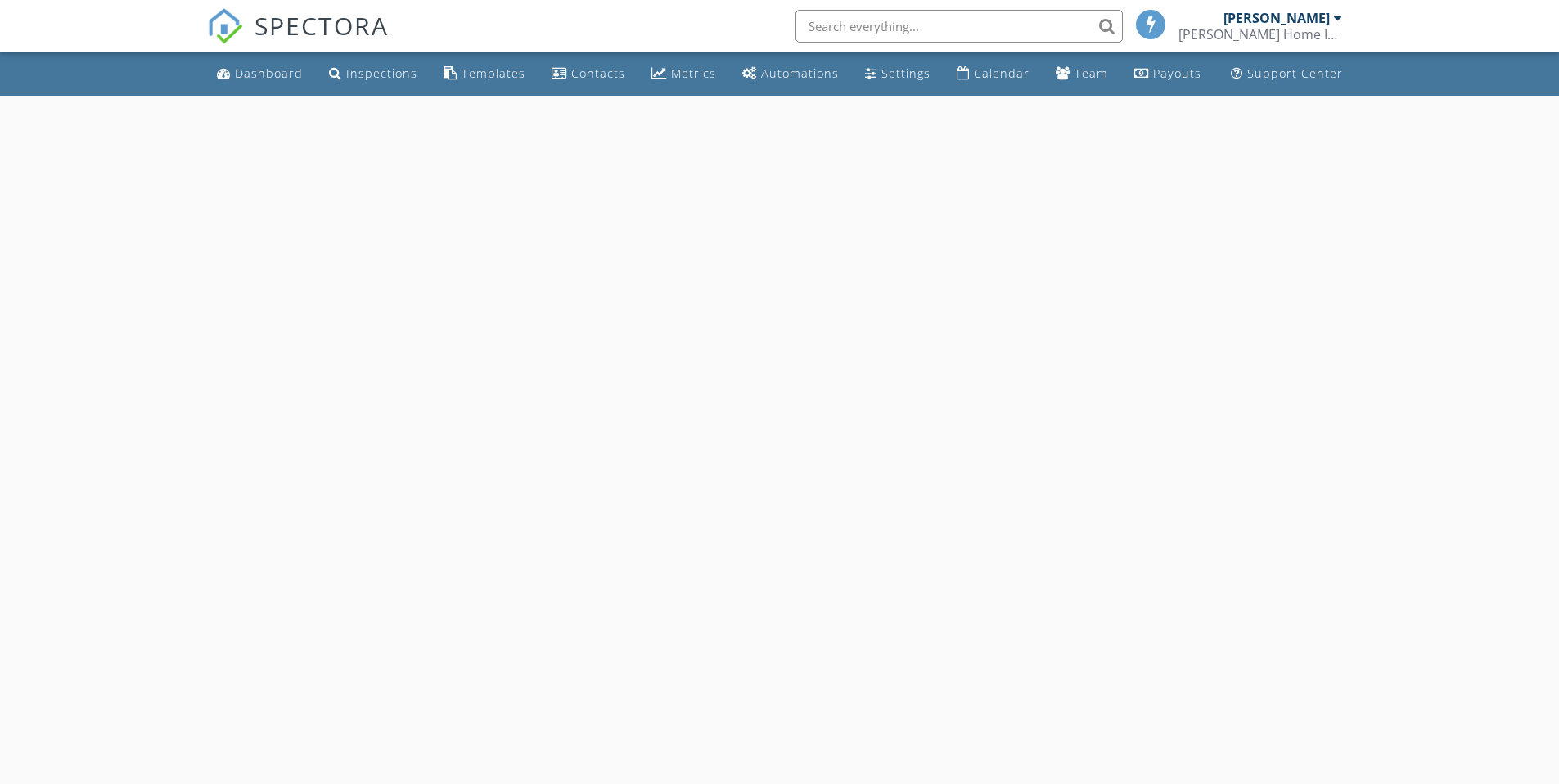 scroll, scrollTop: 0, scrollLeft: 0, axis: both 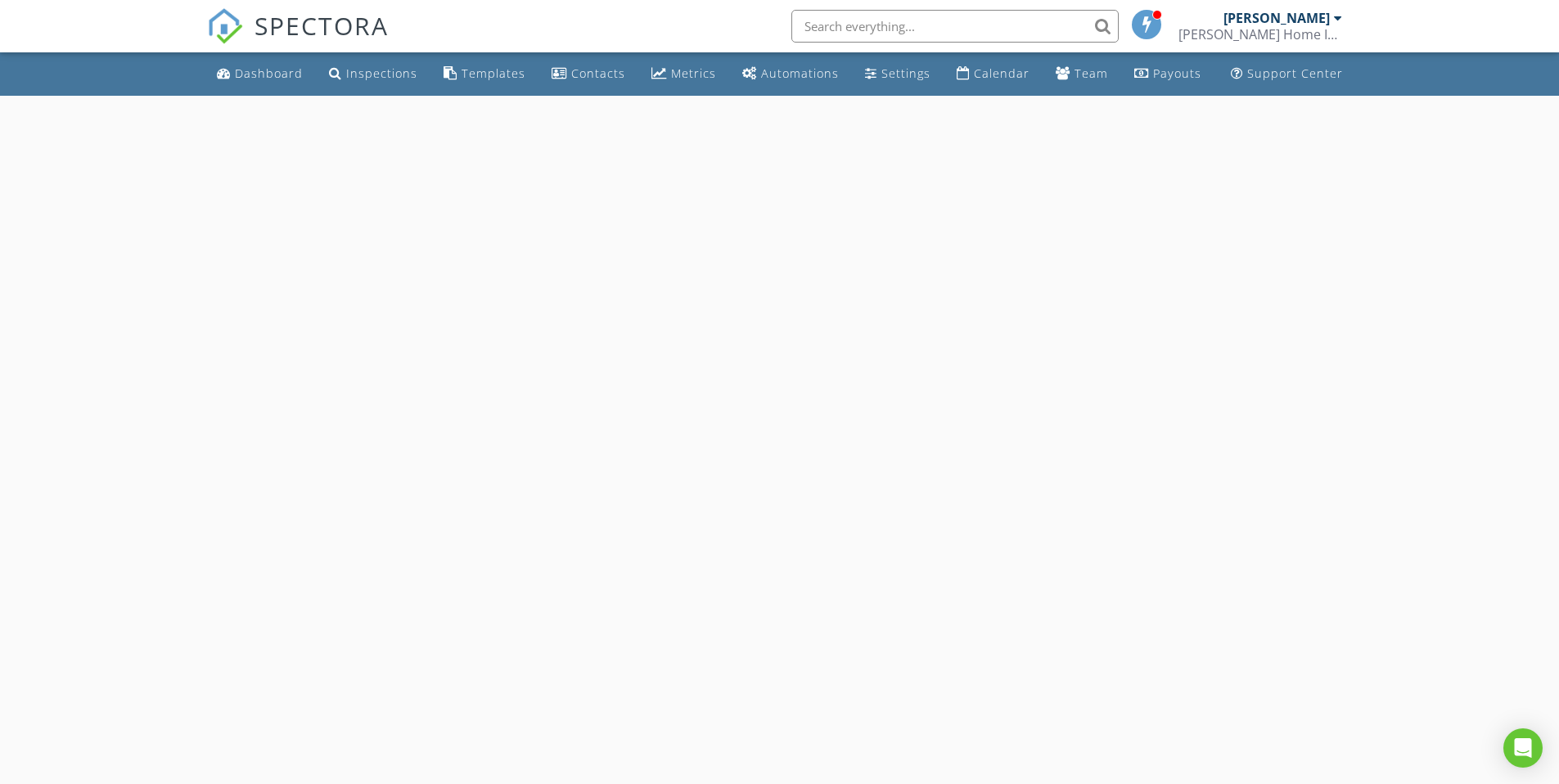 select on "6" 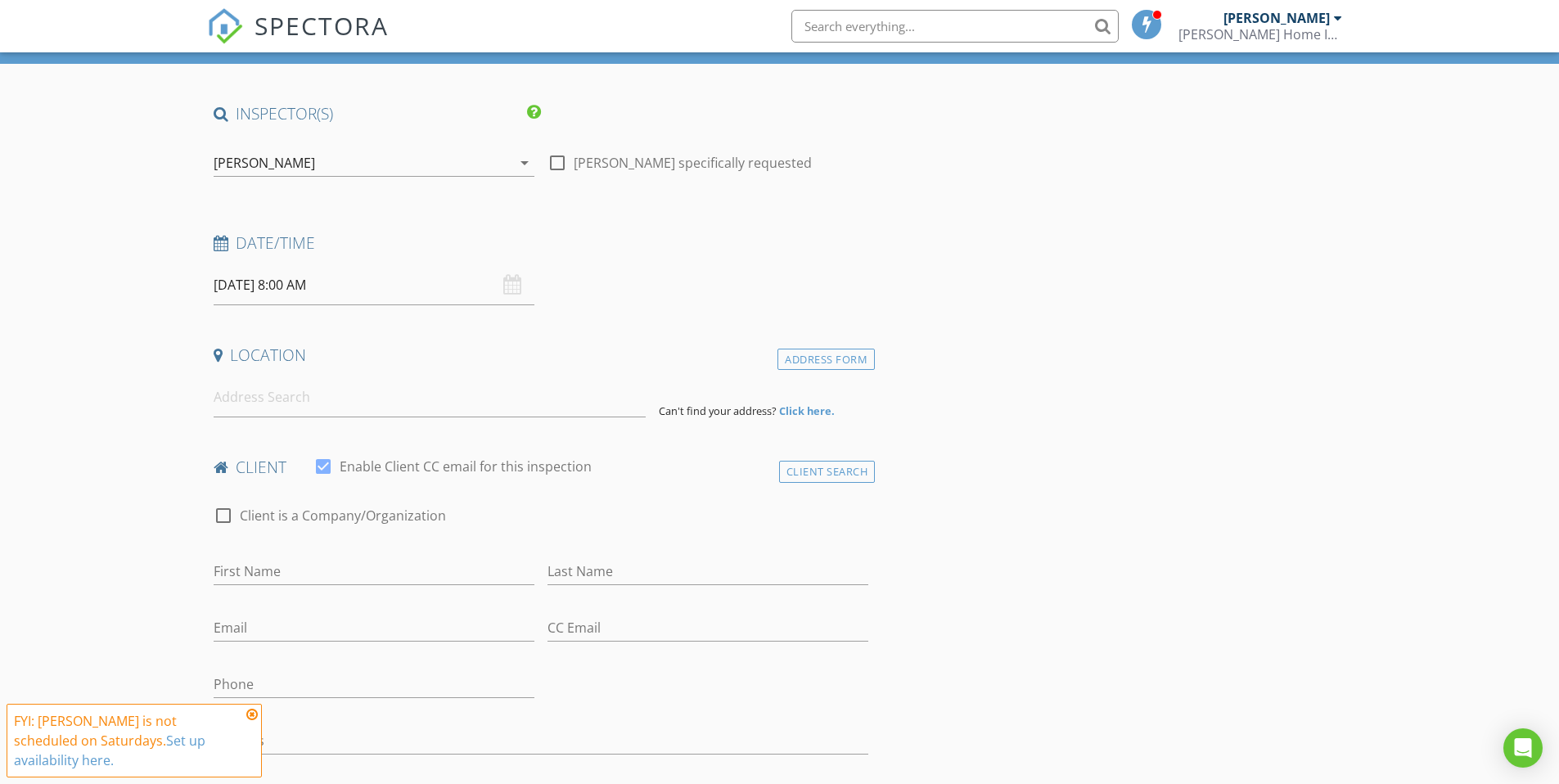 scroll, scrollTop: 97, scrollLeft: 0, axis: vertical 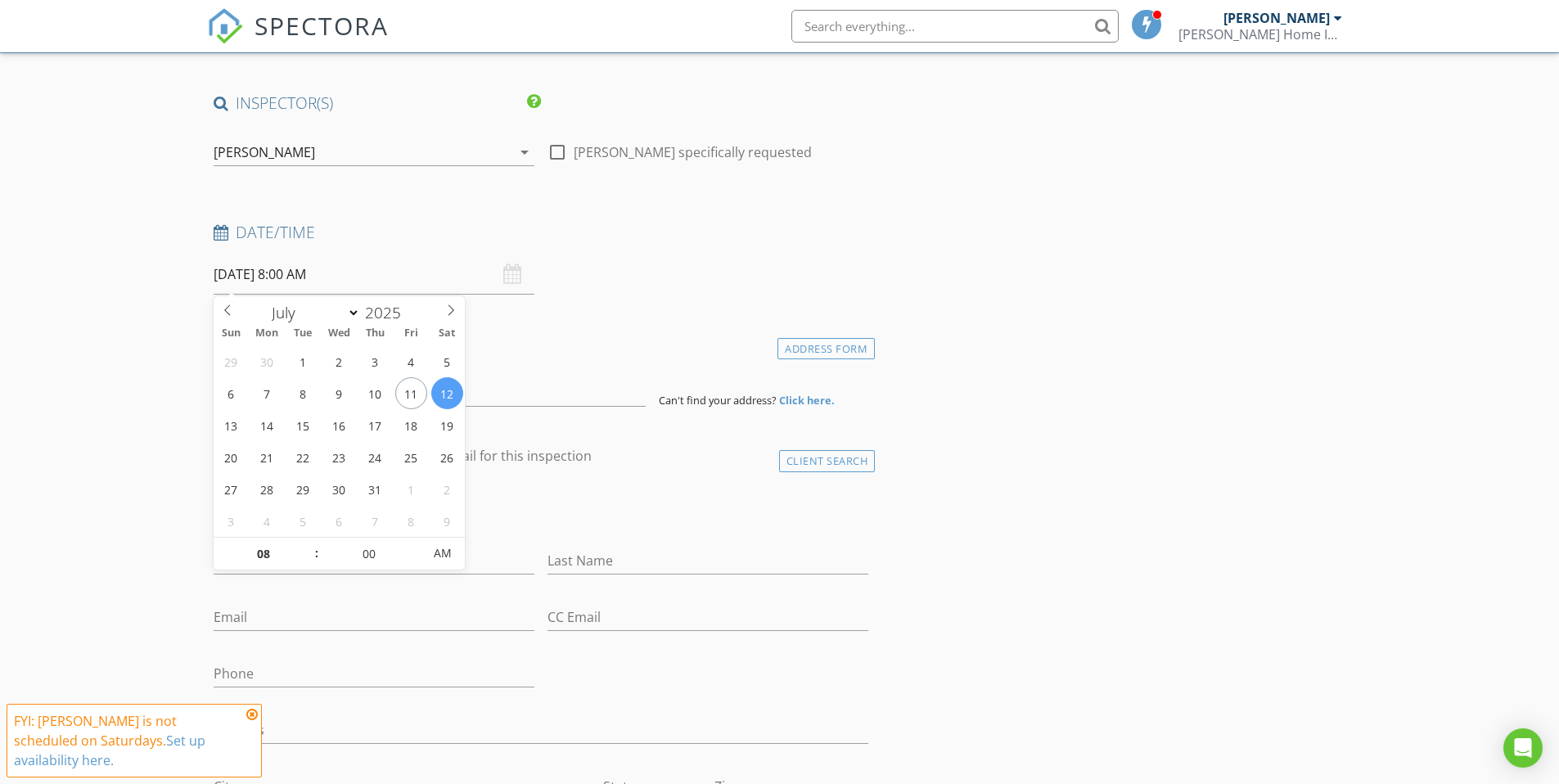 click on "[DATE] 8:00 AM" at bounding box center [374, 274] 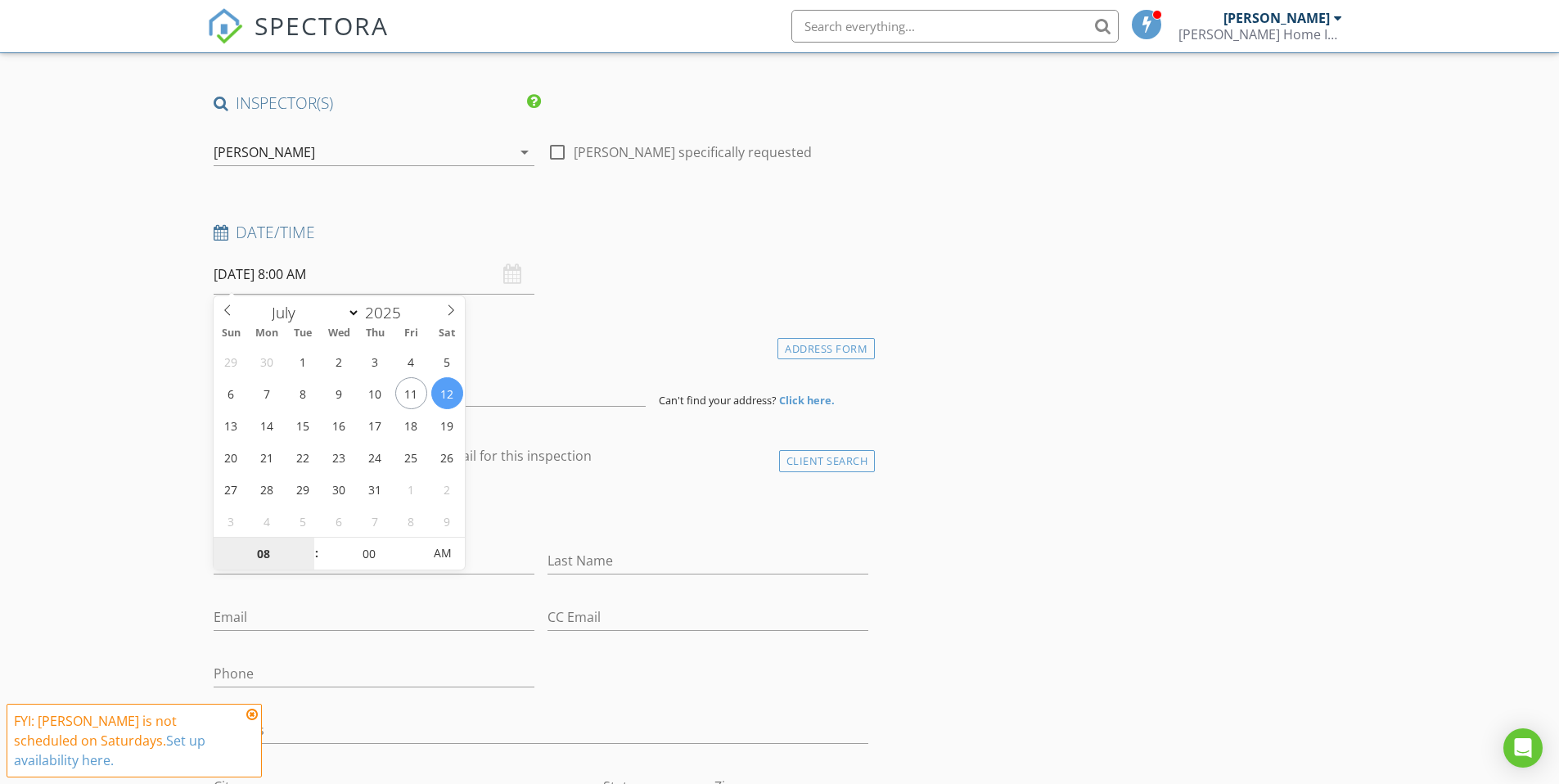 scroll, scrollTop: 1, scrollLeft: 0, axis: vertical 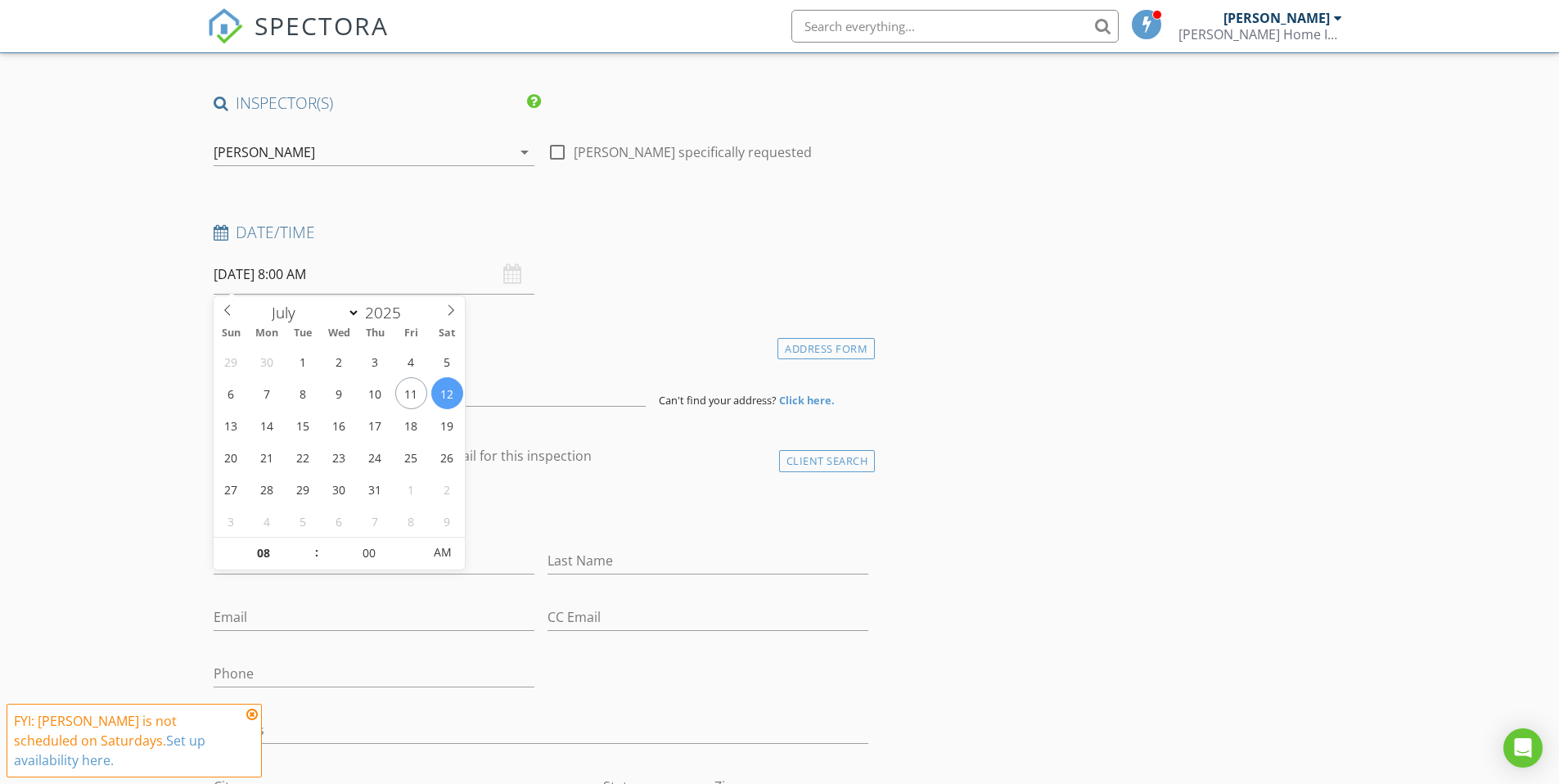 click on "[DATE] 8:00 AM" at bounding box center (374, 274) 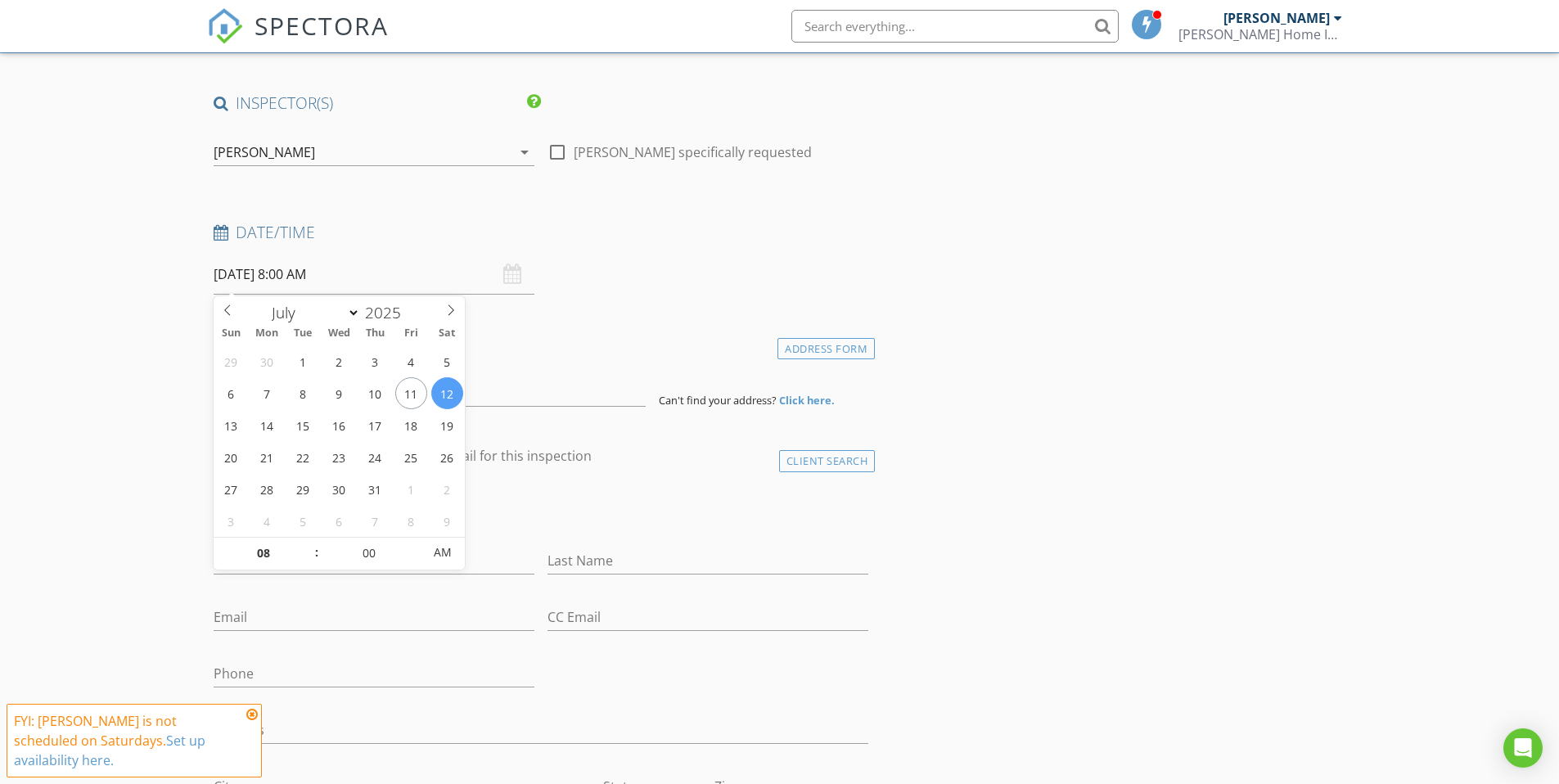 click on "[DATE] 8:00 AM" at bounding box center (374, 274) 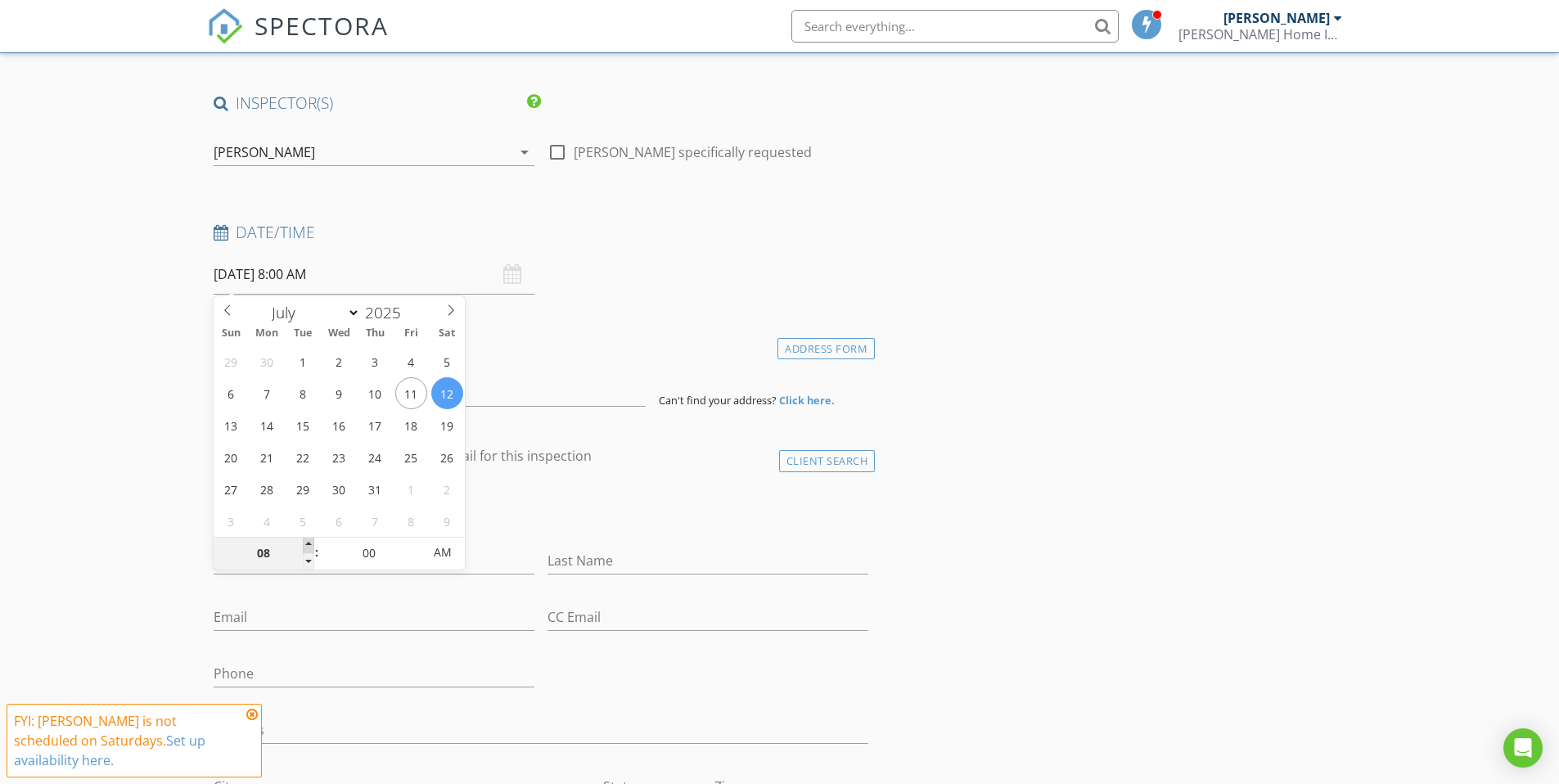 type on "09" 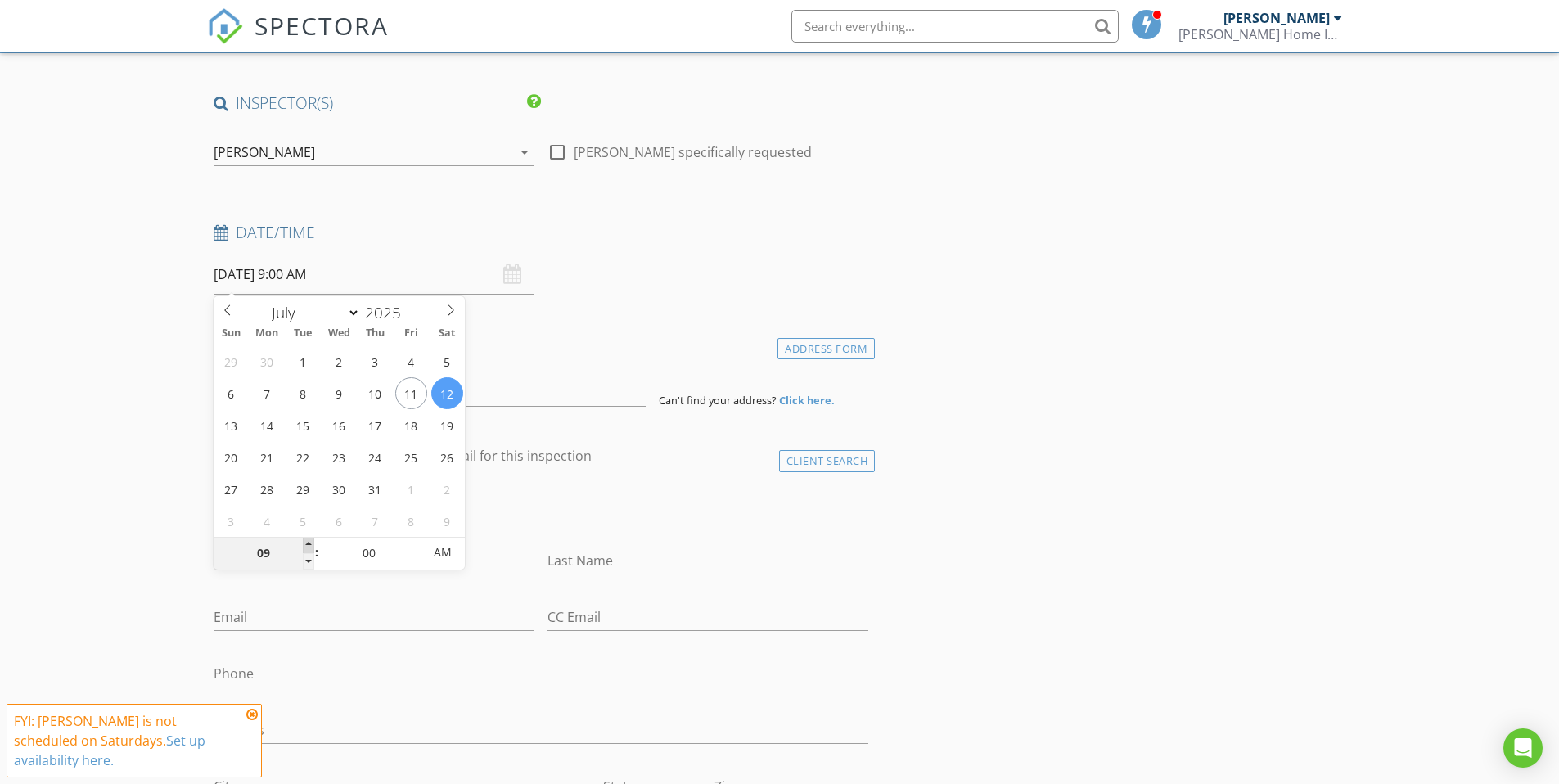 click at bounding box center (309, 545) 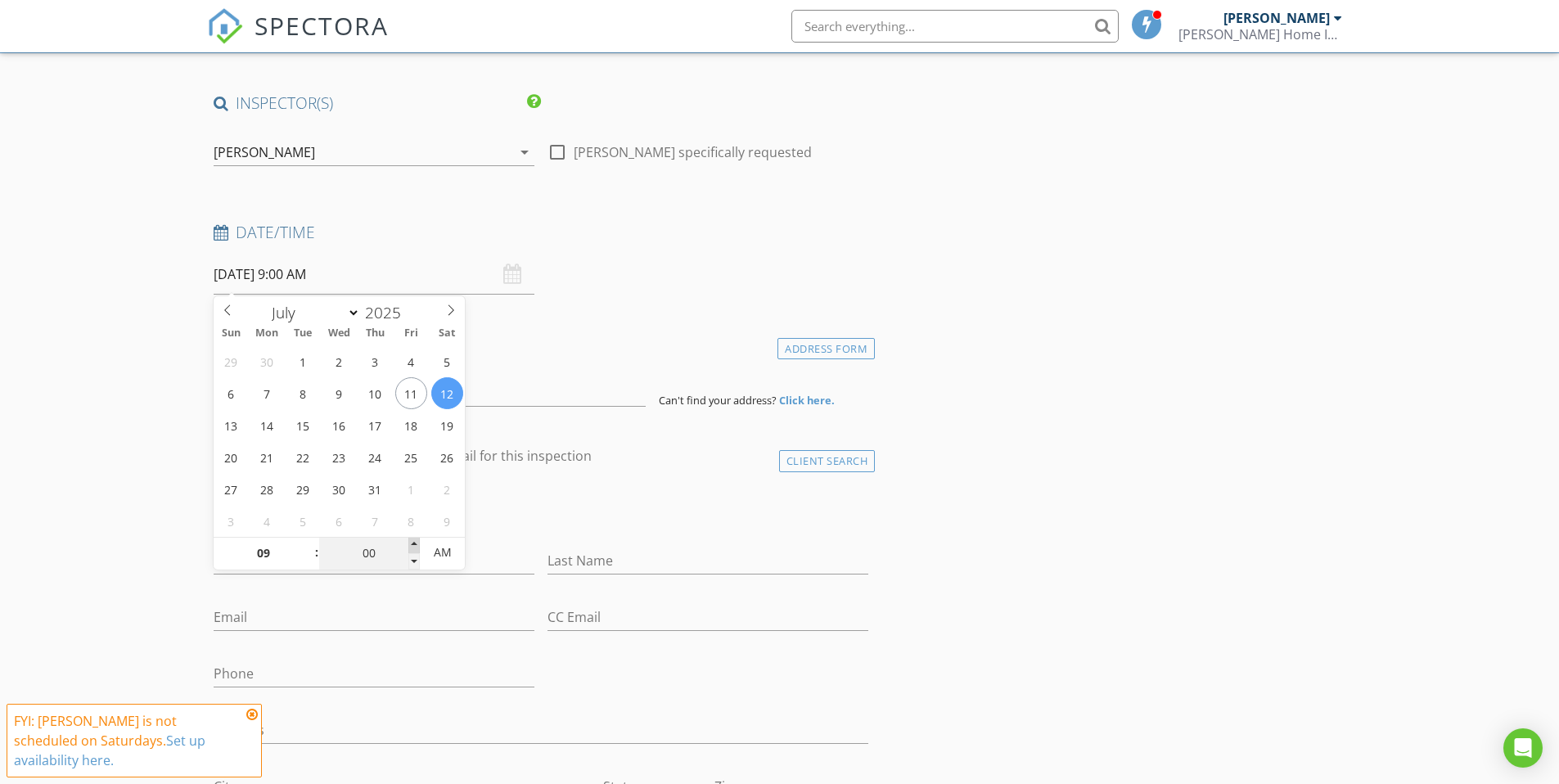 type on "05" 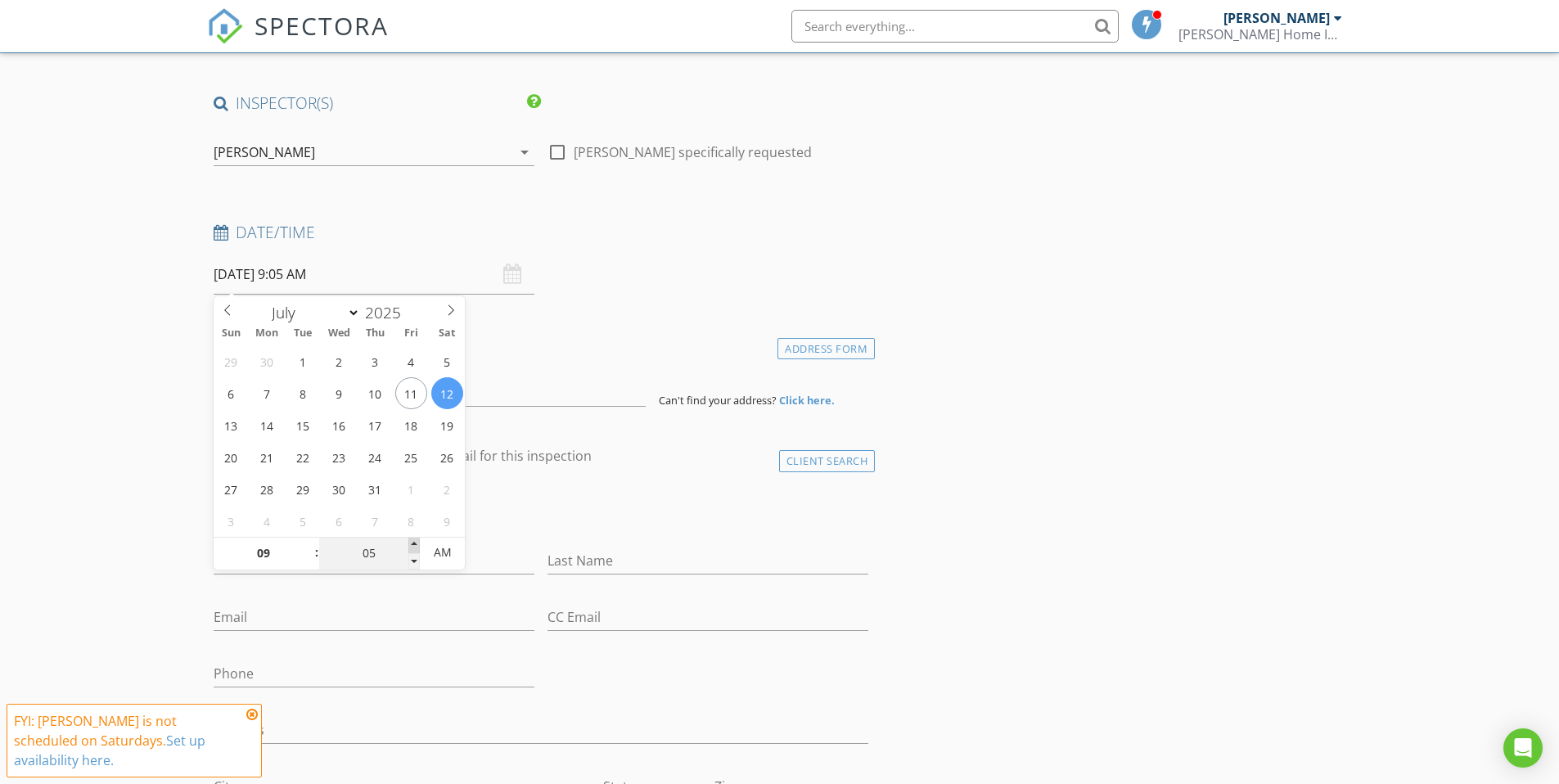 click at bounding box center [414, 545] 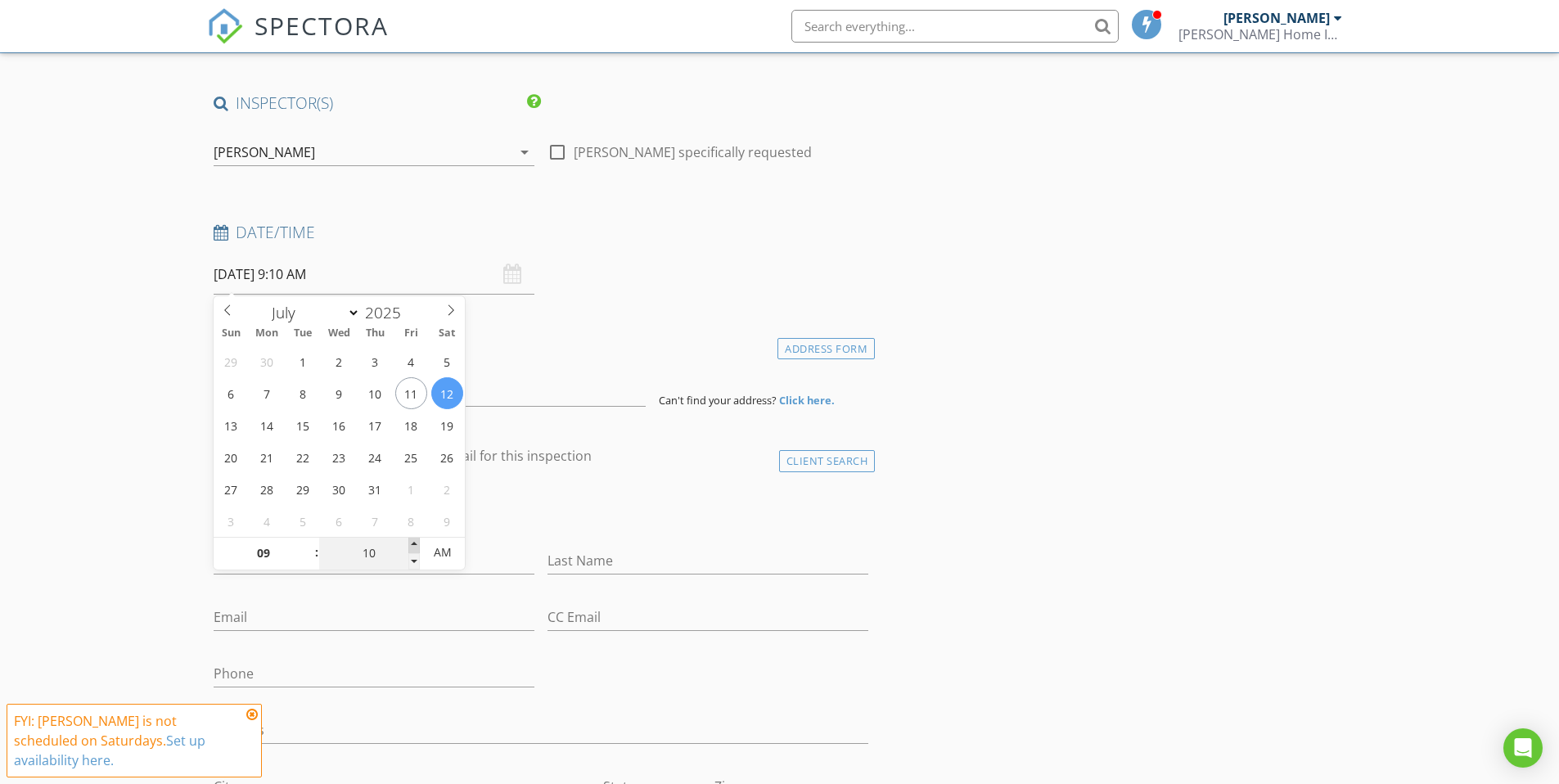 click at bounding box center [414, 545] 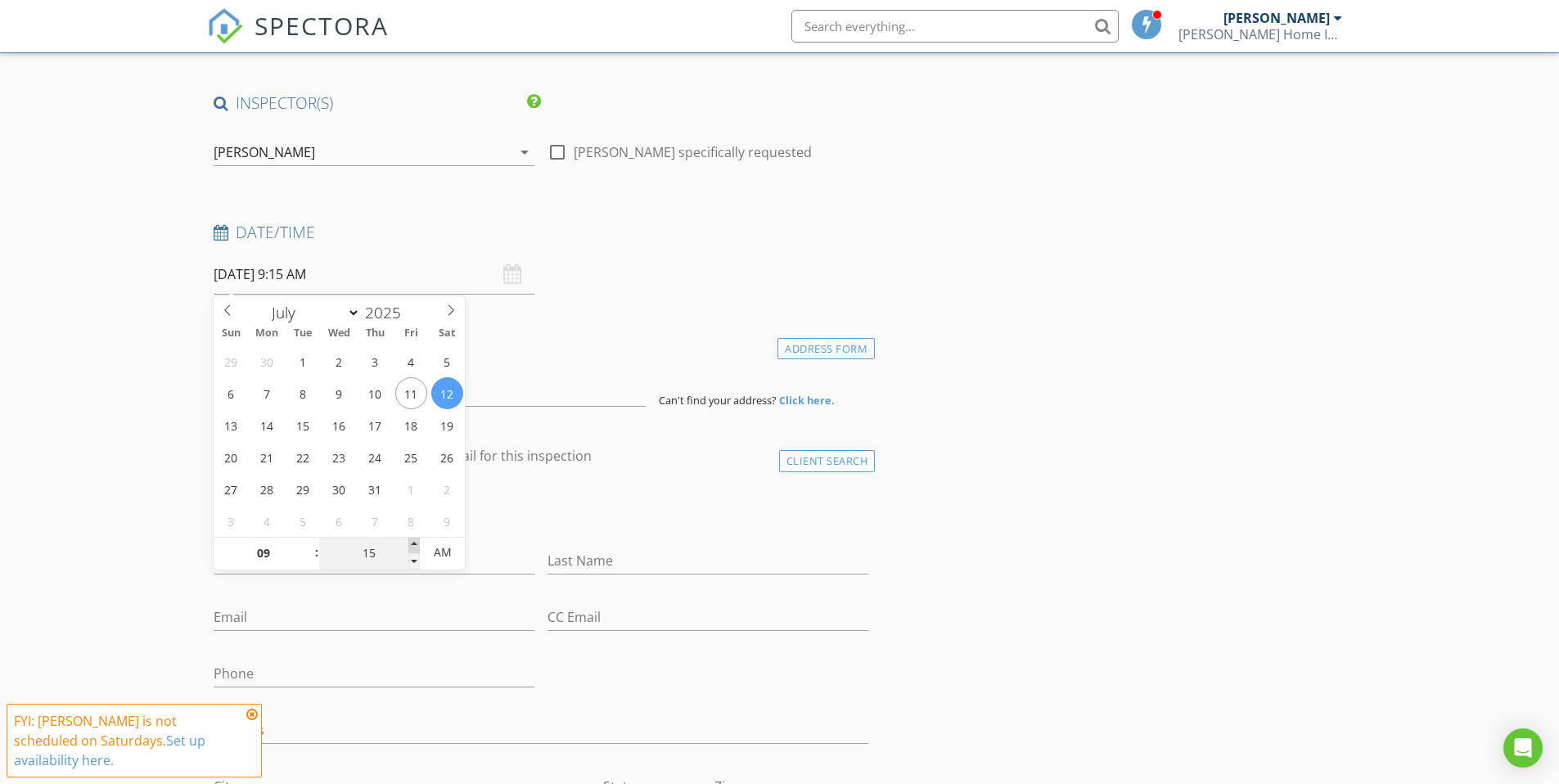 click at bounding box center [414, 545] 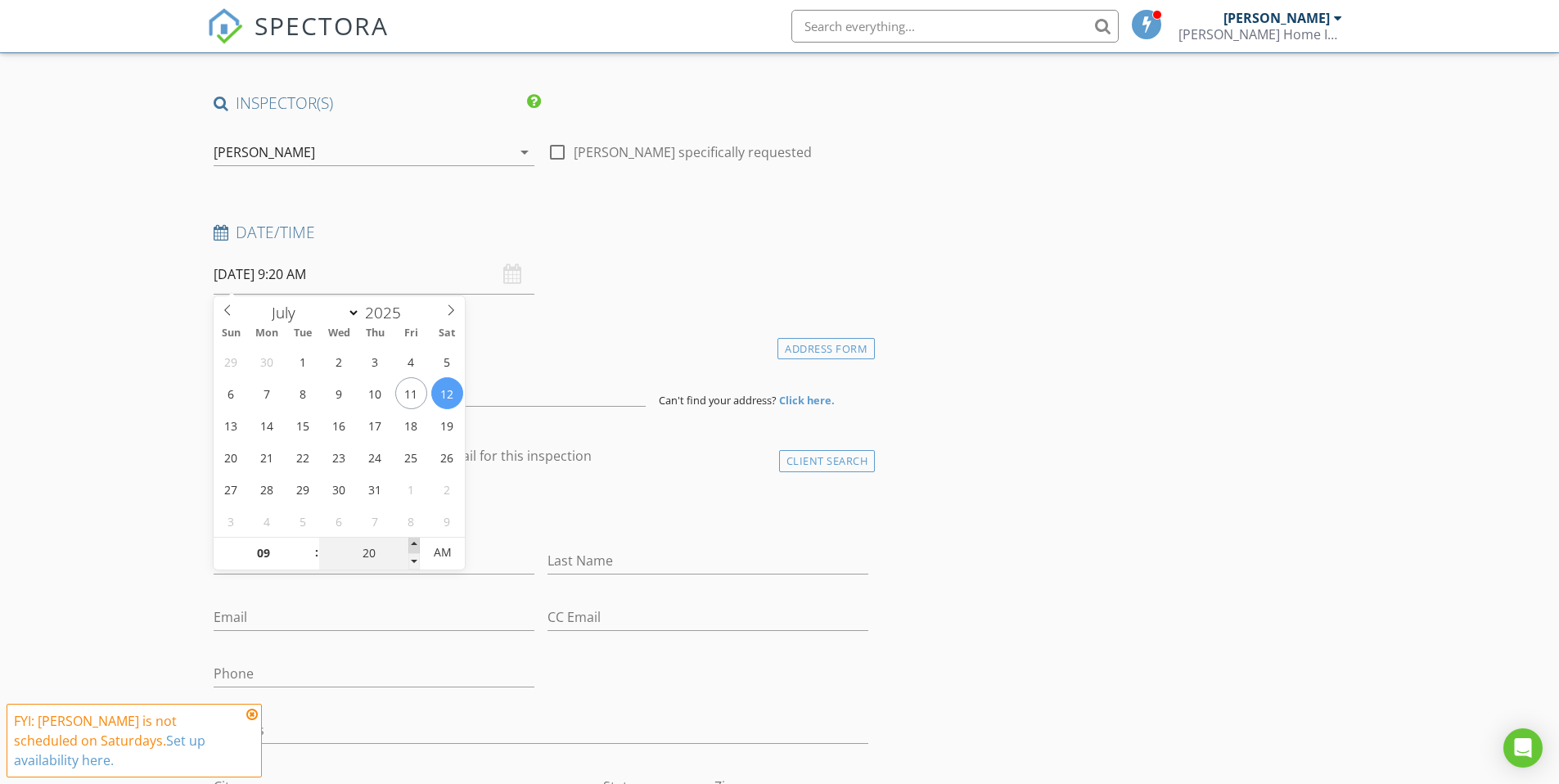 click at bounding box center [414, 545] 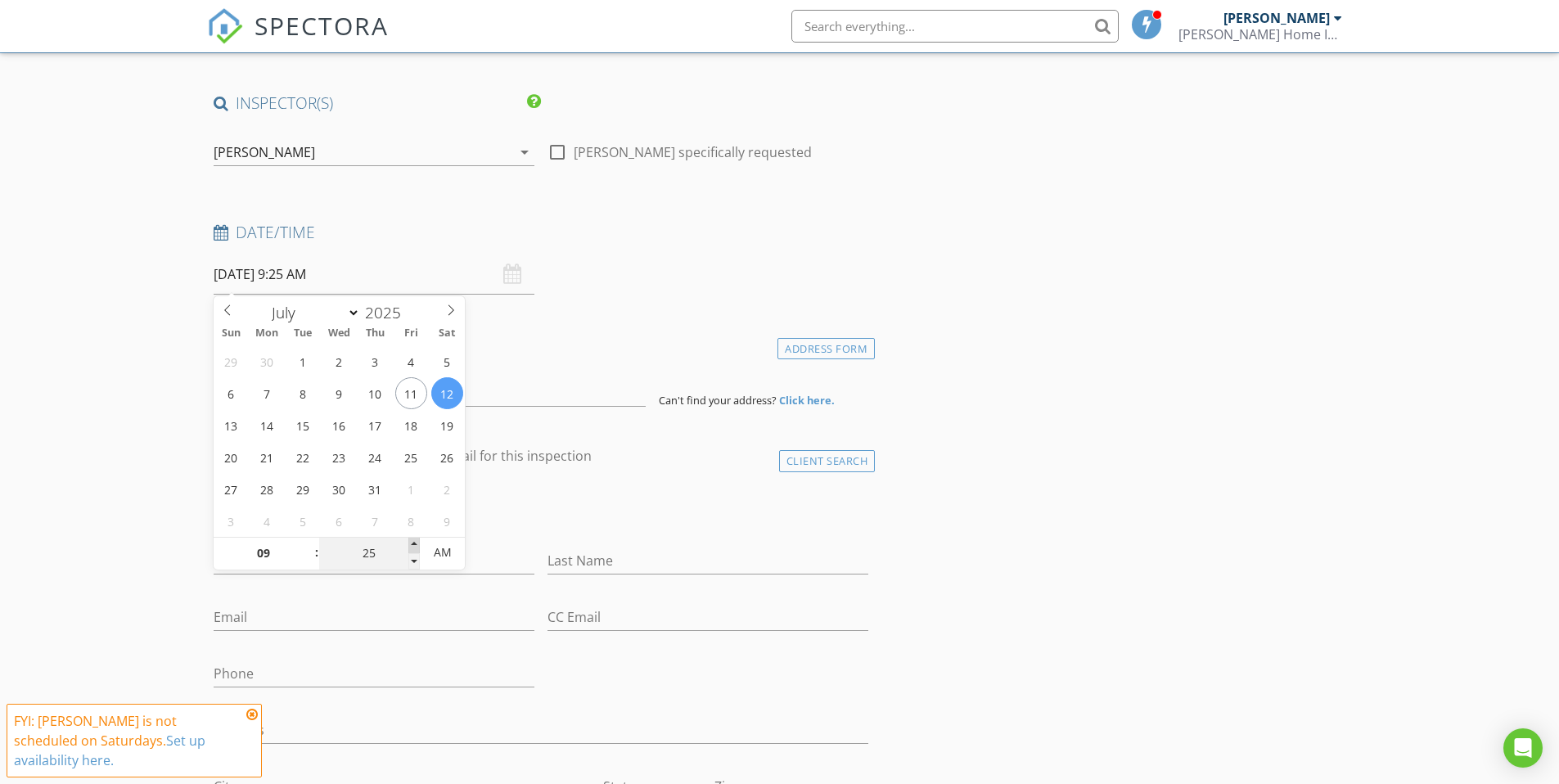 click at bounding box center (414, 545) 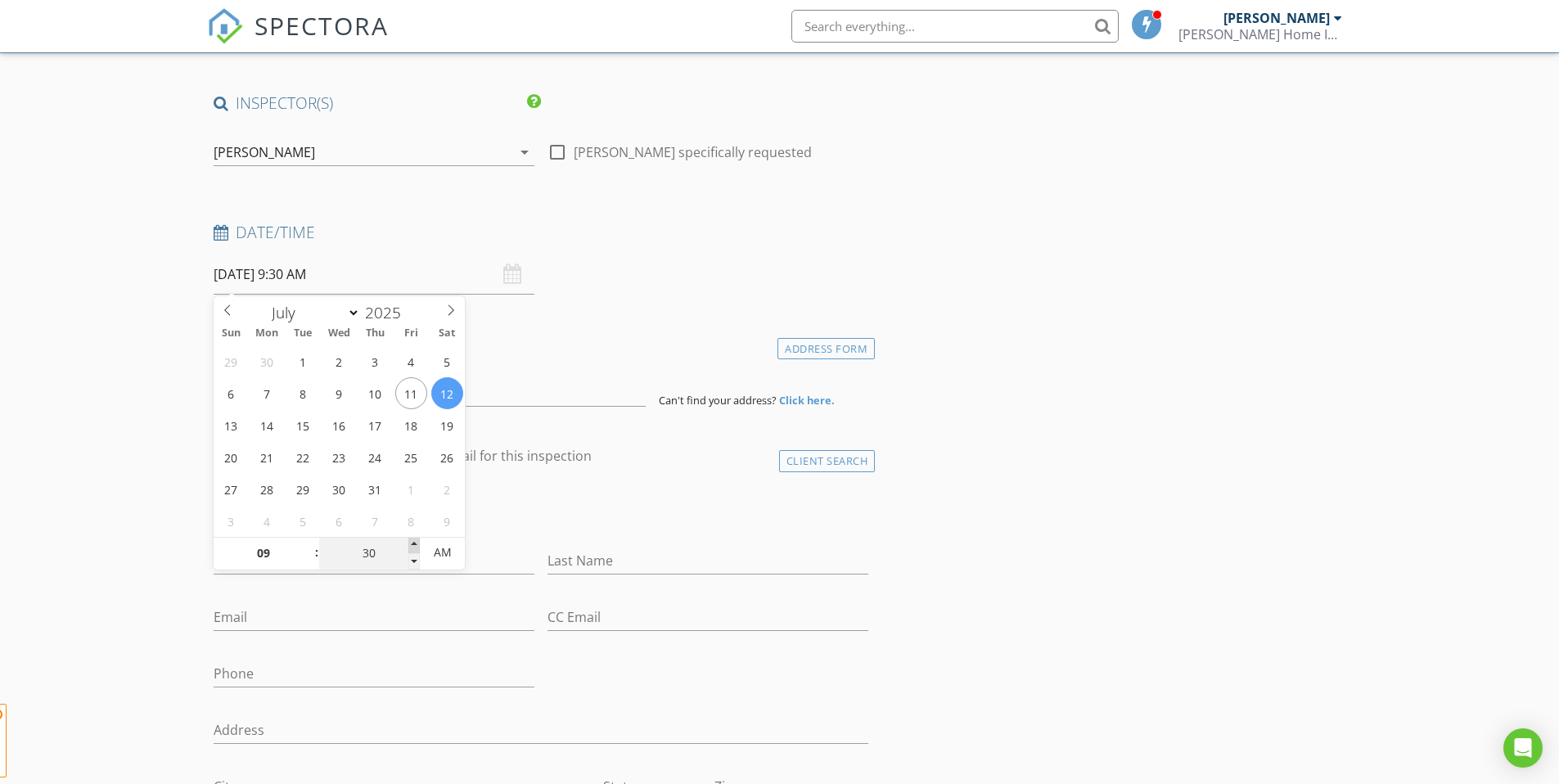 click at bounding box center (414, 545) 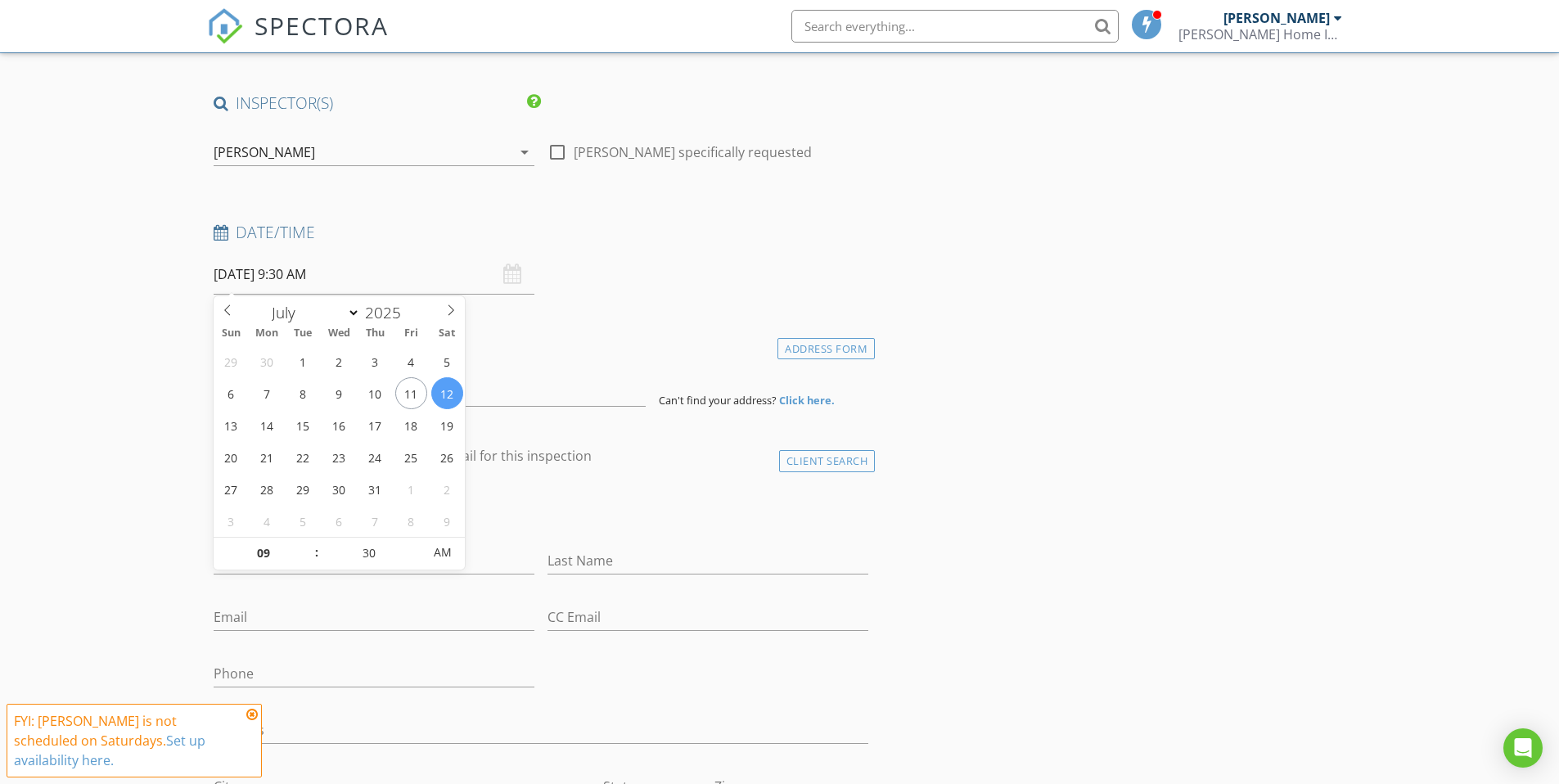 click on "Date/Time" at bounding box center [541, 232] 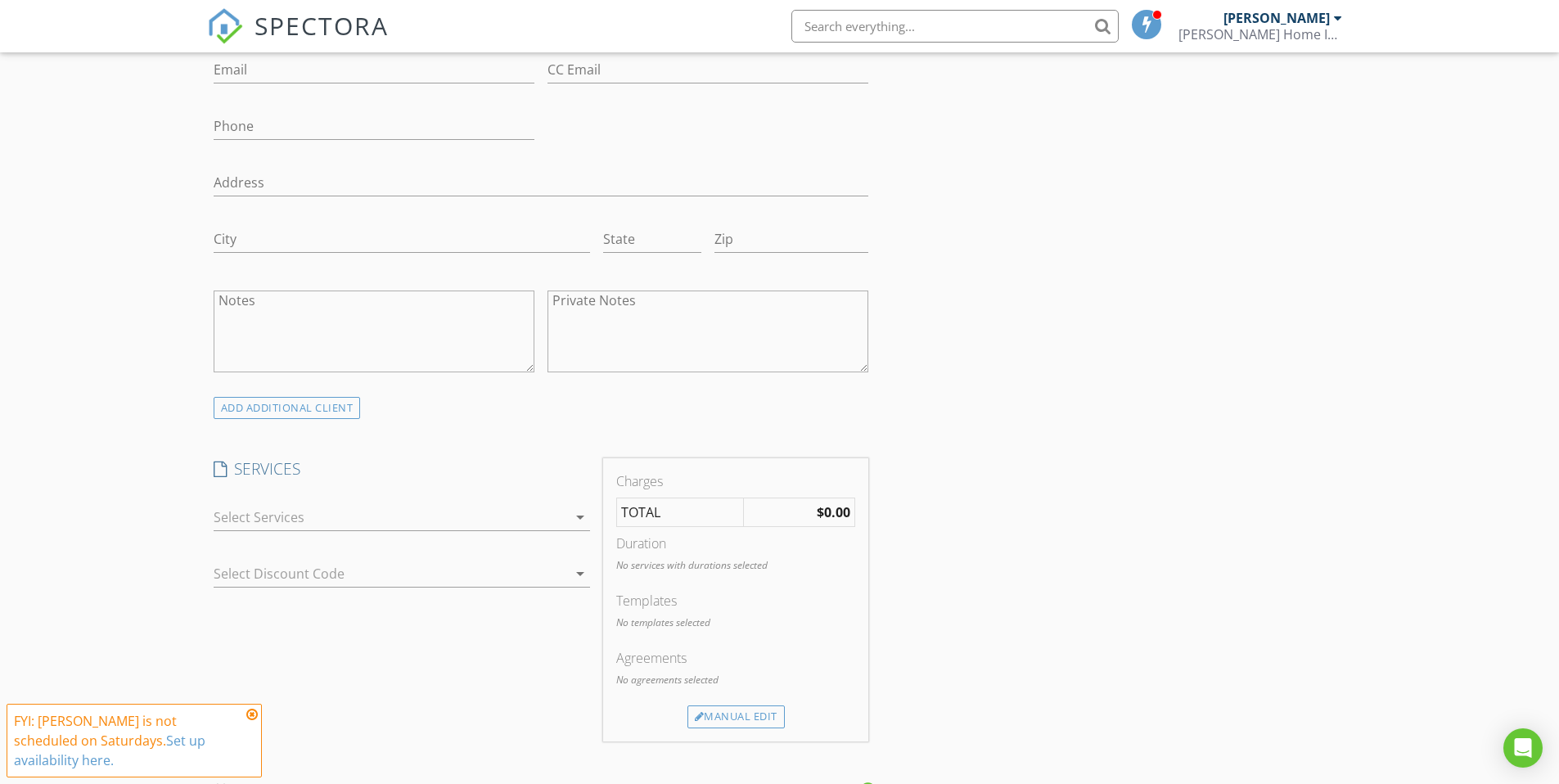 scroll, scrollTop: 646, scrollLeft: 0, axis: vertical 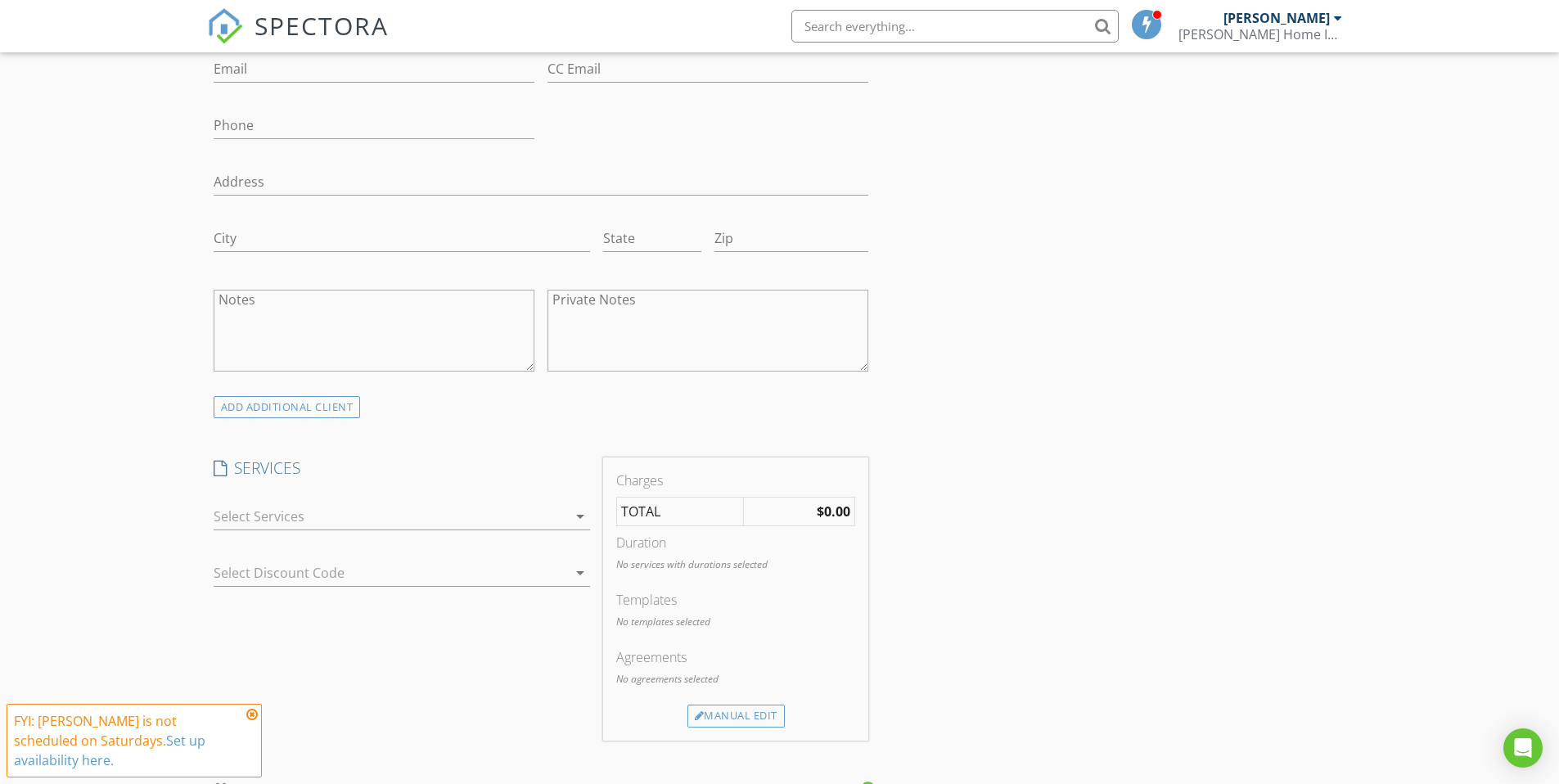 click at bounding box center (390, 516) 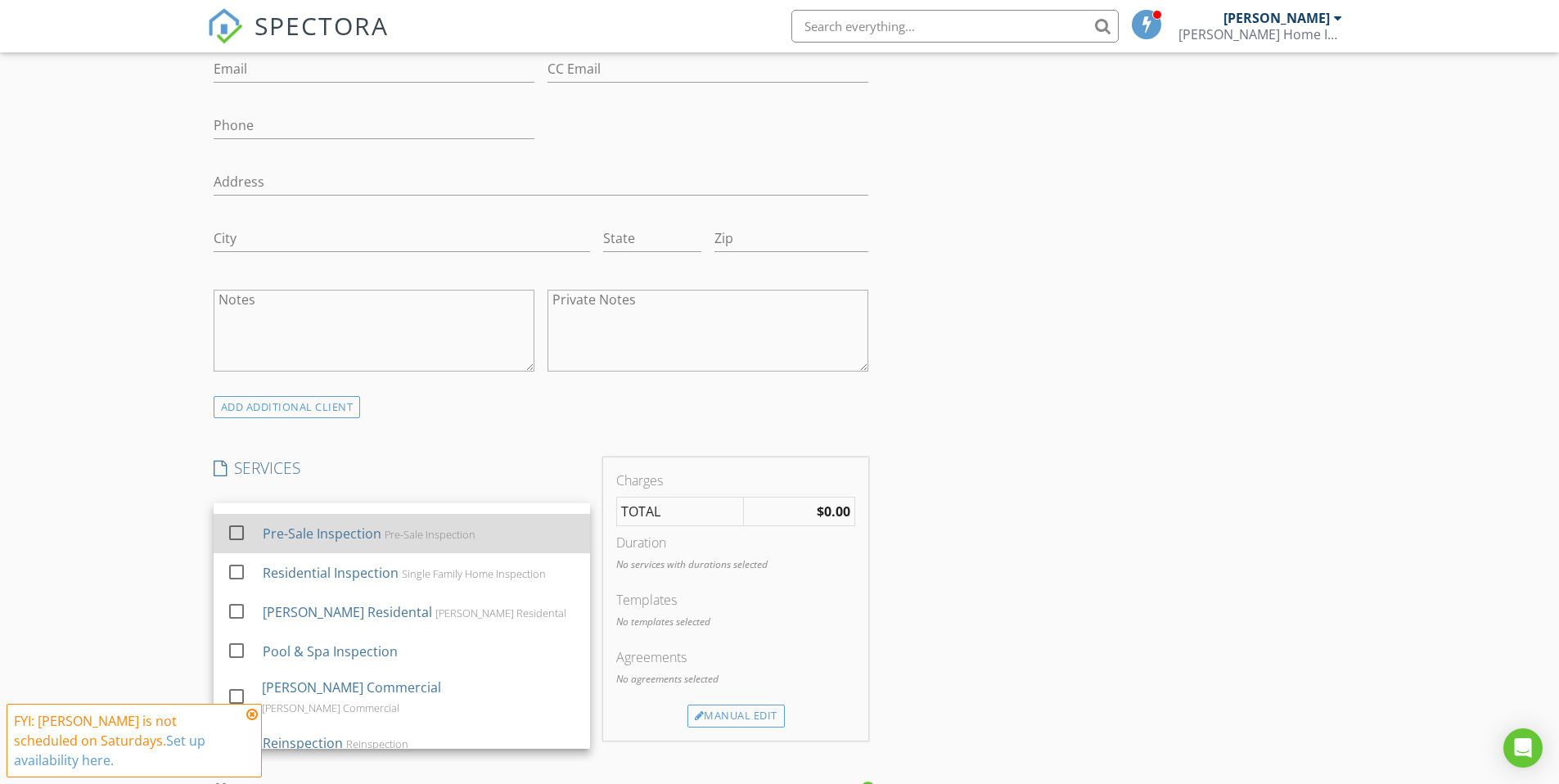 scroll, scrollTop: 497, scrollLeft: 0, axis: vertical 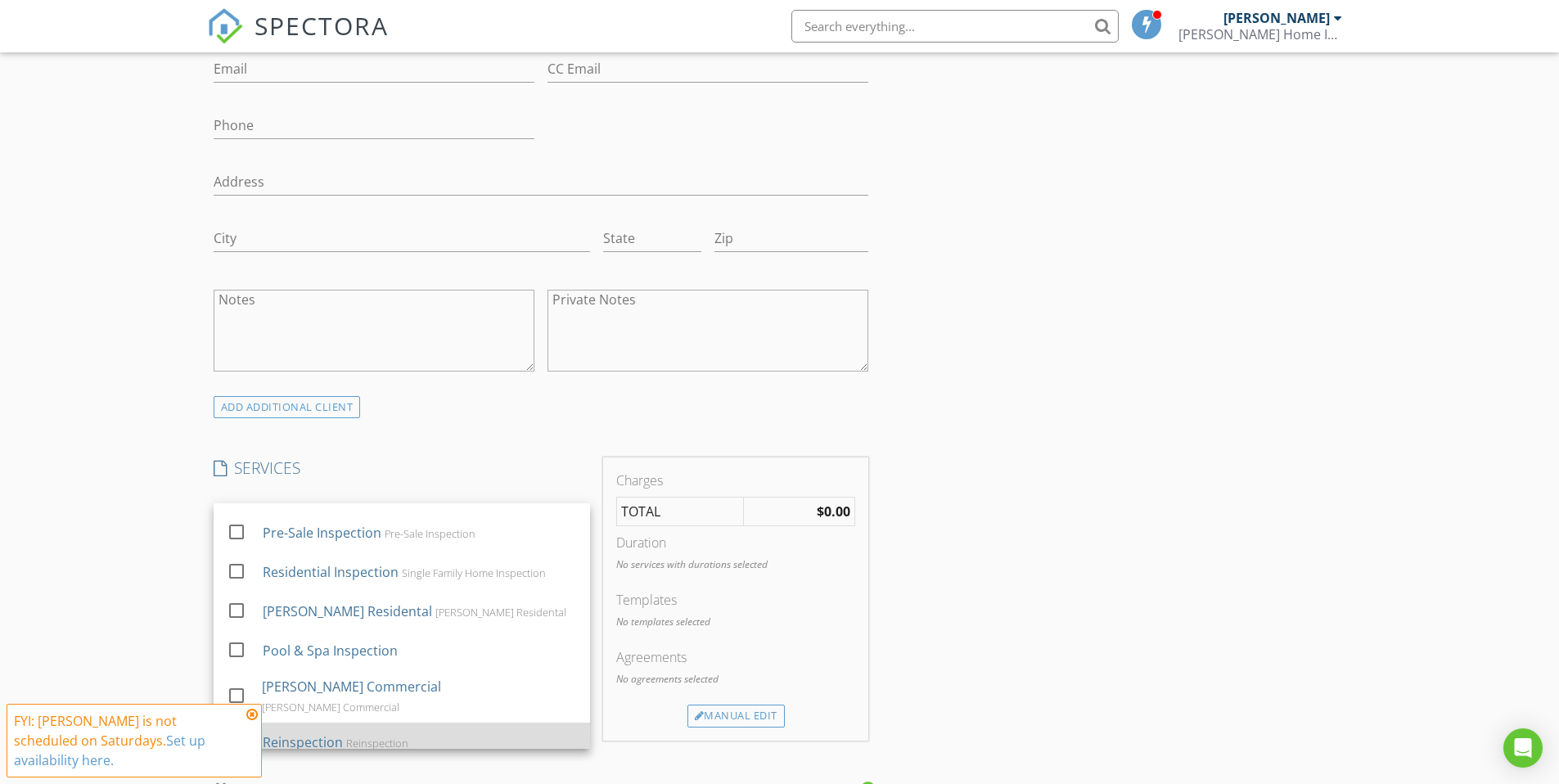 click on "Reinspection" at bounding box center [302, 742] 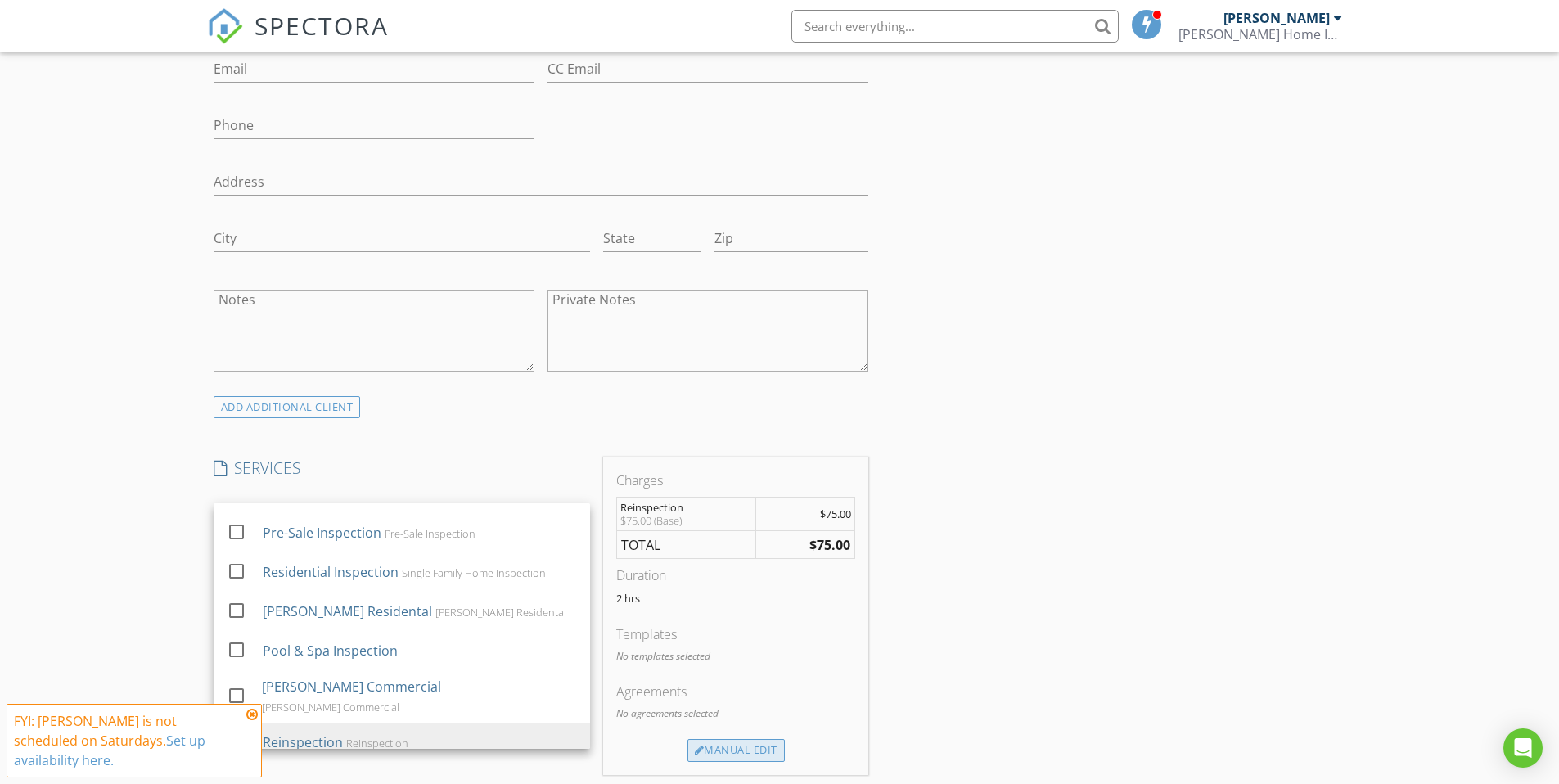 click on "Manual Edit" at bounding box center (736, 750) 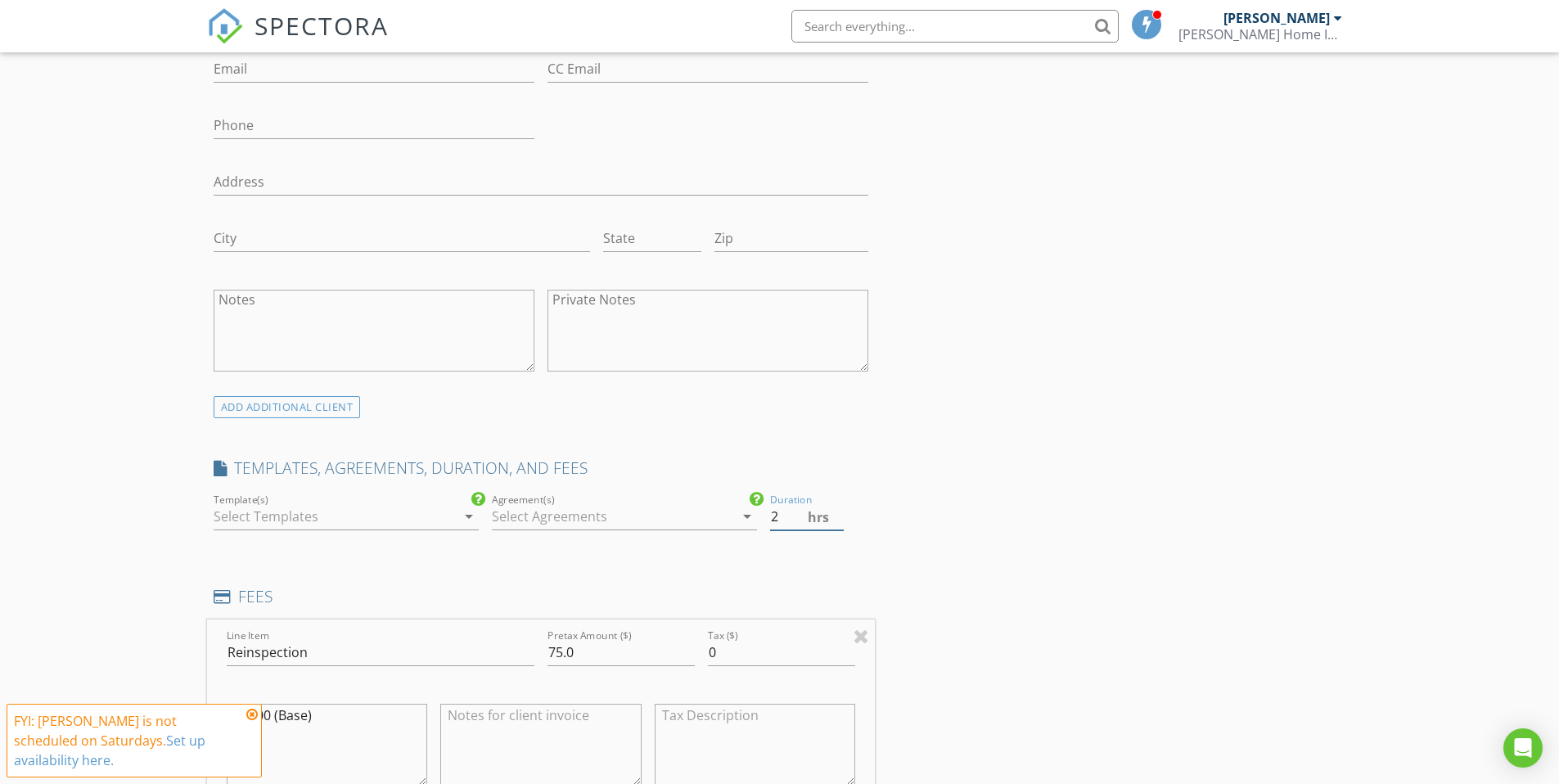 drag, startPoint x: 786, startPoint y: 516, endPoint x: 769, endPoint y: 516, distance: 17 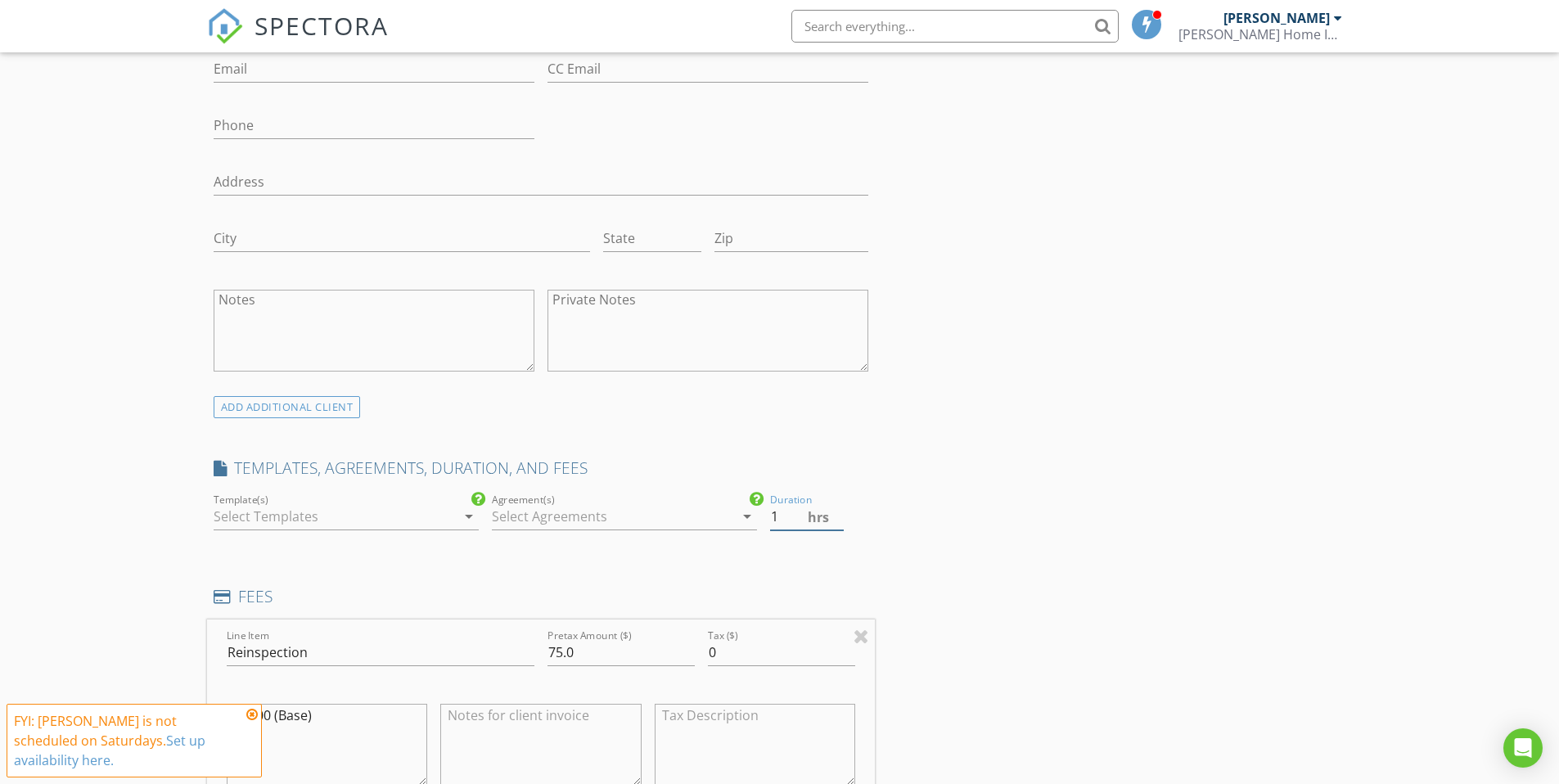 type on "1" 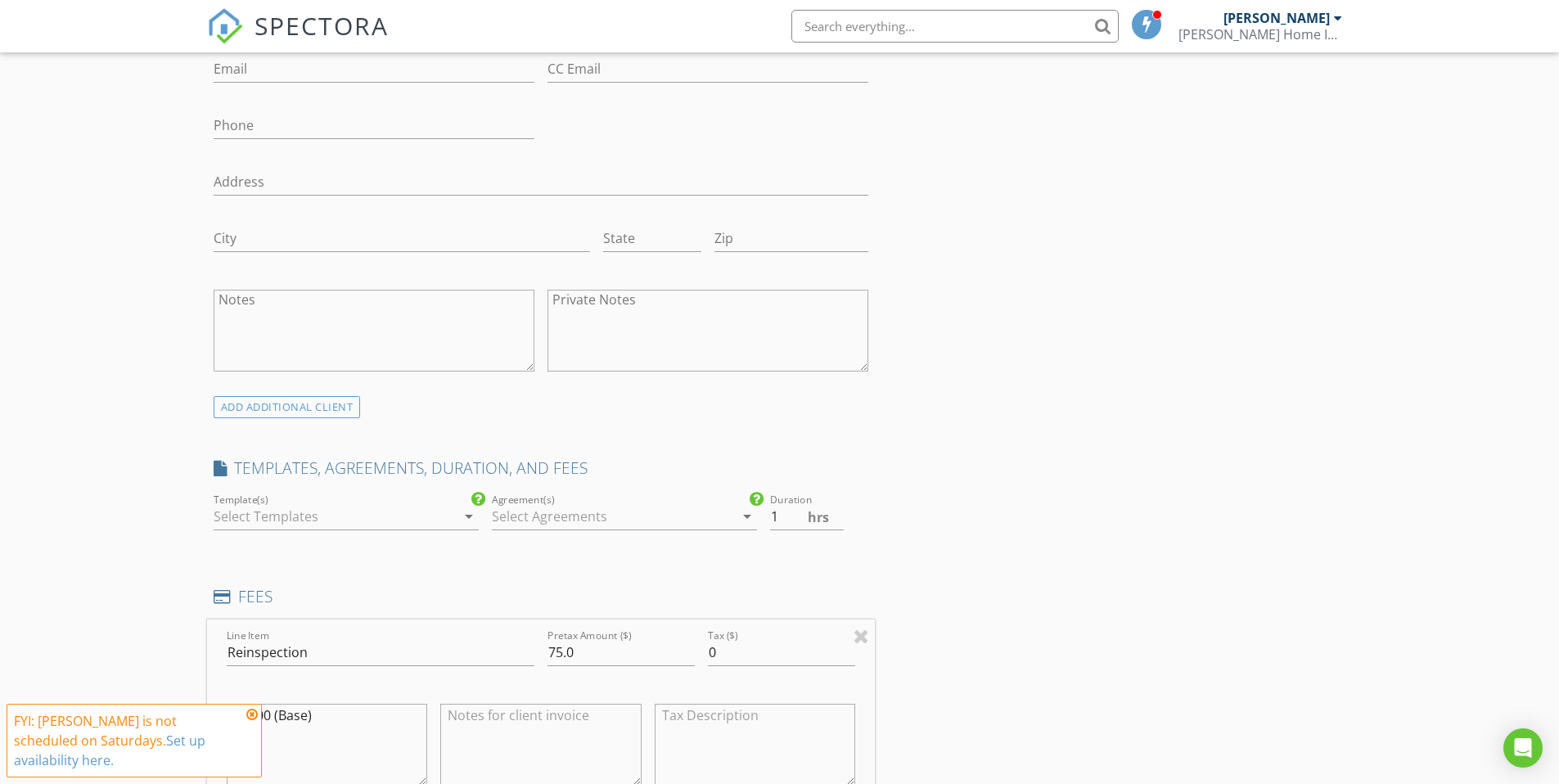click on "INSPECTOR(S)
check_box   Daniel Clements   PRIMARY   check_box_outline_blank   Brad Thomas     Daniel Clements arrow_drop_down   check_box_outline_blank Daniel Clements specifically requested
Date/Time
07/12/2025 9:30 AM
Location
Address Form       Can't find your address?   Click here.
client
check_box Enable Client CC email for this inspection   Client Search     check_box_outline_blank Client is a Company/Organization     First Name   Last Name   Email   CC Email   Phone   Address   City   State   Zip       Notes   Private Notes
ADD ADDITIONAL client
SERVICES
check_box_outline_blank   Full Service Inspection With 4 Point & Wind Mitigation   Home Inspection with 4 Point and Wind Mitigation check_box_outline_blank   Townhome Inspection   Townhome Inspection   Condo Inspection" at bounding box center (780, 828) 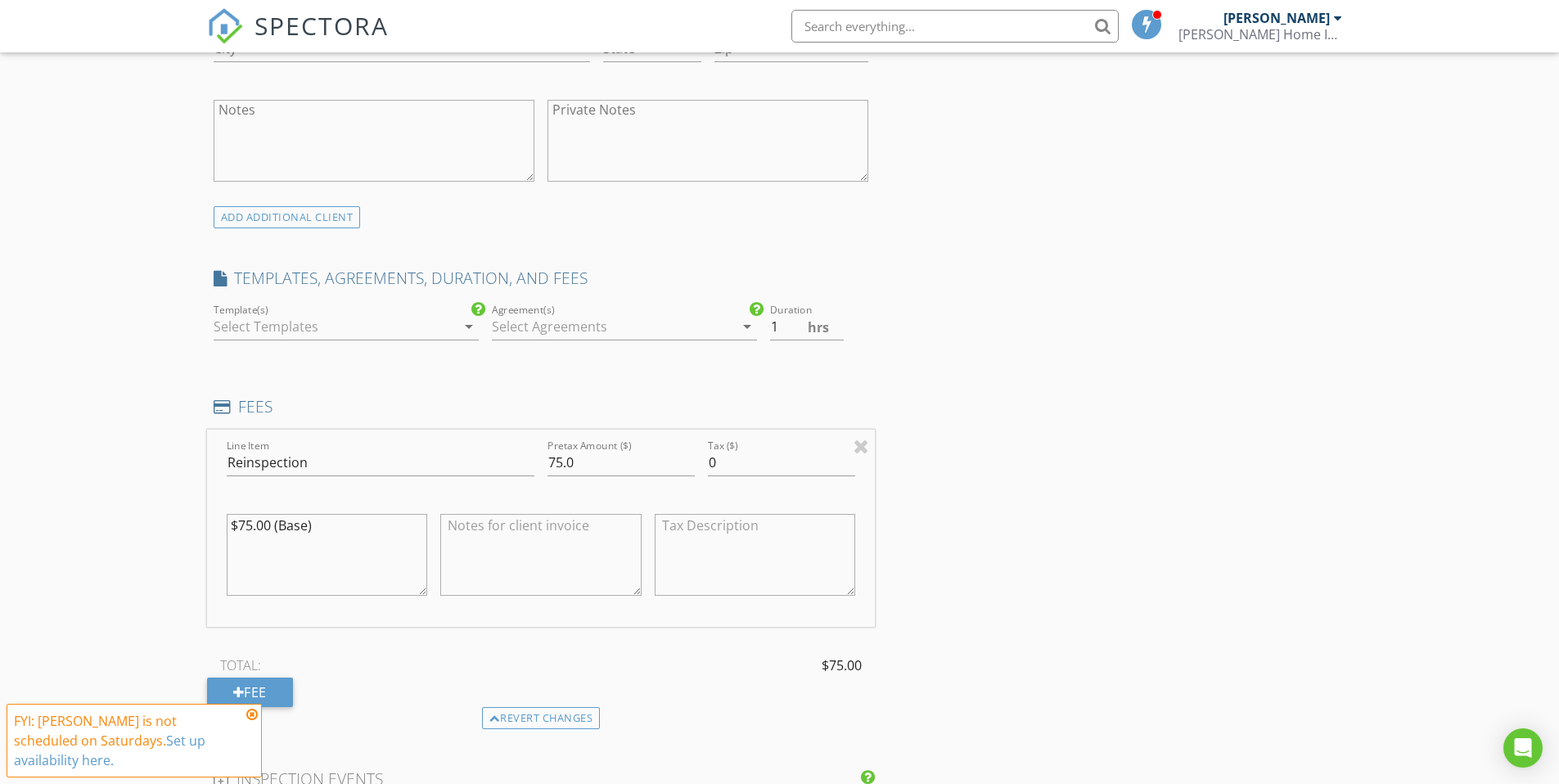 scroll, scrollTop: 838, scrollLeft: 0, axis: vertical 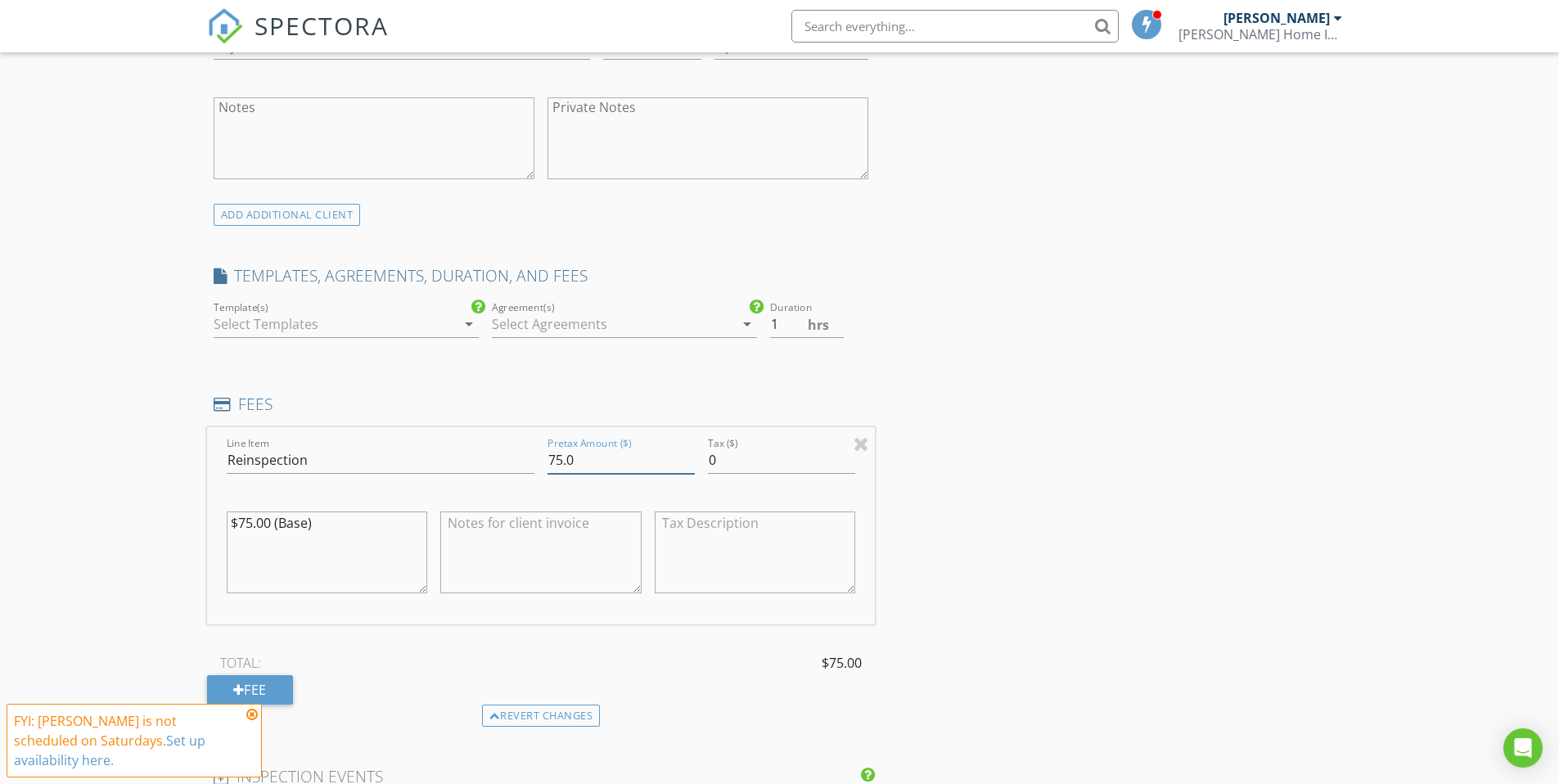 drag, startPoint x: 562, startPoint y: 456, endPoint x: 548, endPoint y: 456, distance: 14 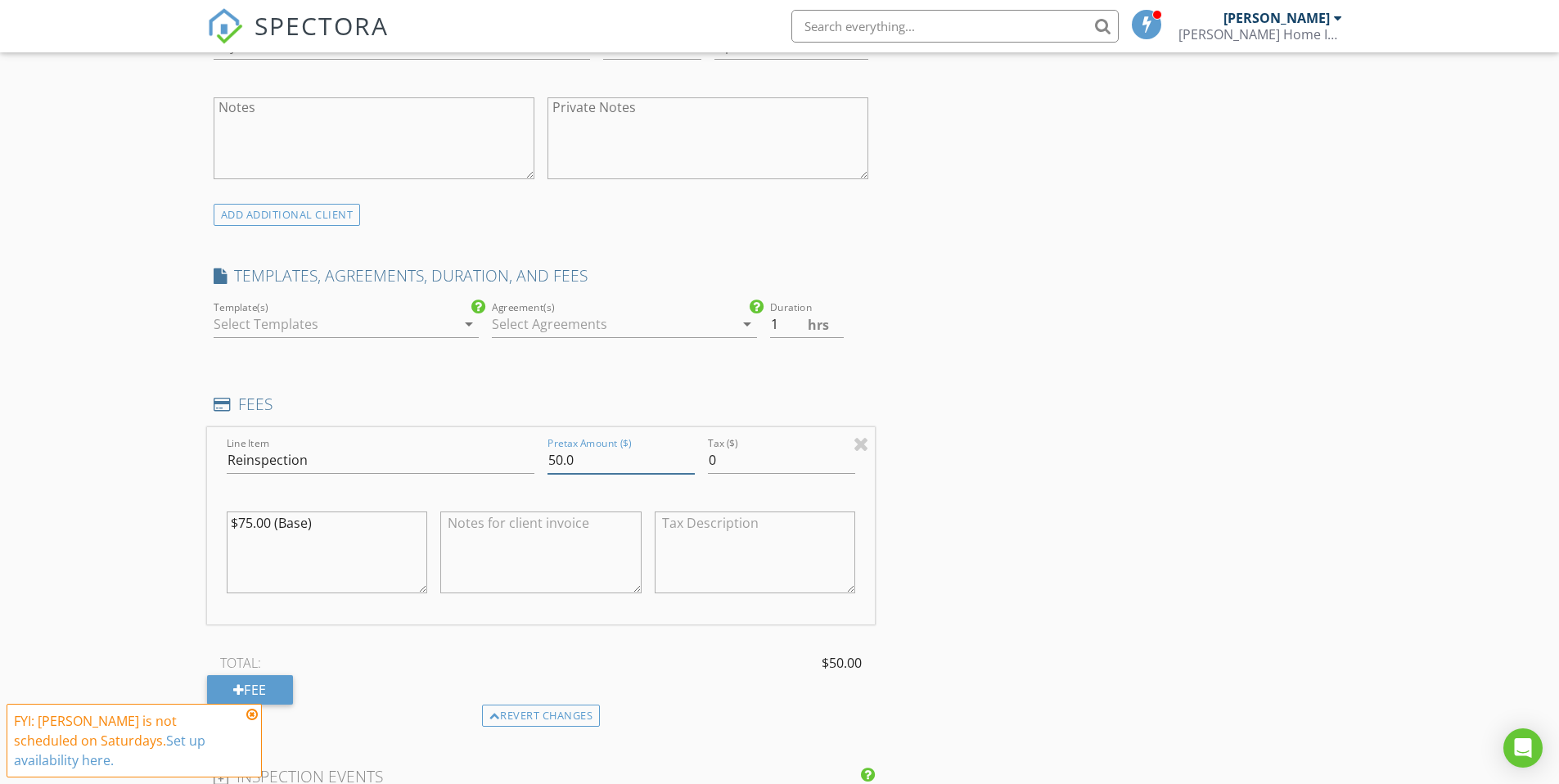 type on "50.0" 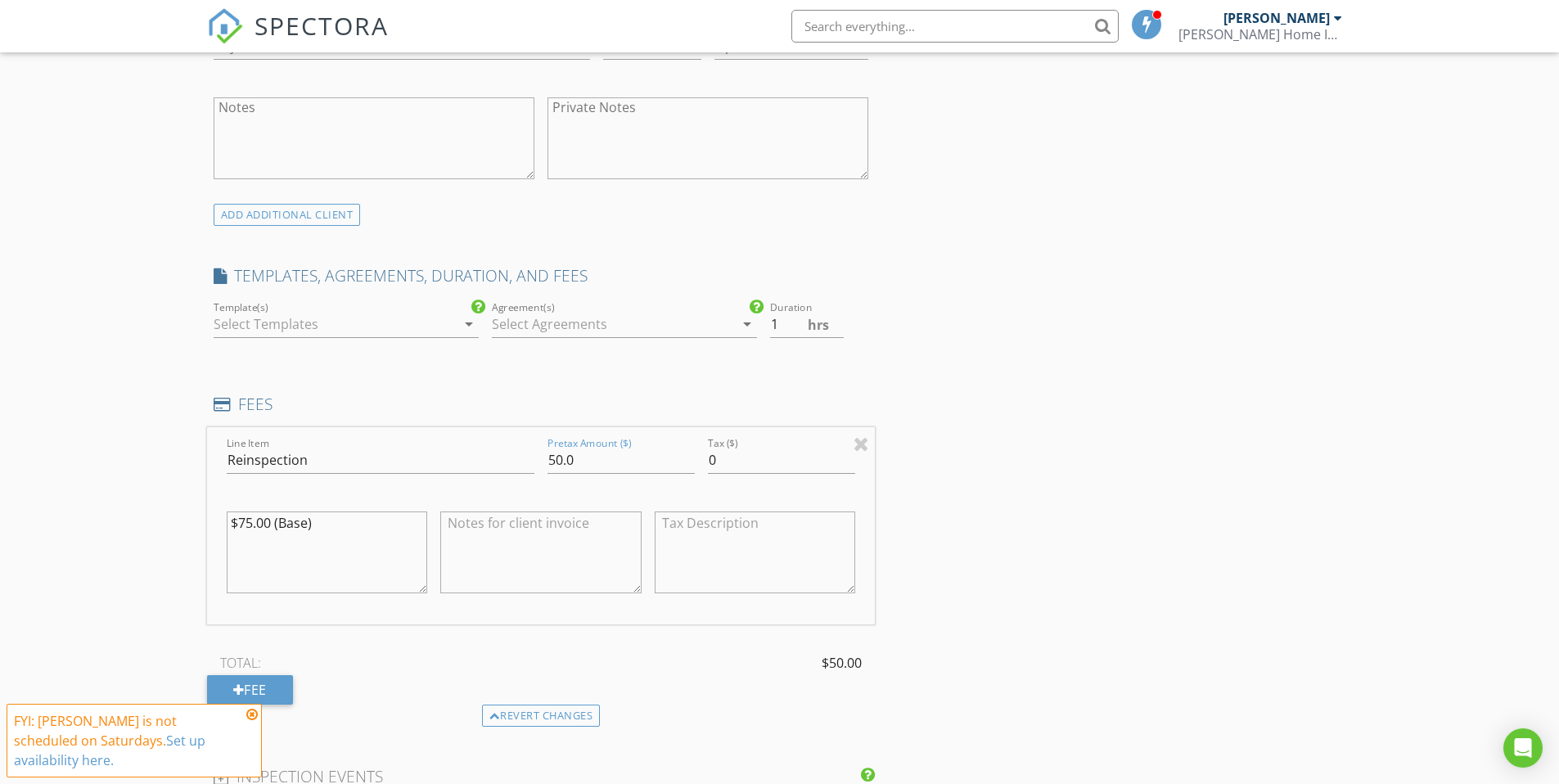 click on "INSPECTOR(S)
check_box   Daniel Clements   PRIMARY   check_box_outline_blank   Brad Thomas     Daniel Clements arrow_drop_down   check_box_outline_blank Daniel Clements specifically requested
Date/Time
07/12/2025 9:30 AM
Location
Address Form       Can't find your address?   Click here.
client
check_box Enable Client CC email for this inspection   Client Search     check_box_outline_blank Client is a Company/Organization     First Name   Last Name   Email   CC Email   Phone   Address   City   State   Zip       Notes   Private Notes
ADD ADDITIONAL client
SERVICES
check_box_outline_blank   Full Service Inspection With 4 Point & Wind Mitigation   Home Inspection with 4 Point and Wind Mitigation check_box_outline_blank   Townhome Inspection   Townhome Inspection   Condo Inspection" at bounding box center [780, 636] 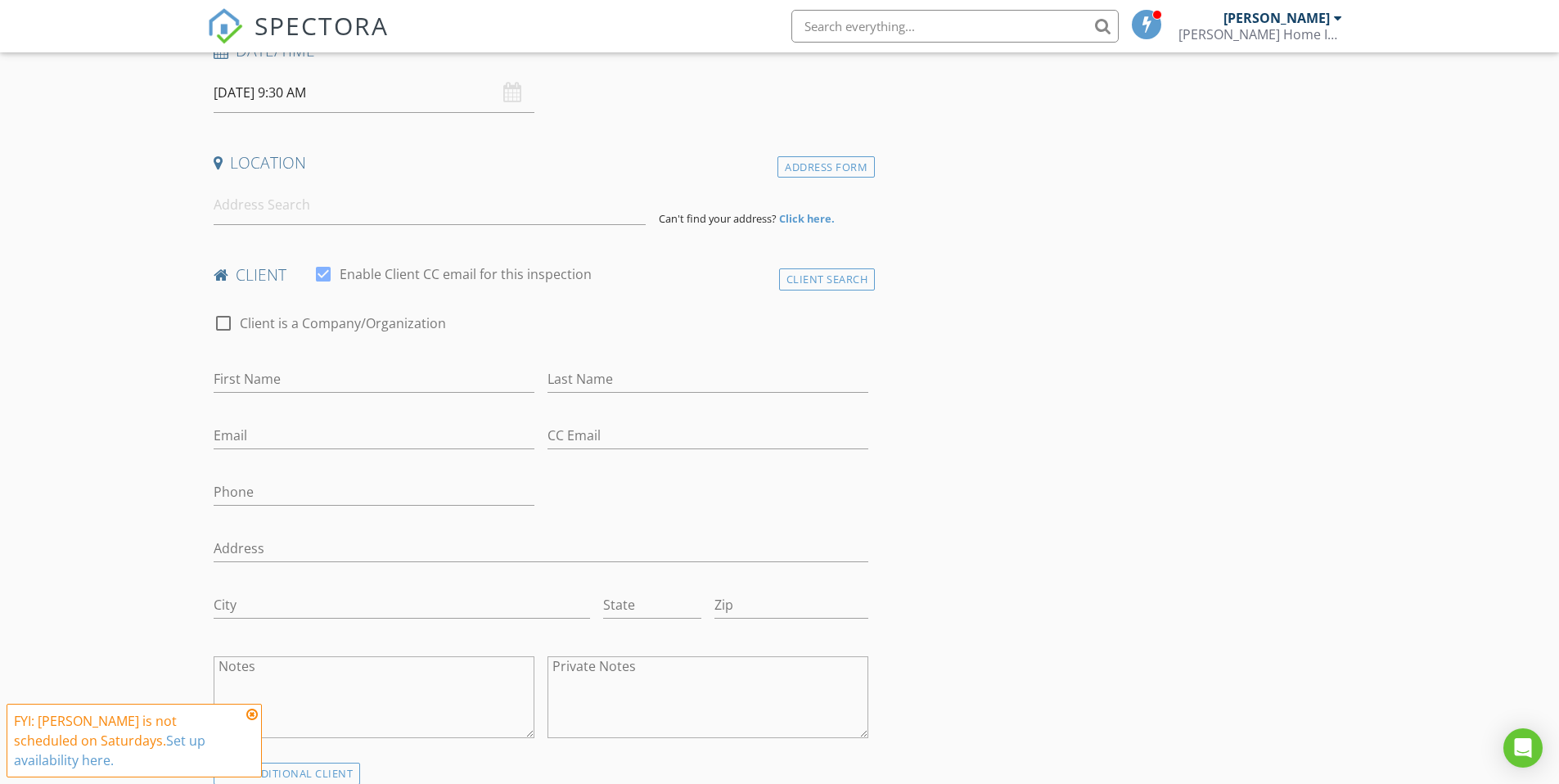 scroll, scrollTop: 261, scrollLeft: 0, axis: vertical 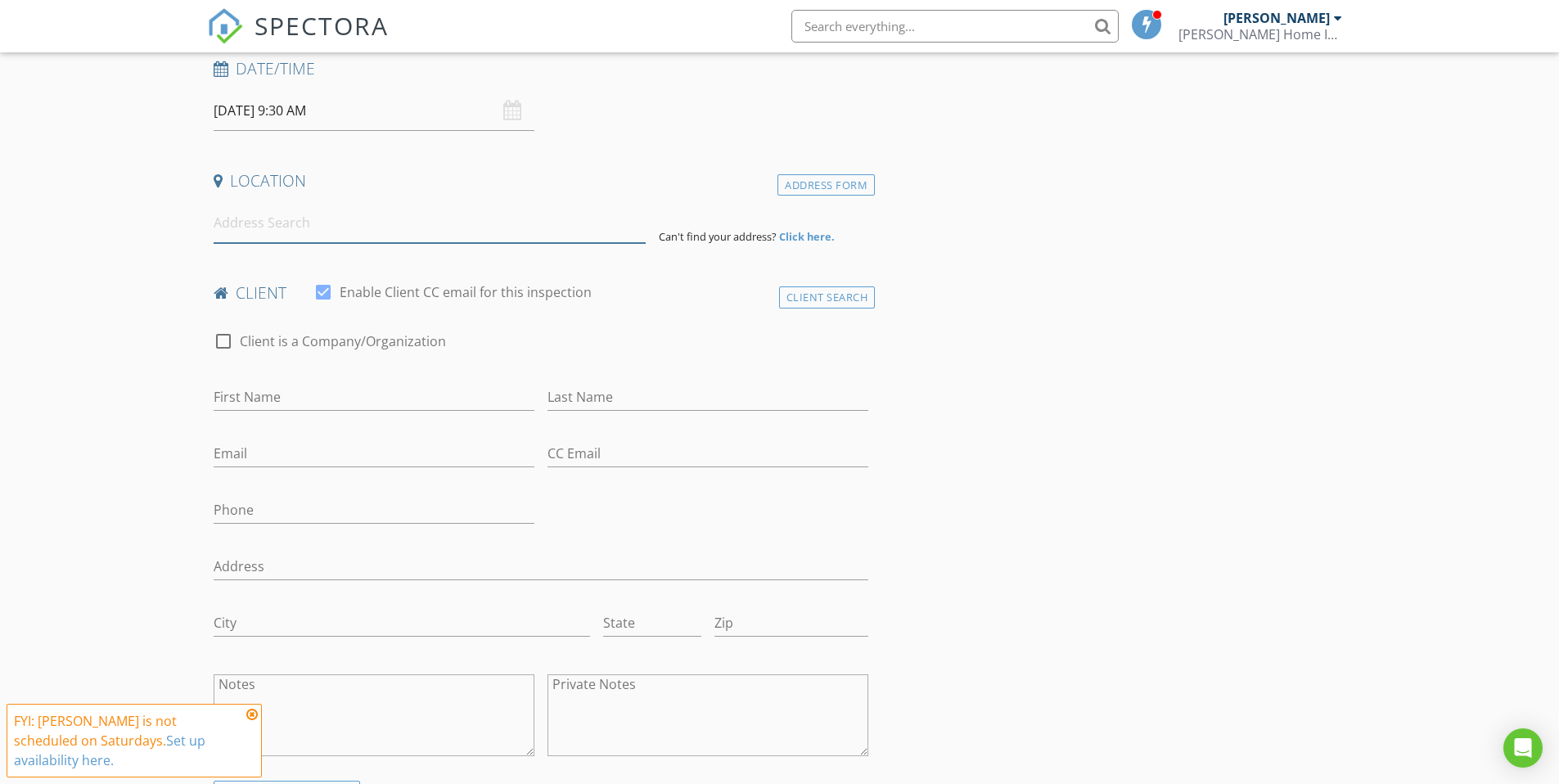 click at bounding box center [430, 223] 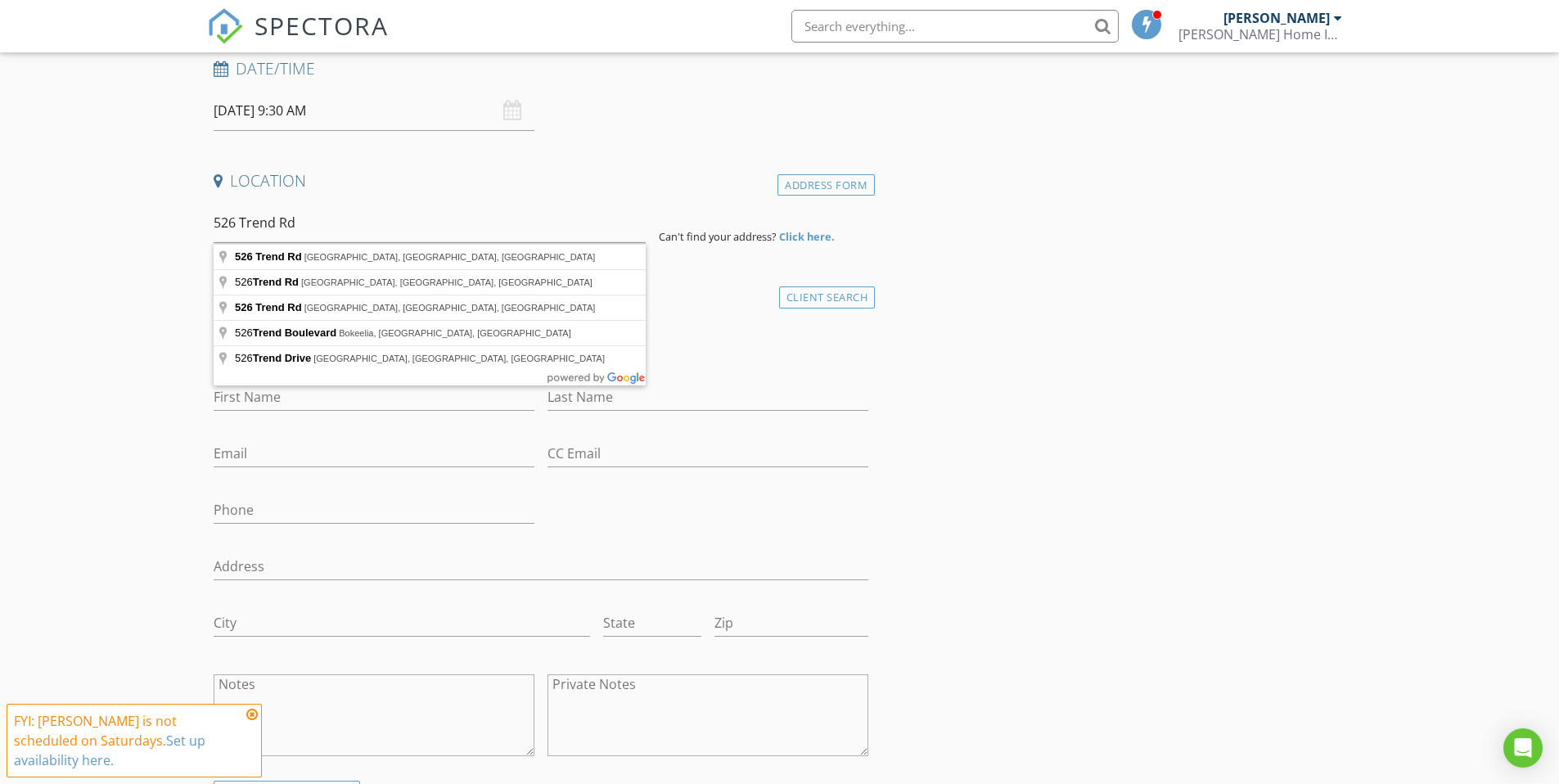 type on "526 Trend Rd, Melbourne, FL, USA" 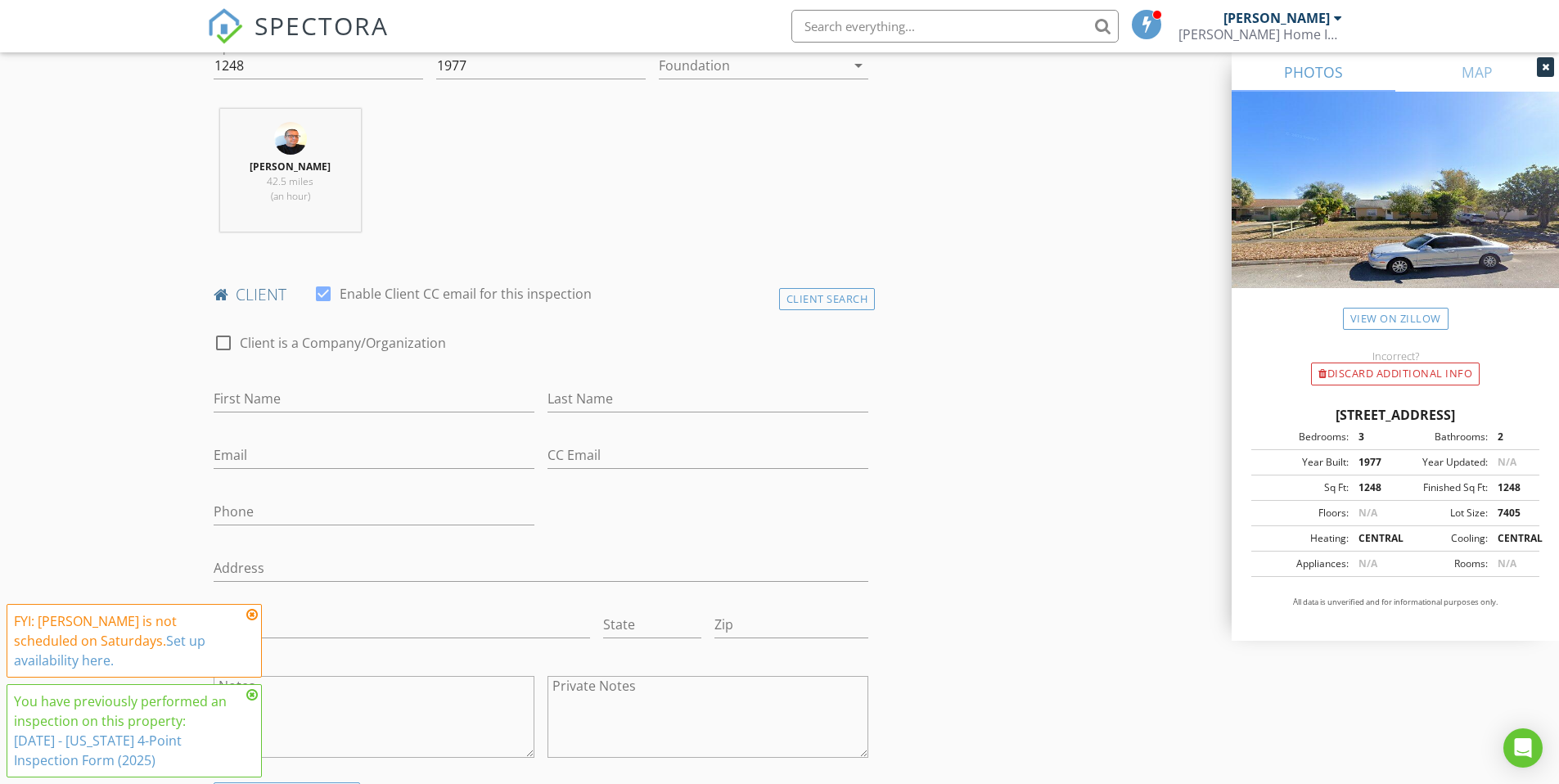 scroll, scrollTop: 598, scrollLeft: 0, axis: vertical 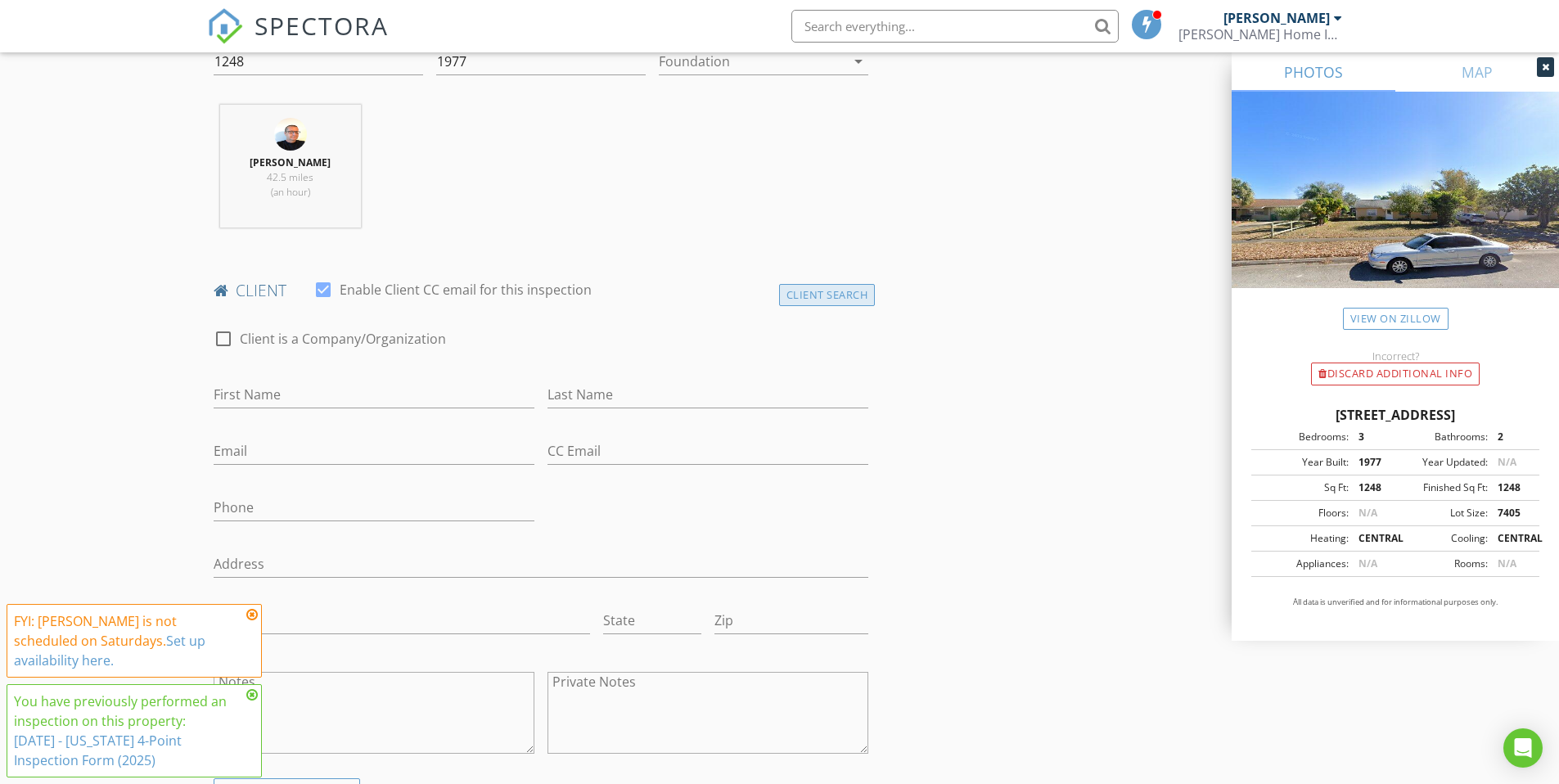 click on "Client Search" at bounding box center [827, 295] 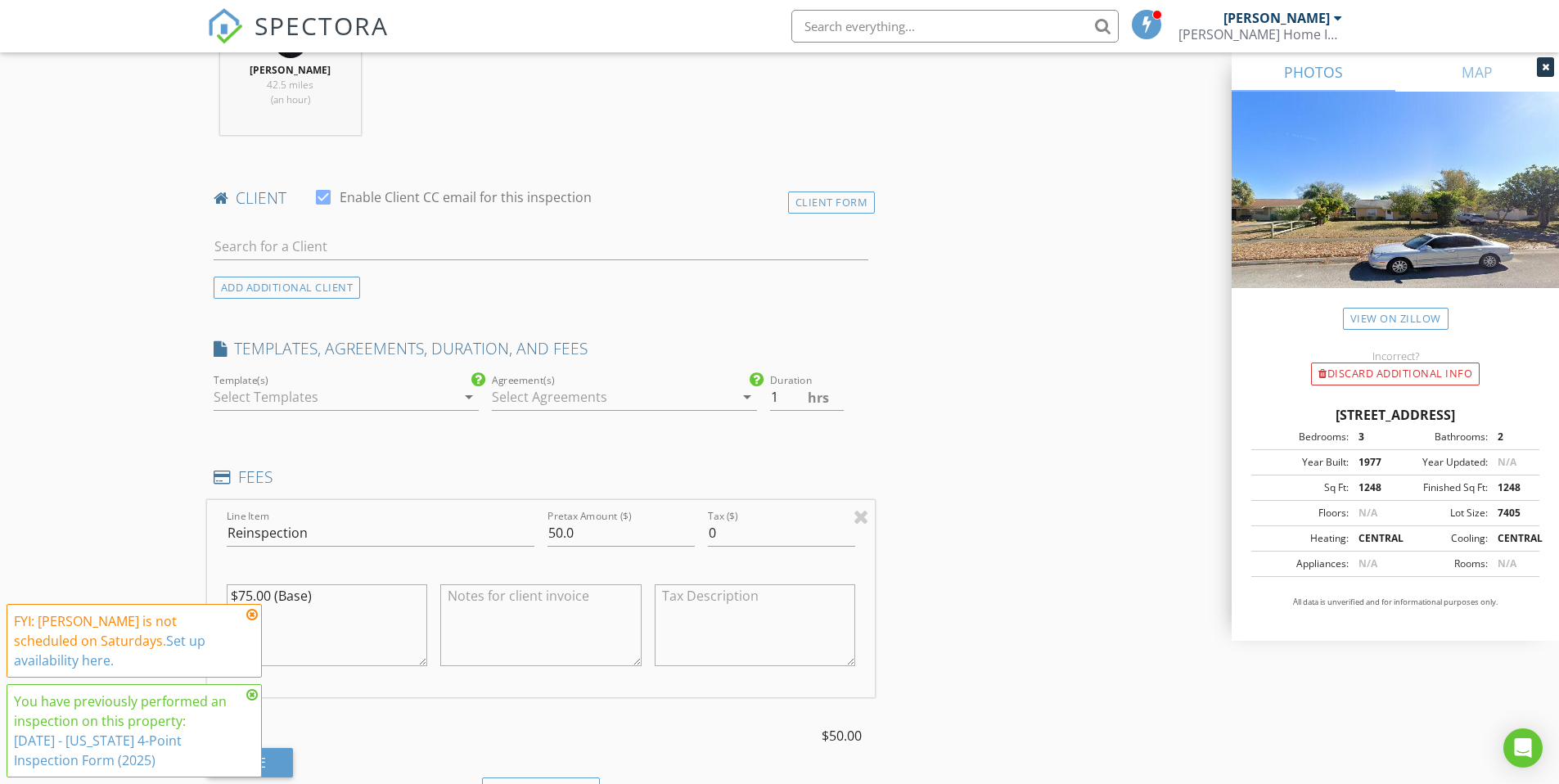 scroll, scrollTop: 713, scrollLeft: 0, axis: vertical 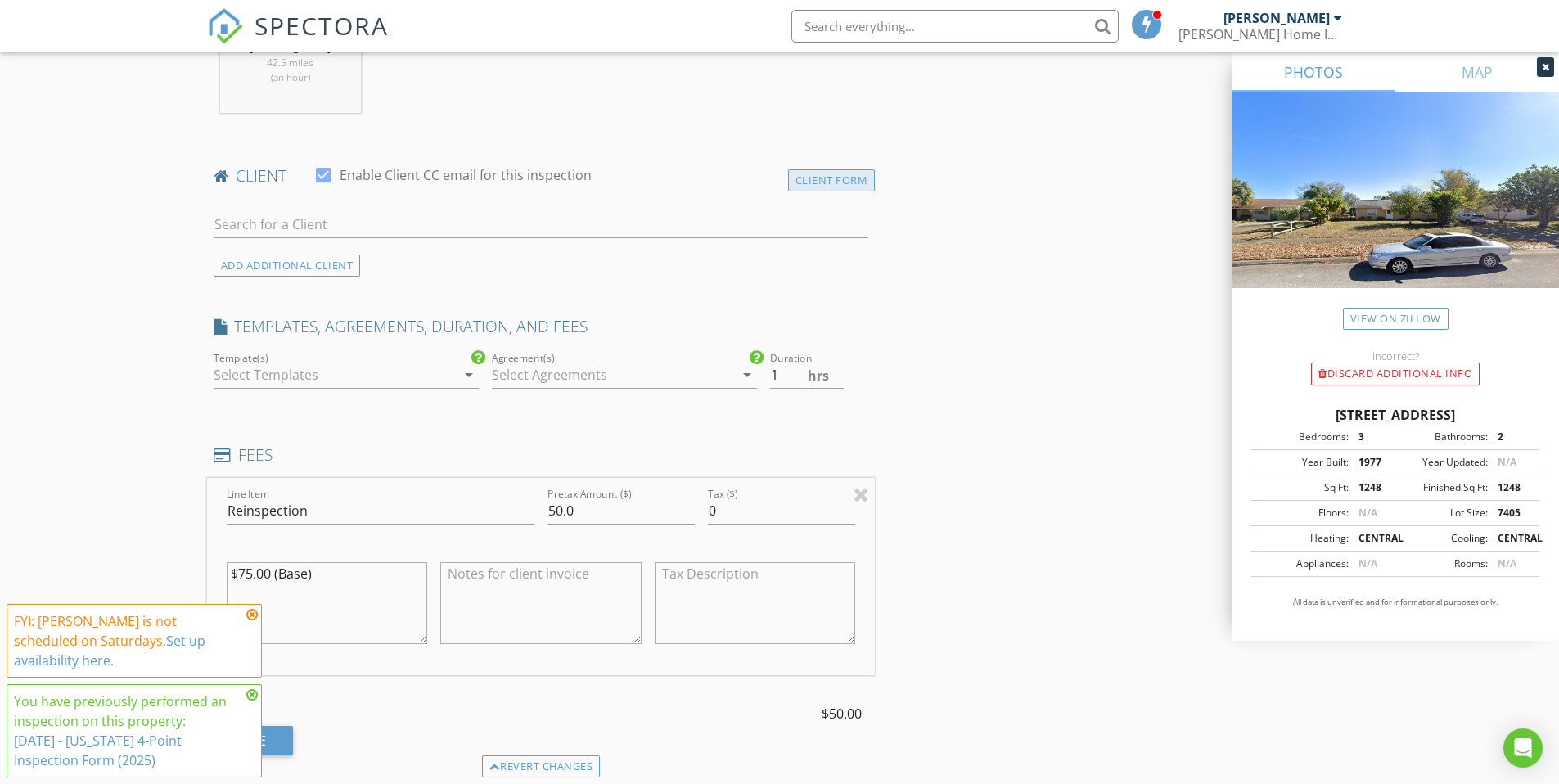 click on "Client Form" at bounding box center [831, 180] 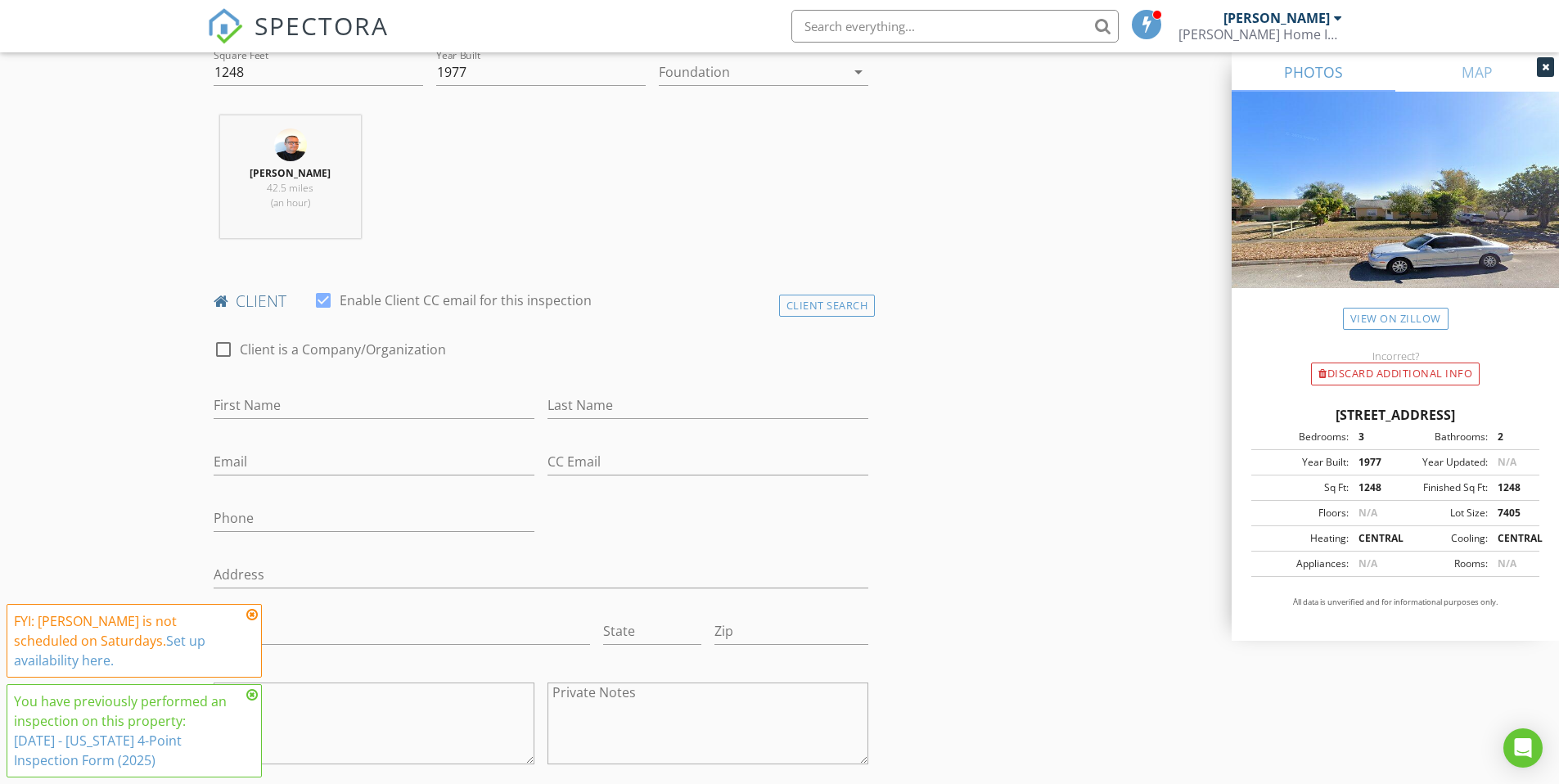 scroll, scrollTop: 588, scrollLeft: 0, axis: vertical 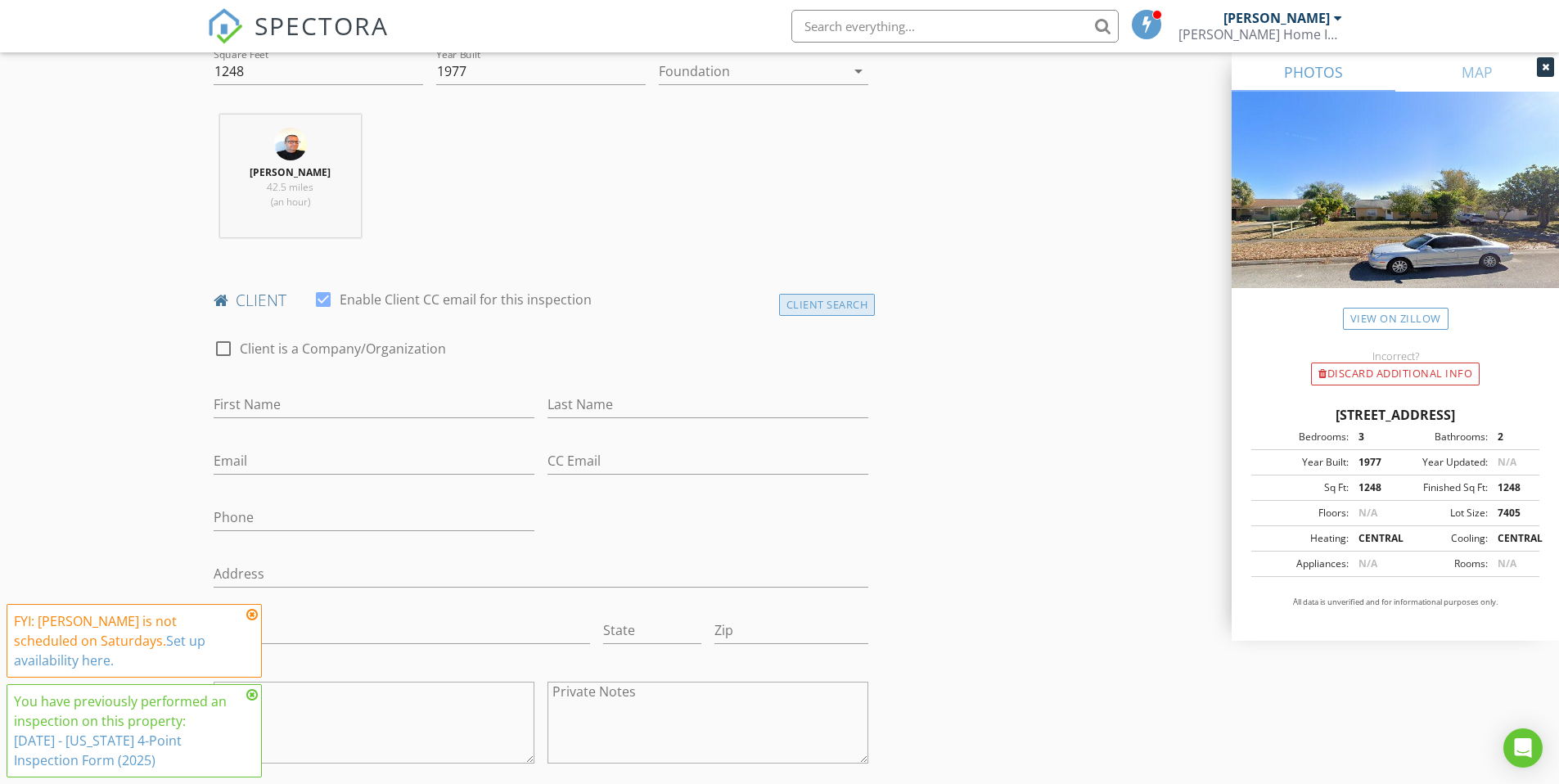 click on "Client Search" at bounding box center [827, 304] 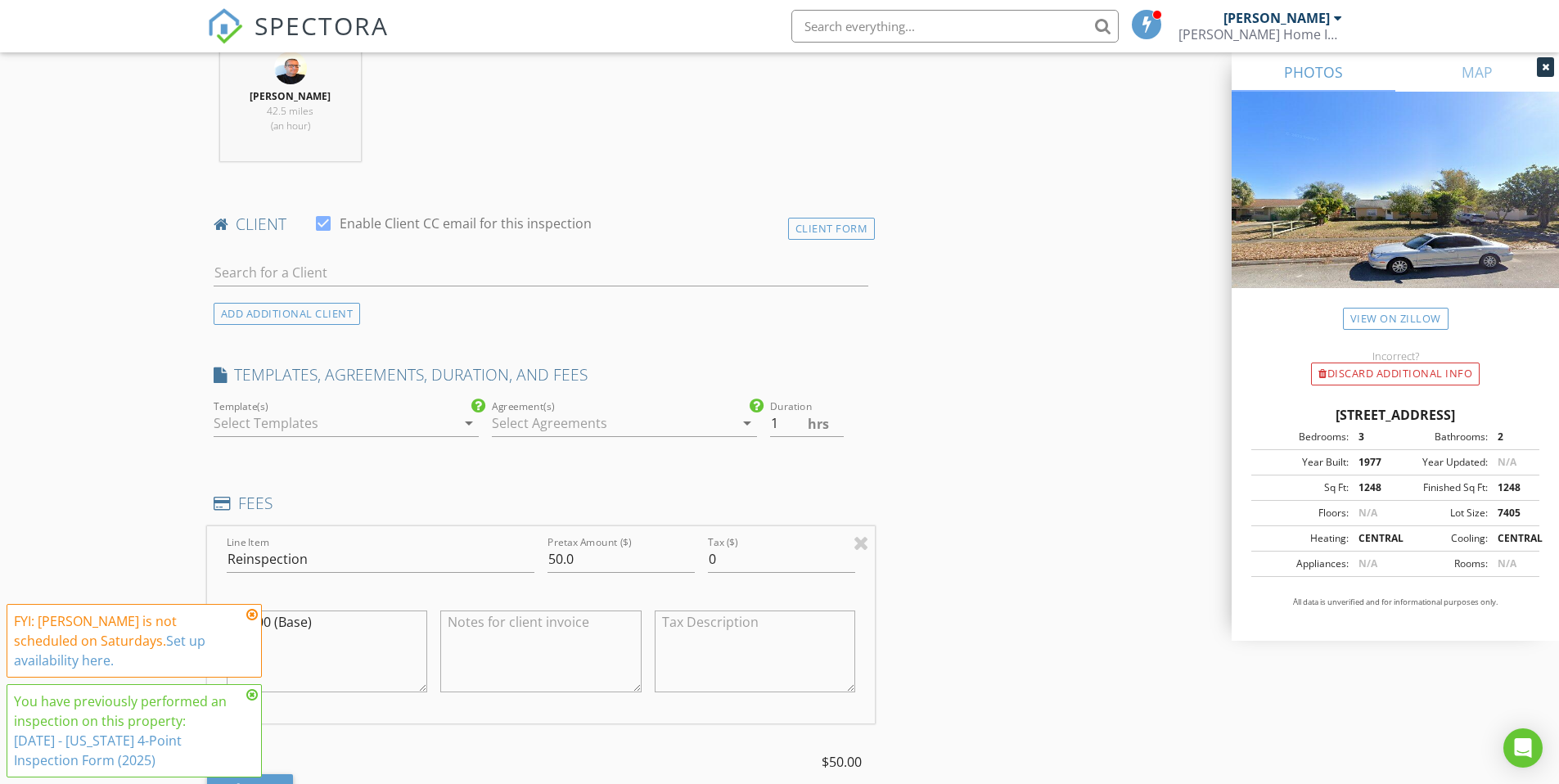 scroll, scrollTop: 675, scrollLeft: 0, axis: vertical 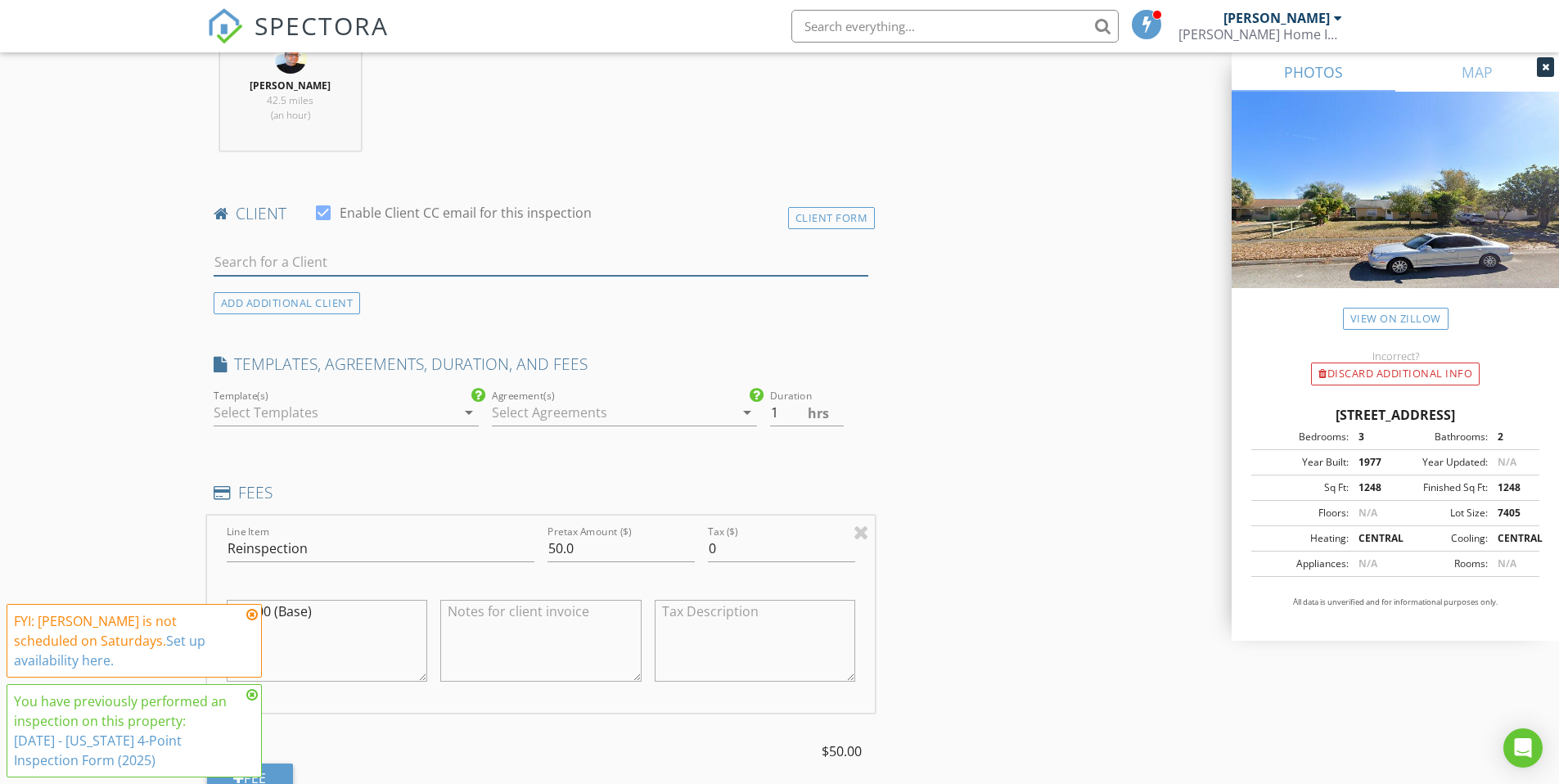 click at bounding box center [541, 262] 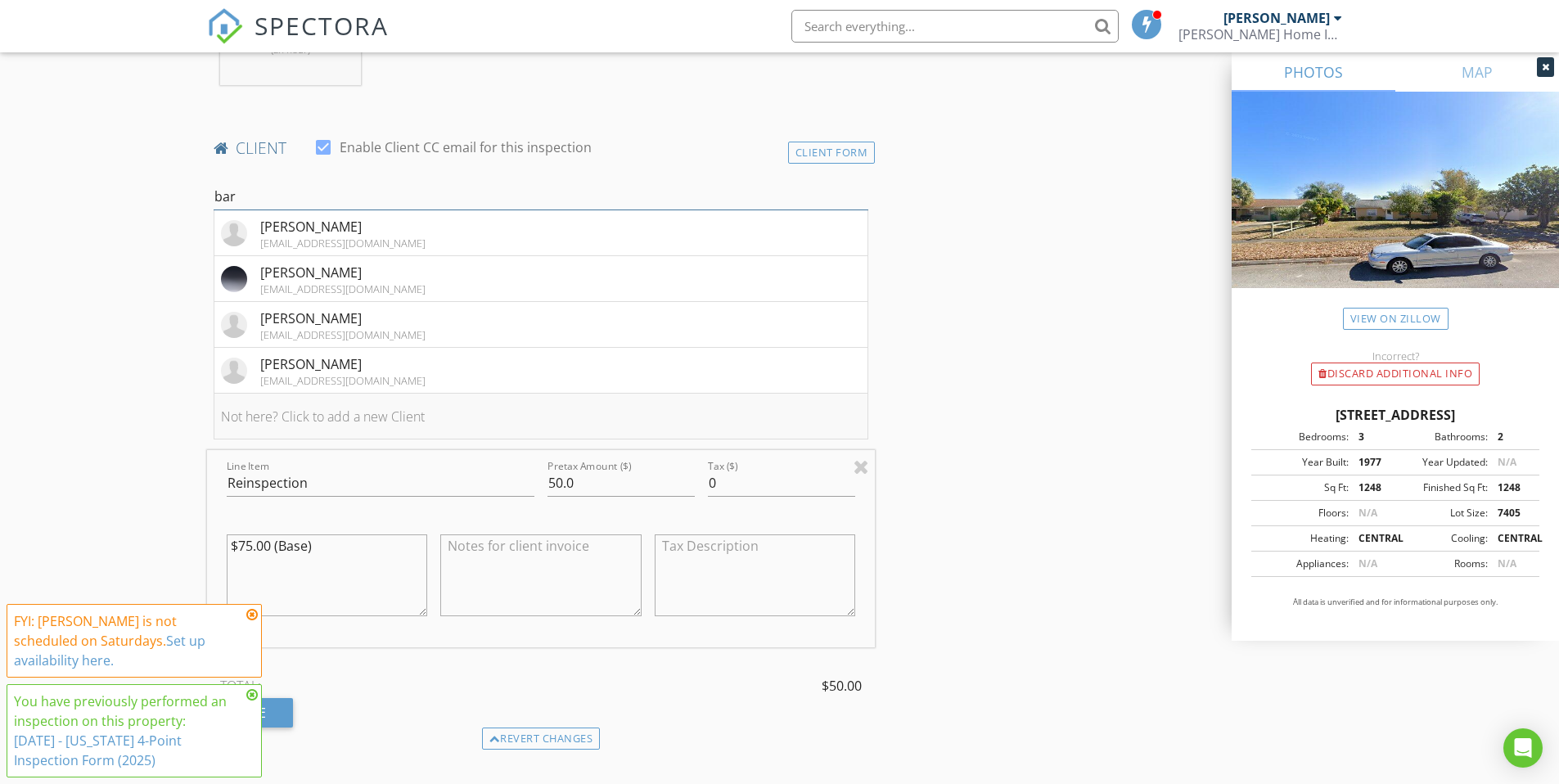 scroll, scrollTop: 743, scrollLeft: 0, axis: vertical 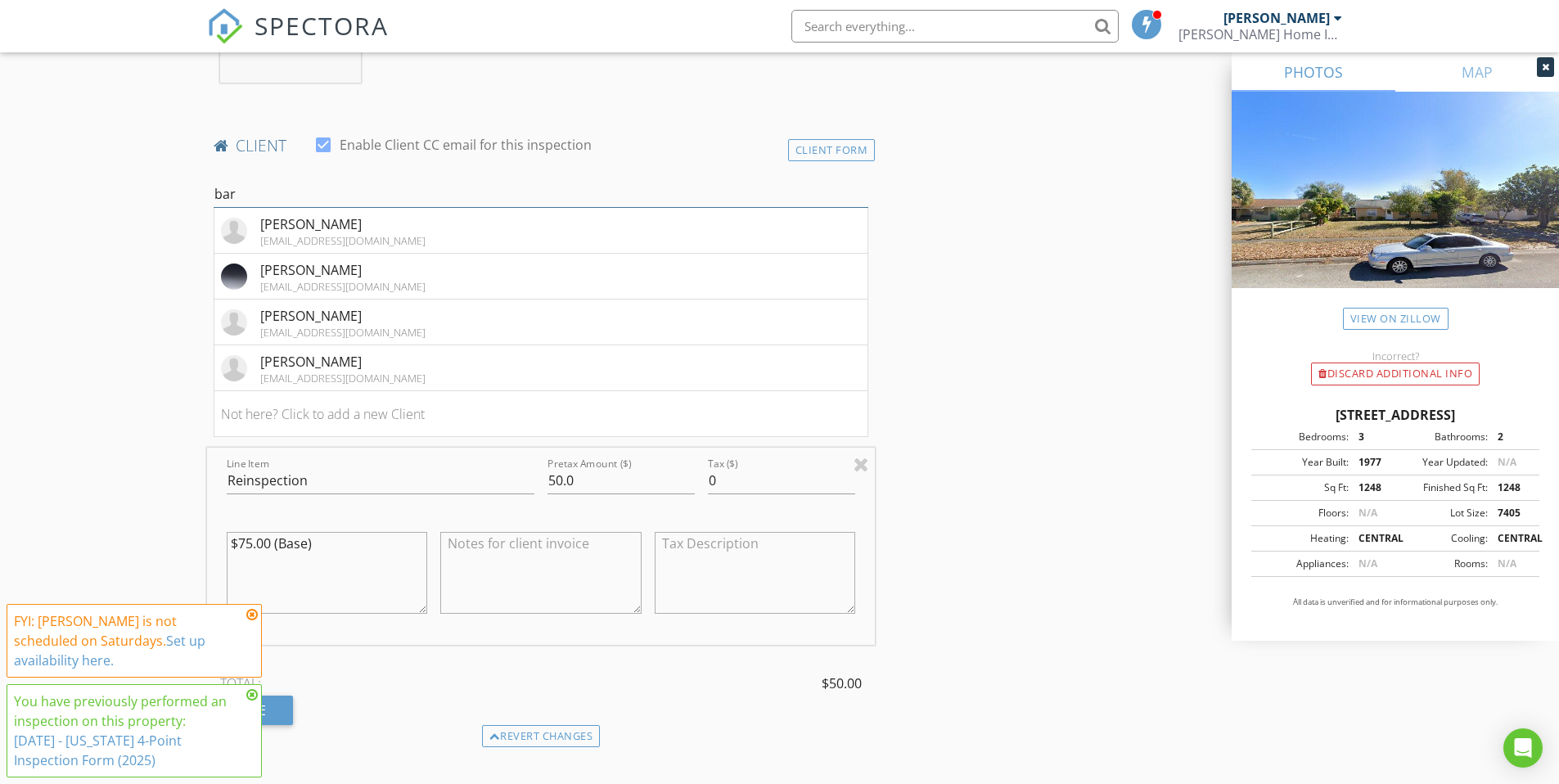 click on "bar" at bounding box center (541, 194) 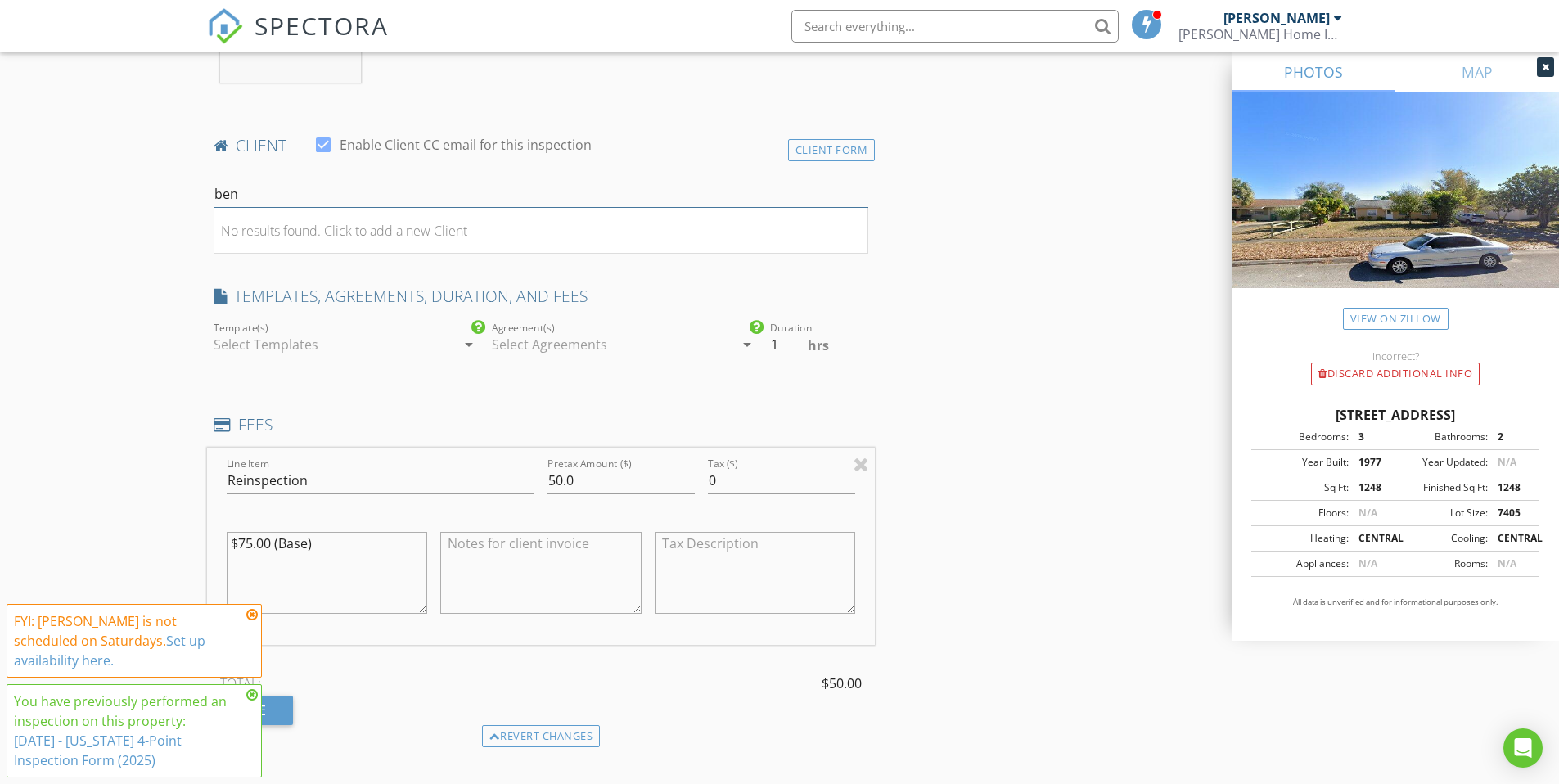 click on "ben" at bounding box center [541, 194] 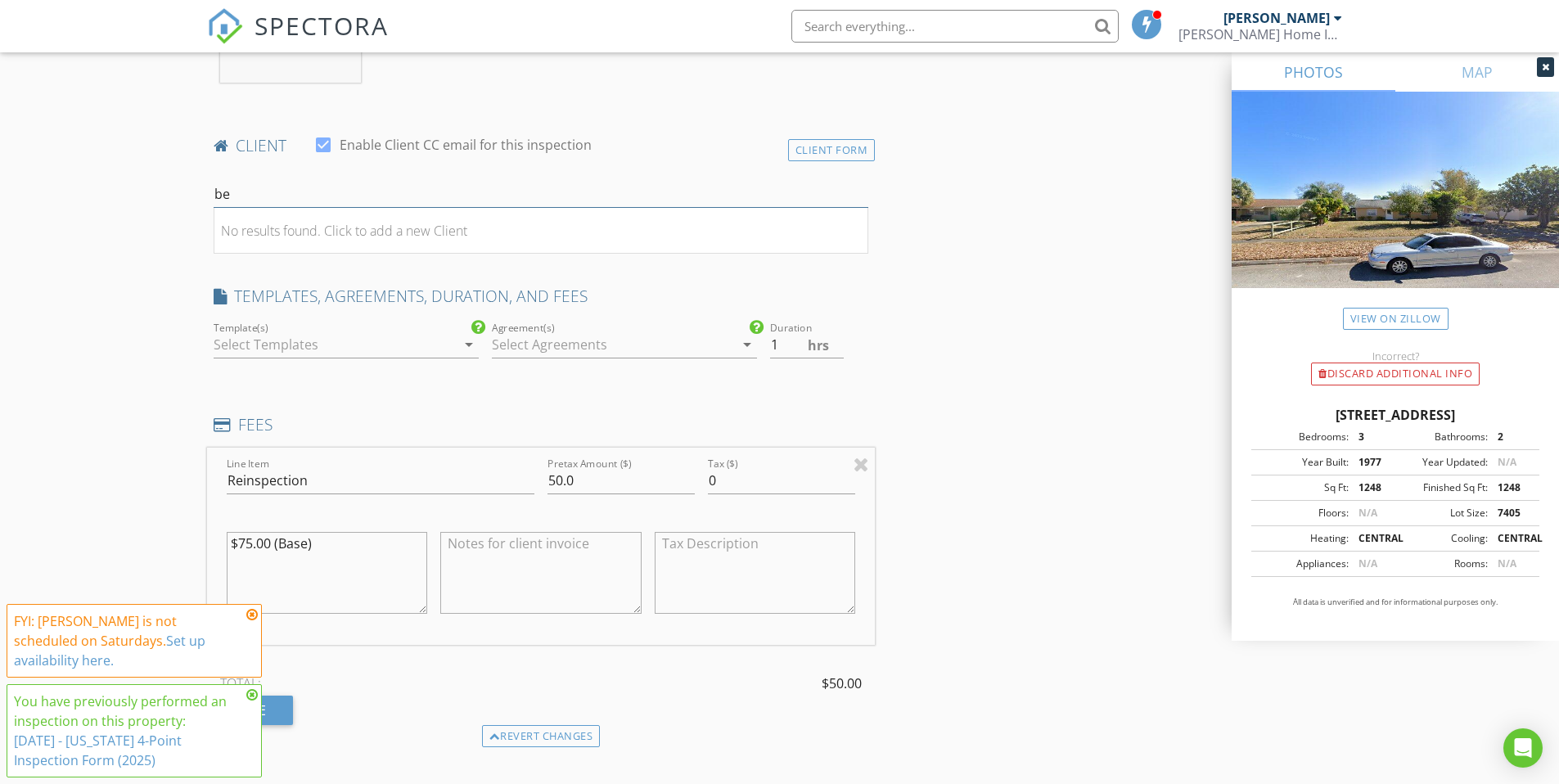 type on "b" 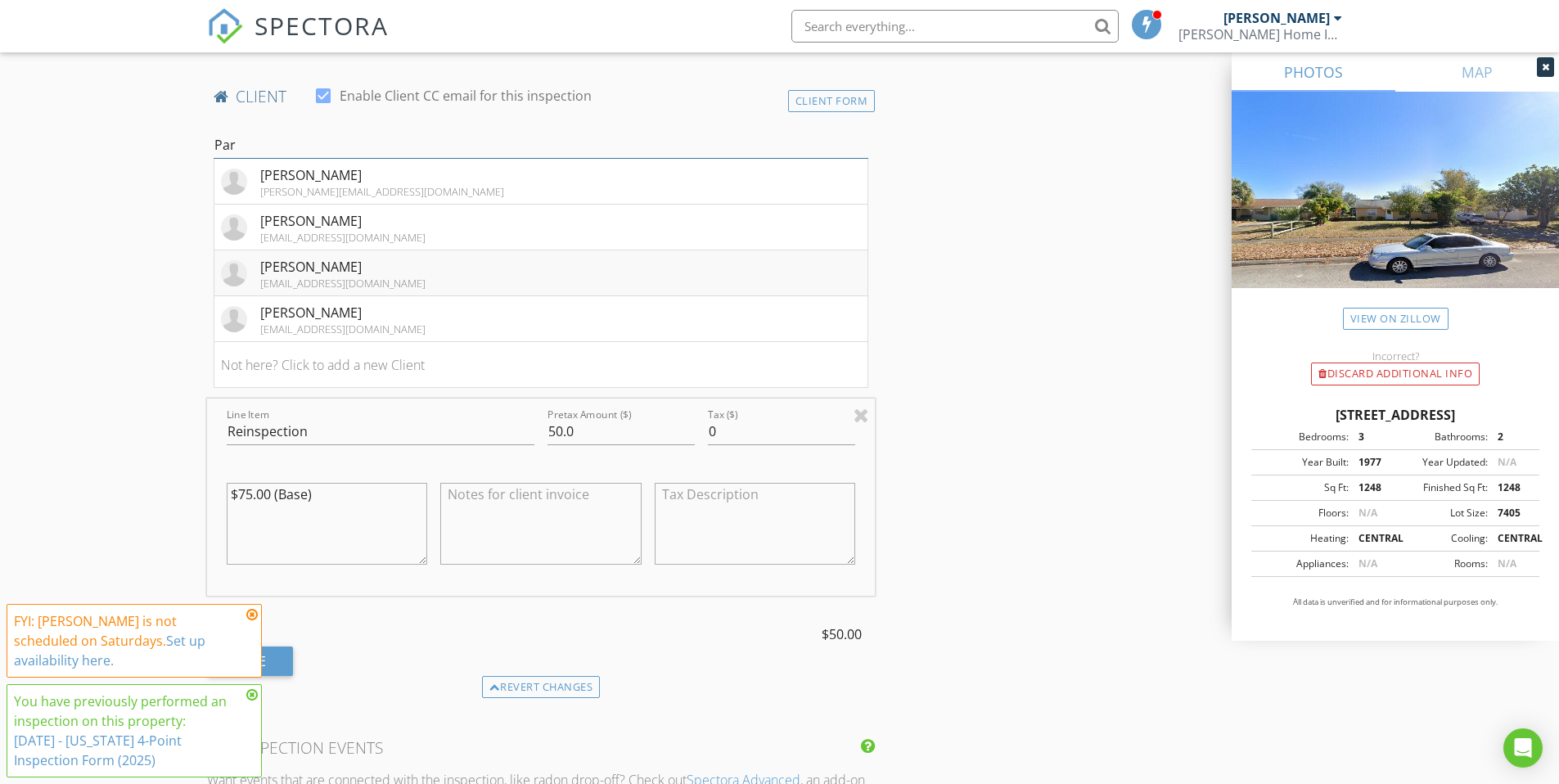 scroll, scrollTop: 780, scrollLeft: 0, axis: vertical 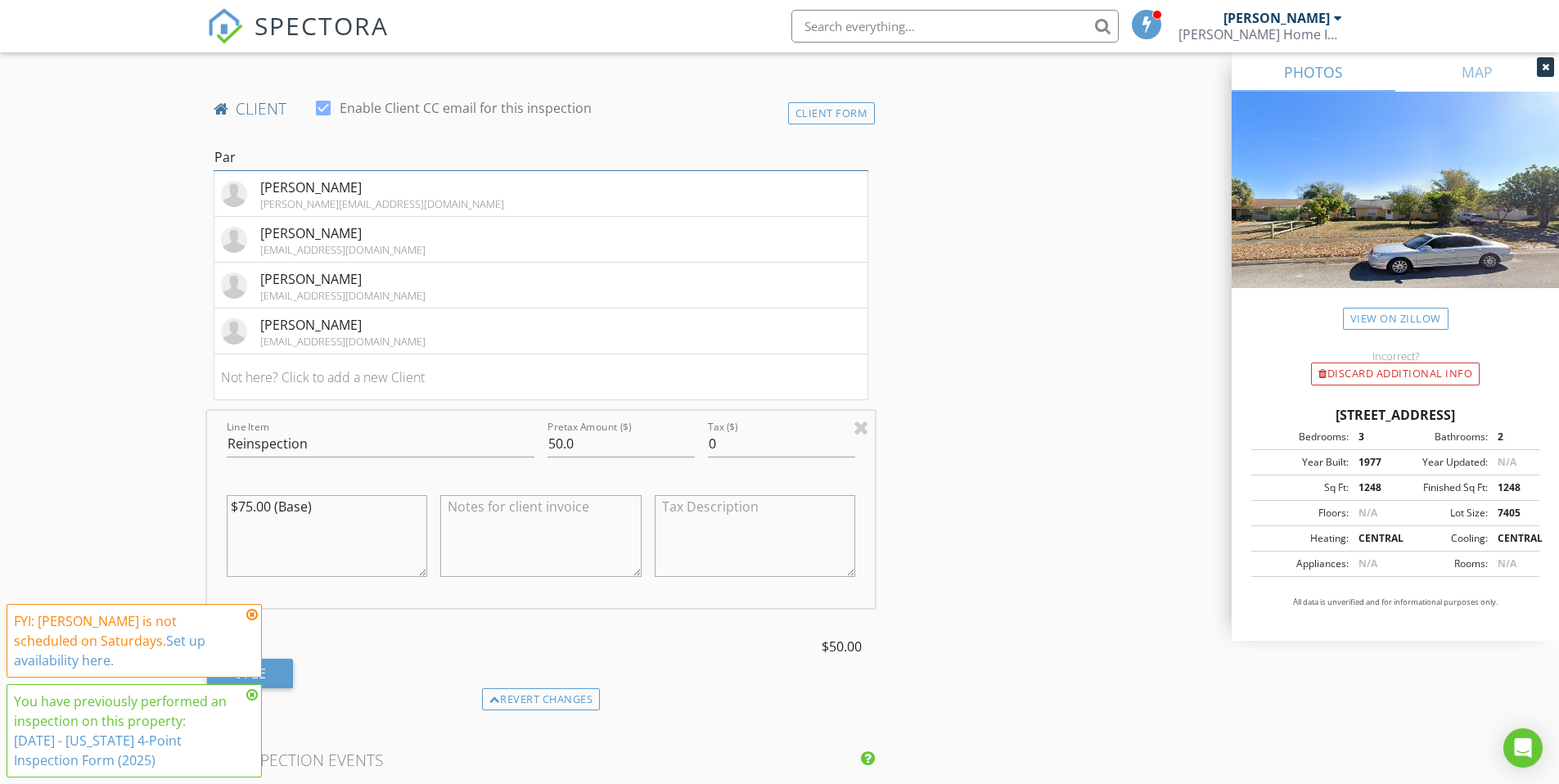 drag, startPoint x: 241, startPoint y: 152, endPoint x: 214, endPoint y: 154, distance: 27.07397 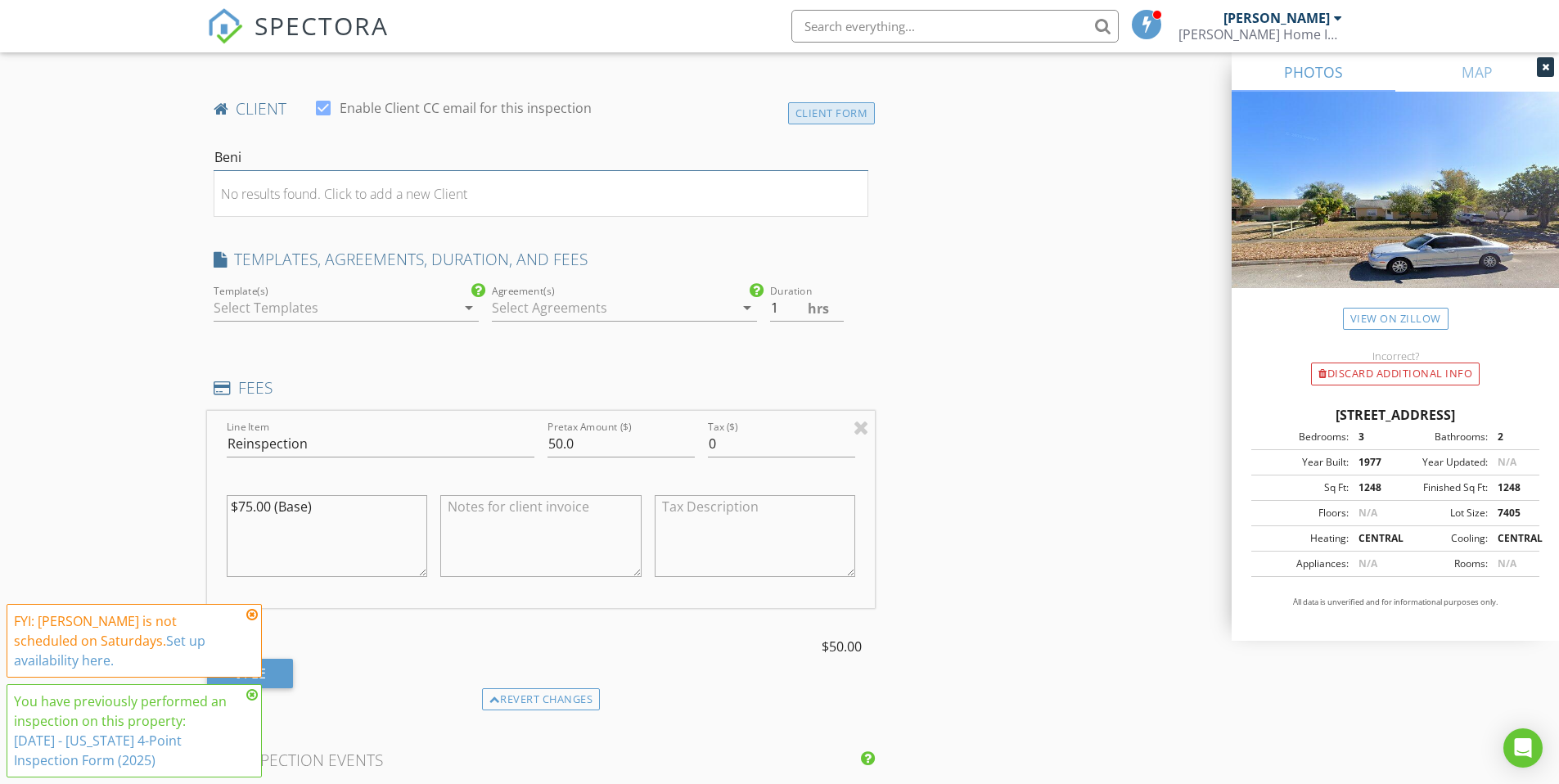 type on "Beni" 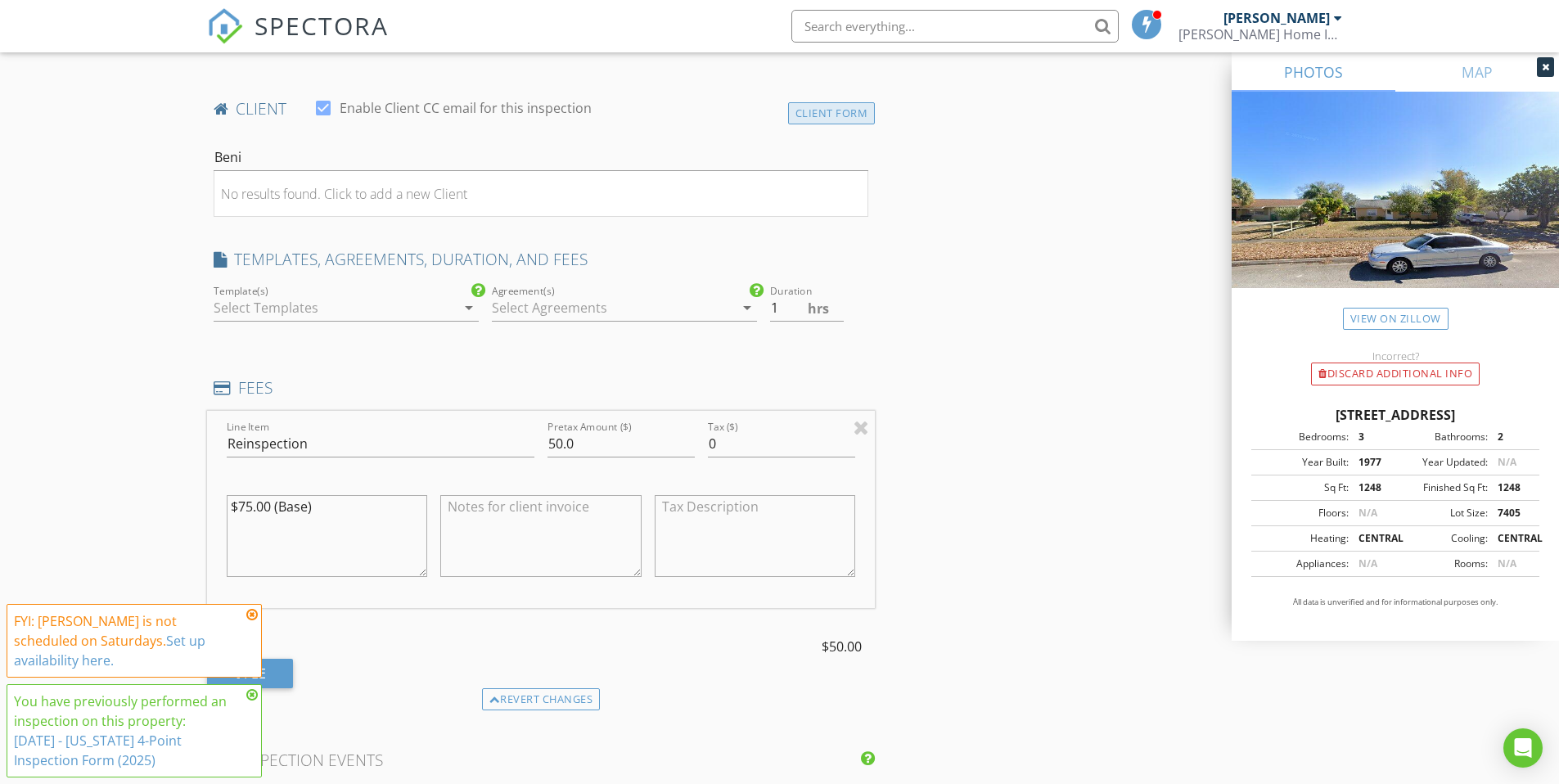 click on "Client Form" at bounding box center [831, 113] 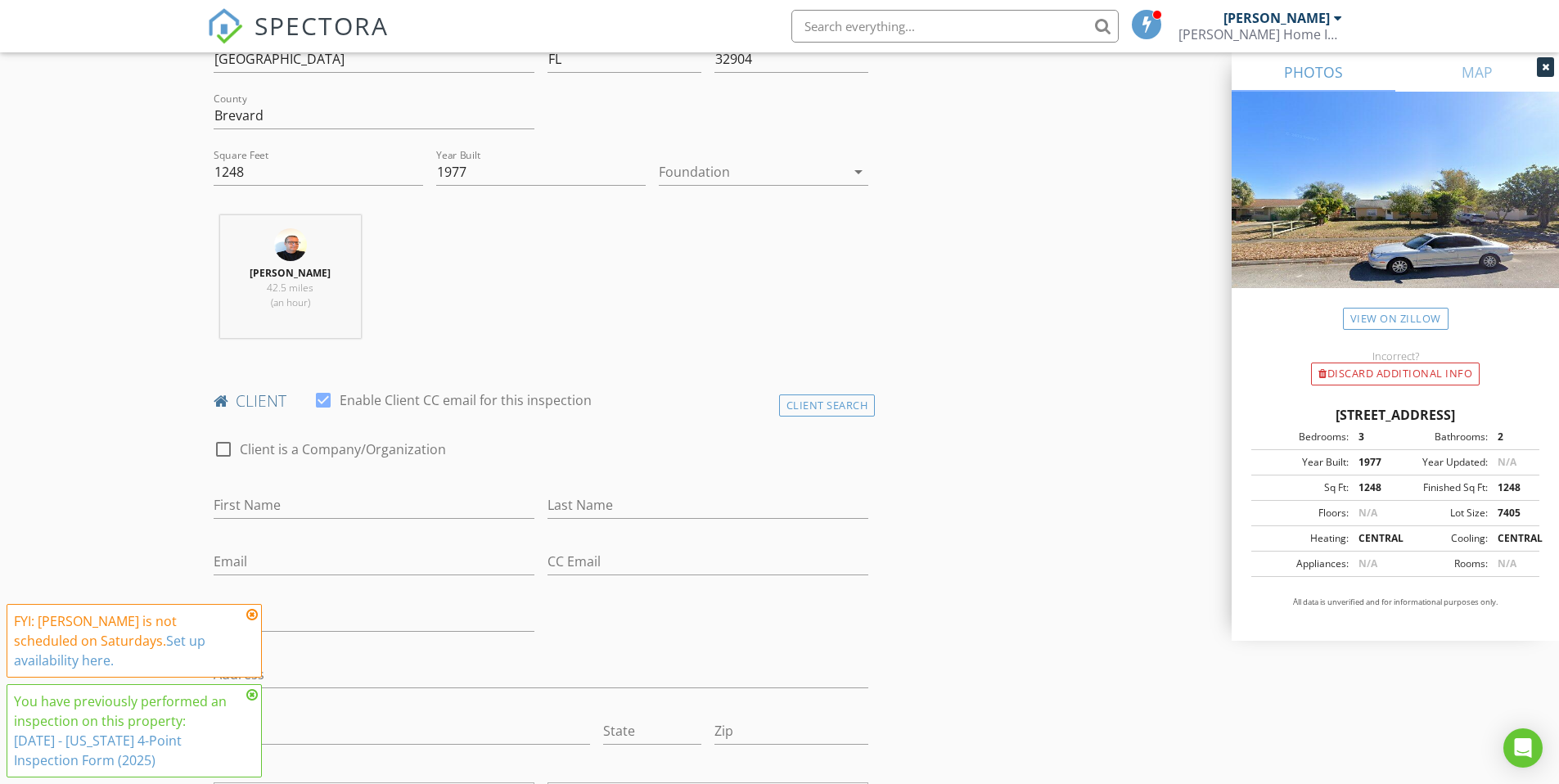 scroll, scrollTop: 487, scrollLeft: 0, axis: vertical 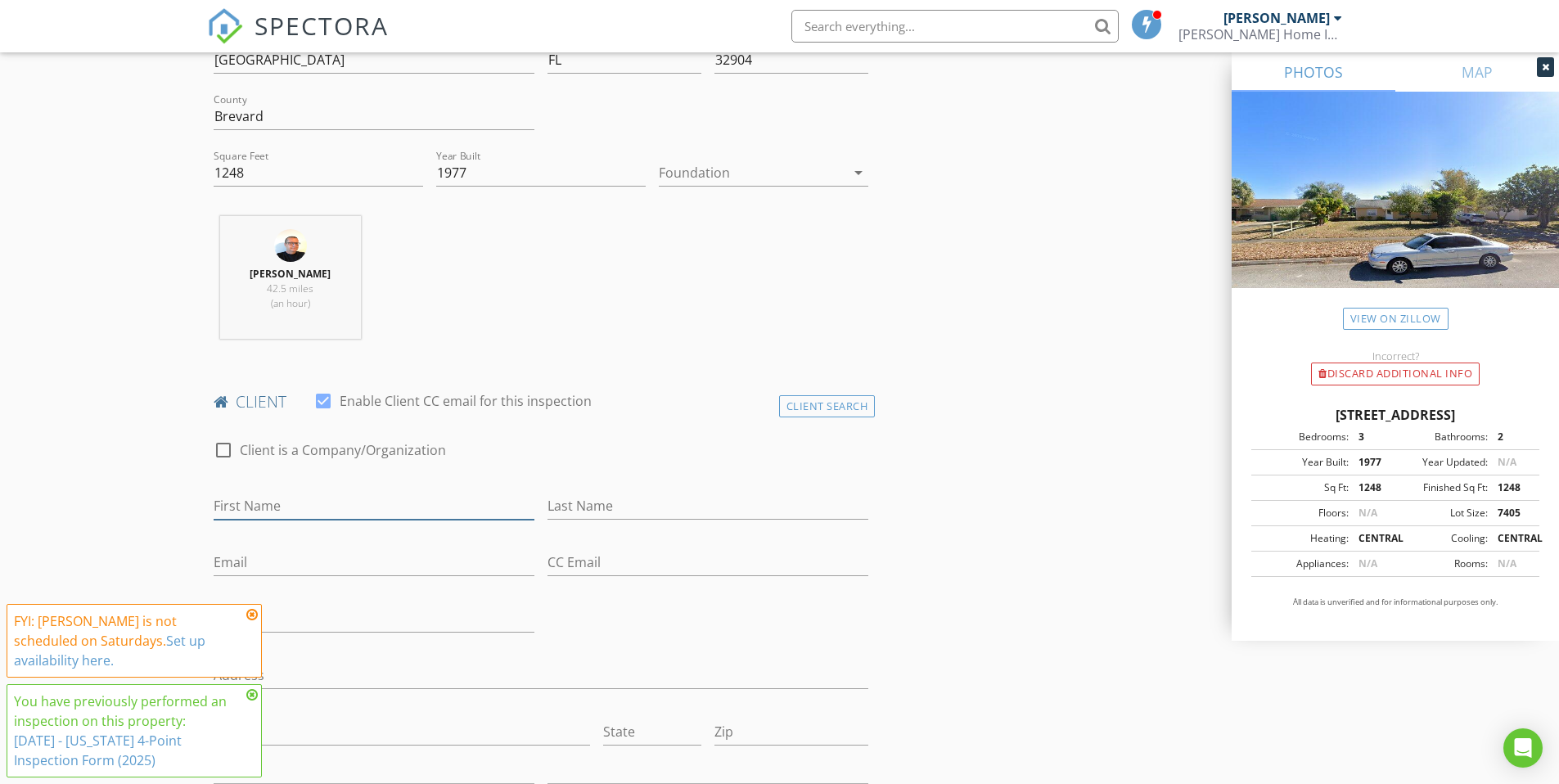 click on "First Name" at bounding box center (374, 506) 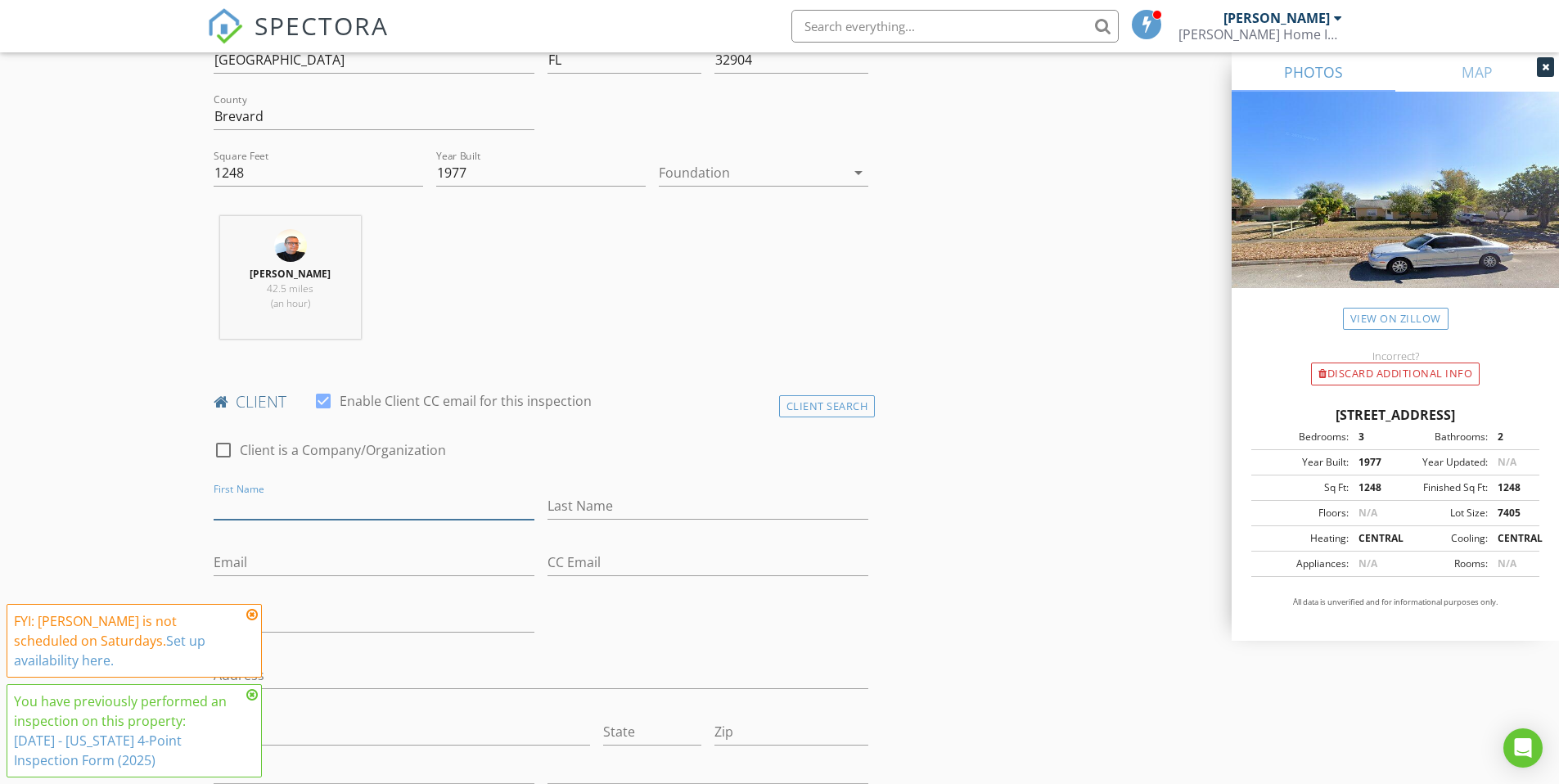 paste on "[PERSON_NAME]" 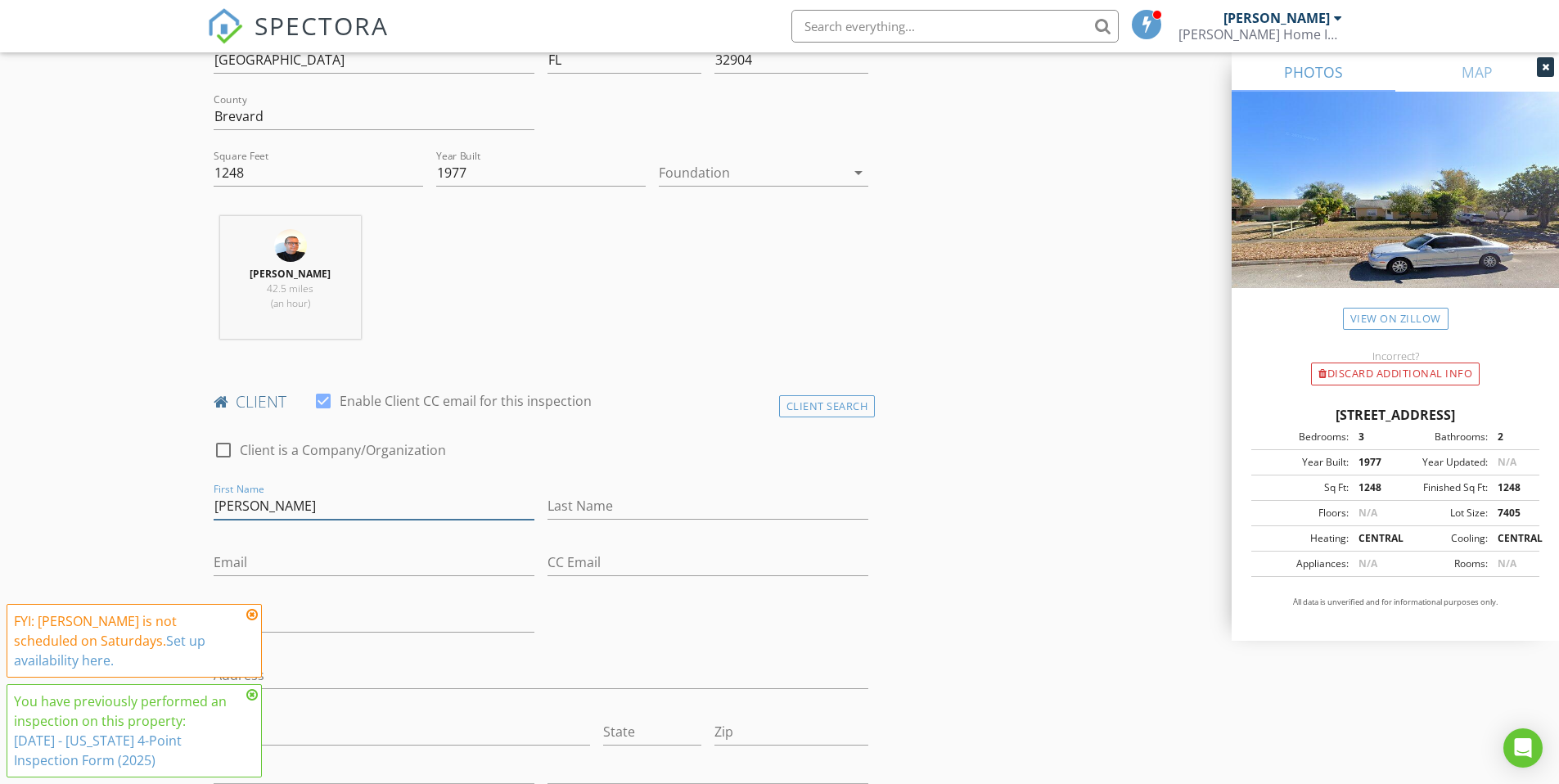 type on "[PERSON_NAME]" 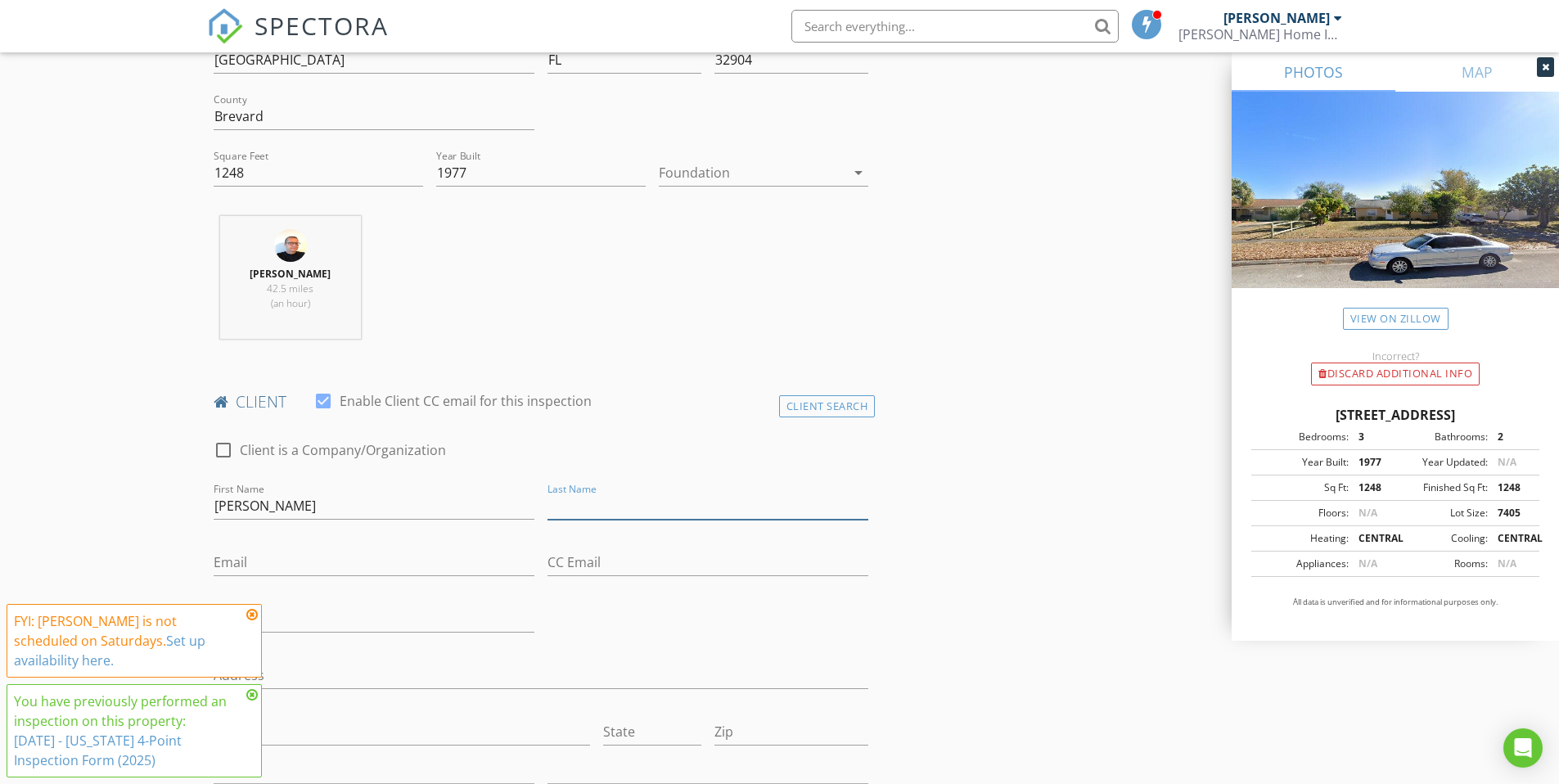 click on "Last Name" at bounding box center (708, 506) 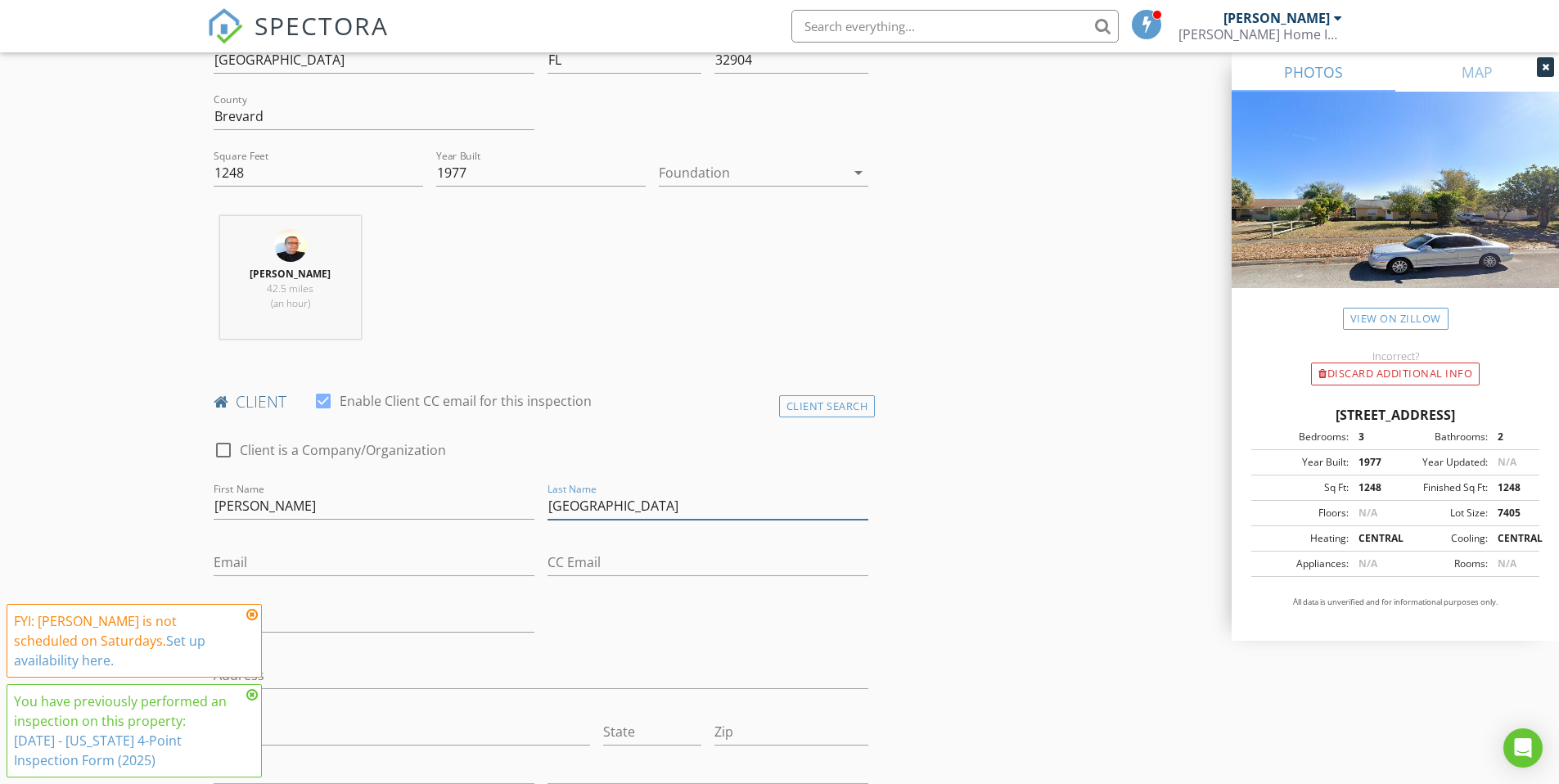 type on "[GEOGRAPHIC_DATA]" 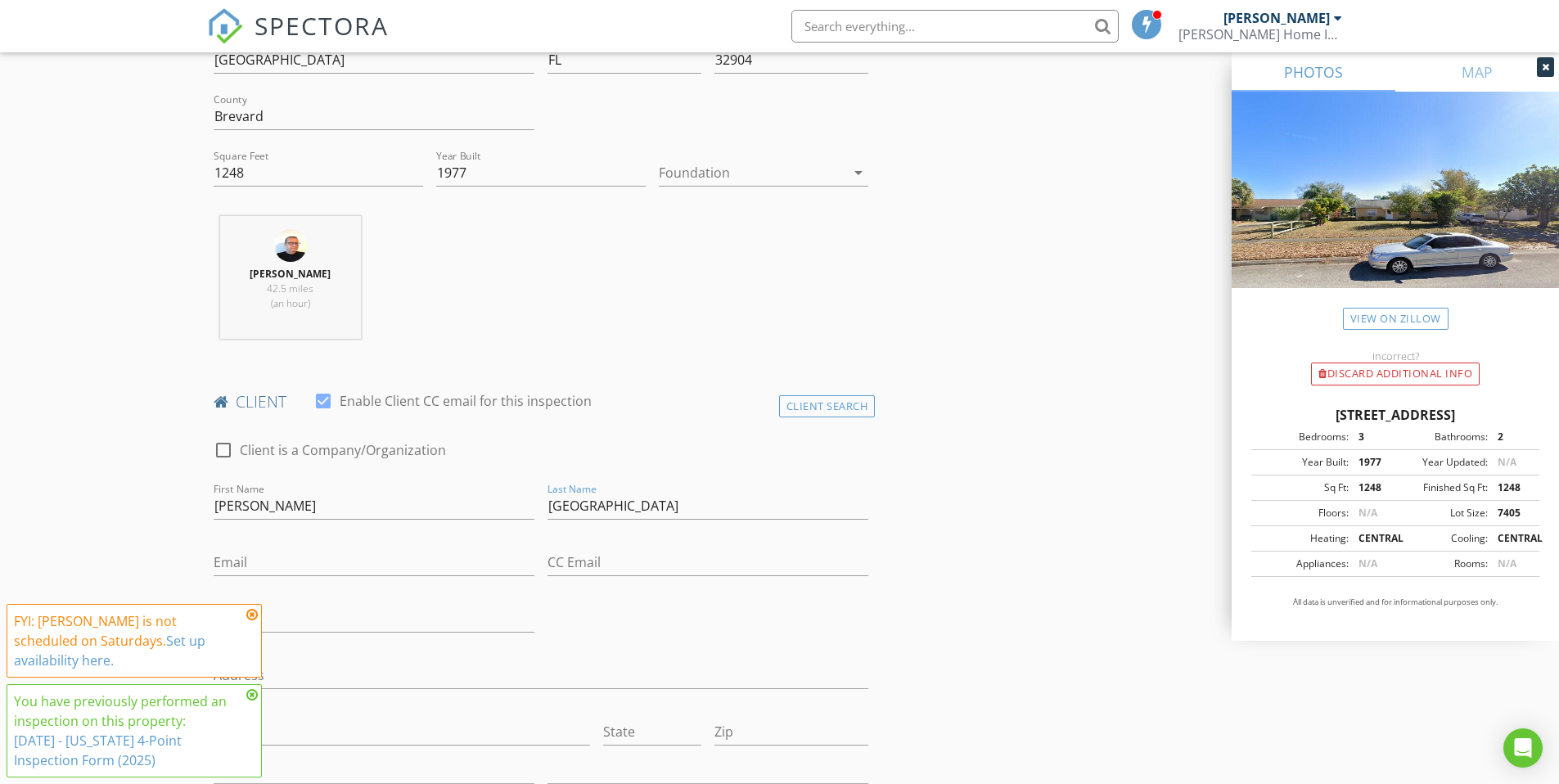 click on "INSPECTOR(S)
check_box   Daniel Clements   PRIMARY   check_box_outline_blank   Brad Thomas     Daniel Clements arrow_drop_down   check_box_outline_blank Daniel Clements specifically requested
Date/Time
07/12/2025 9:30 AM
Location
Address Search       Address 526 Trend Rd   Unit   City Melbourne   State FL   Zip 32904   County Brevard     Square Feet 1248   Year Built 1977   Foundation arrow_drop_down     Daniel Clements     42.5 miles     (an hour)
client
check_box Enable Client CC email for this inspection   Client Search     check_box_outline_blank Client is a Company/Organization     First Name Beniamino Parise   Last Name Parise   Email   CC Email   Phone   Address   City   State   Zip       Notes   Private Notes
ADD ADDITIONAL client
SERVICES
check_box_outline_blank" at bounding box center (780, 1155) 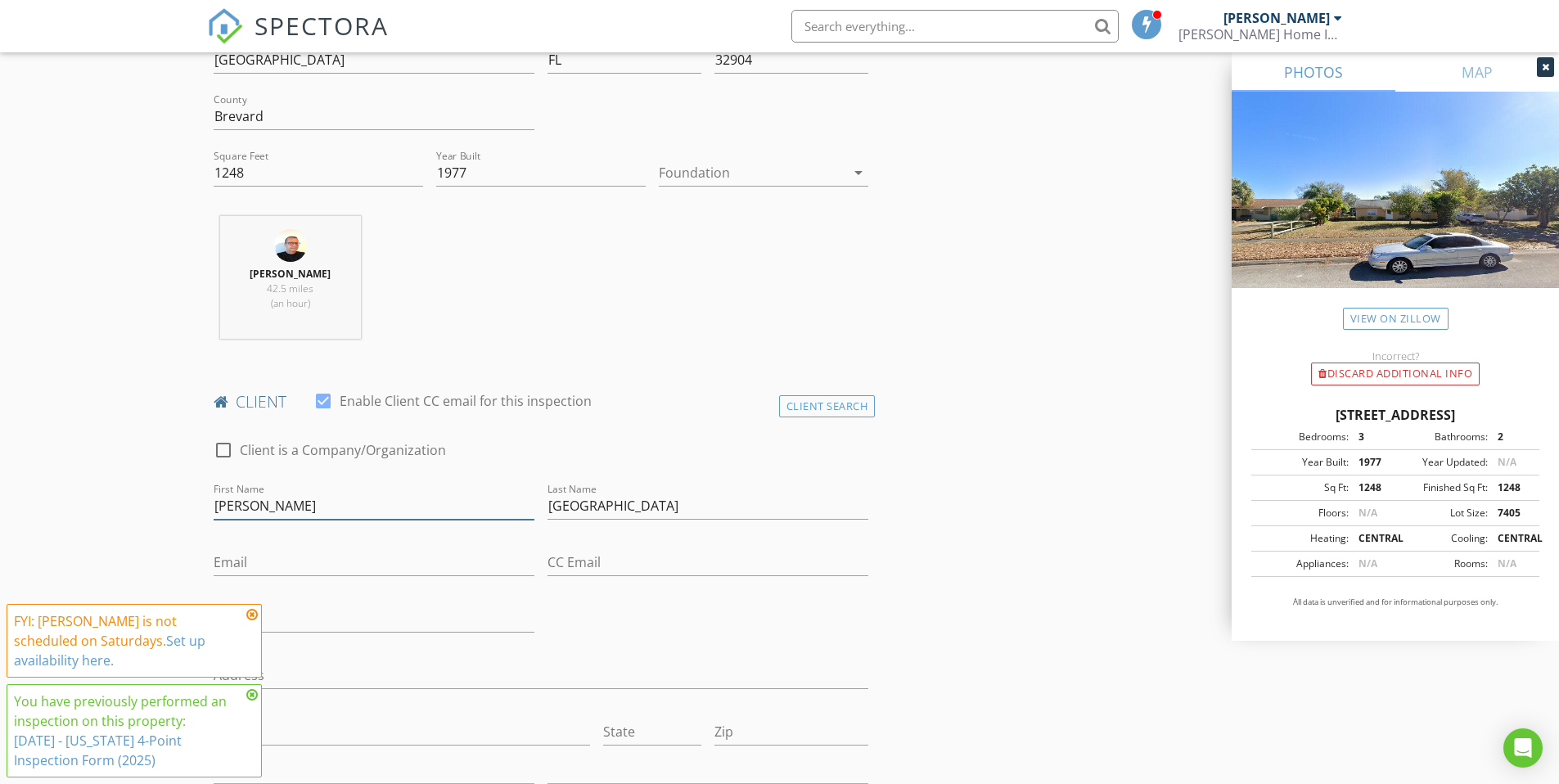 click on "[PERSON_NAME]" at bounding box center [374, 506] 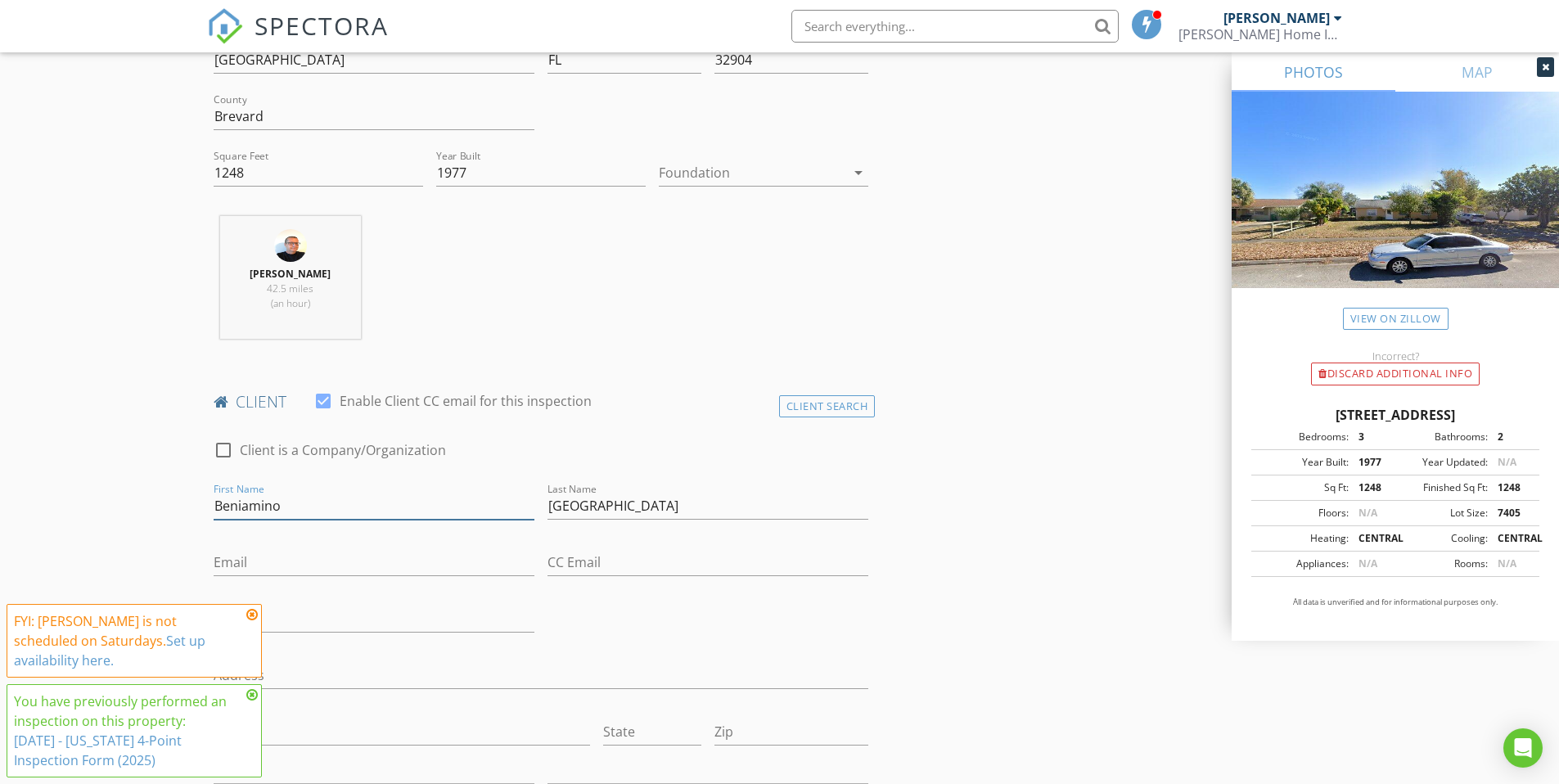 type on "Beniamino" 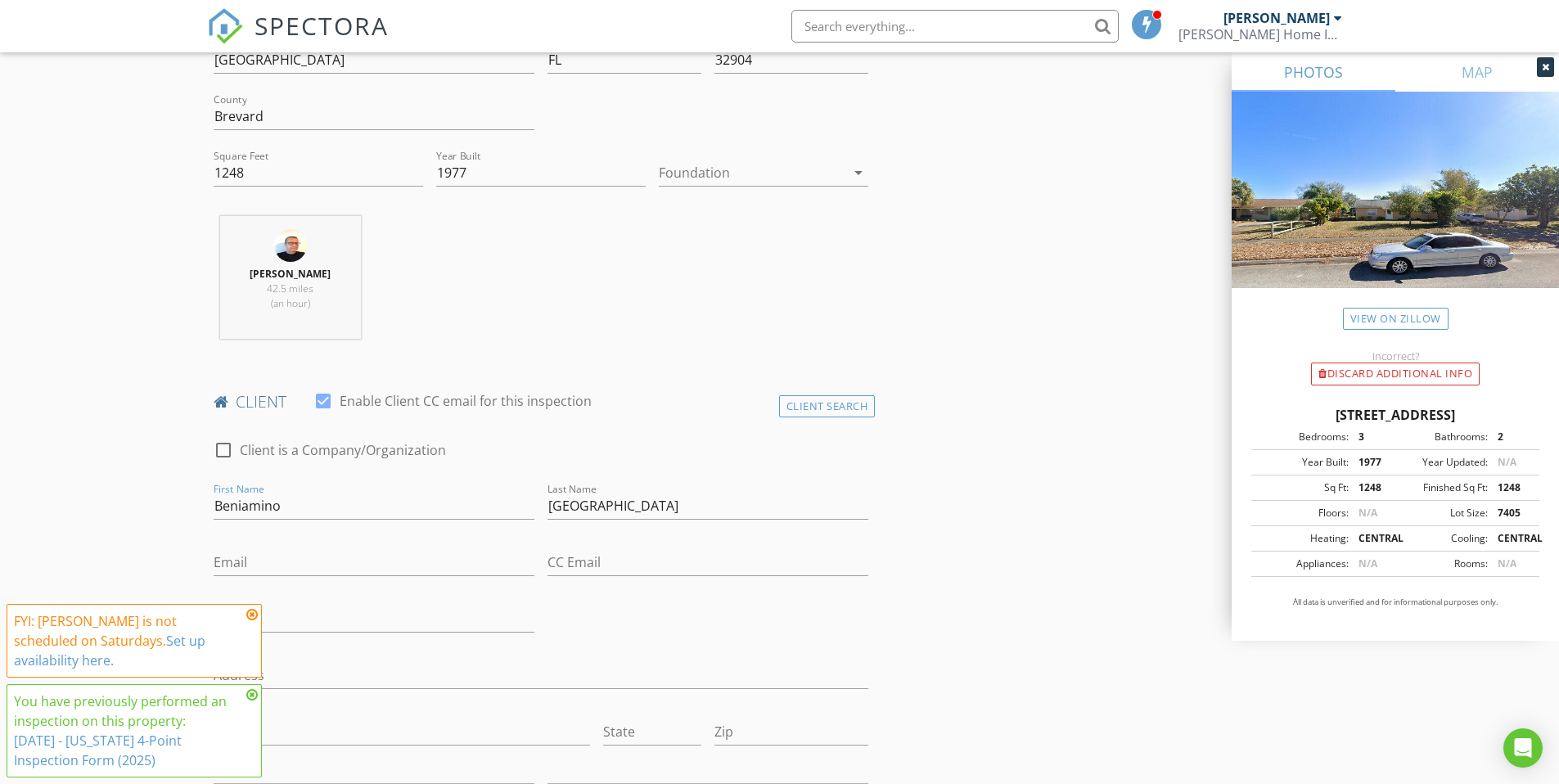 click on "INSPECTOR(S)
check_box   Daniel Clements   PRIMARY   check_box_outline_blank   Brad Thomas     Daniel Clements arrow_drop_down   check_box_outline_blank Daniel Clements specifically requested
Date/Time
07/12/2025 9:30 AM
Location
Address Search       Address 526 Trend Rd   Unit   City Melbourne   State FL   Zip 32904   County Brevard     Square Feet 1248   Year Built 1977   Foundation arrow_drop_down     Daniel Clements     42.5 miles     (an hour)
client
check_box Enable Client CC email for this inspection   Client Search     check_box_outline_blank Client is a Company/Organization     First Name Beniamino   Last Name Parise   Email   CC Email   Phone   Address   City   State   Zip       Notes   Private Notes
ADD ADDITIONAL client
SERVICES
check_box_outline_blank" at bounding box center (780, 1155) 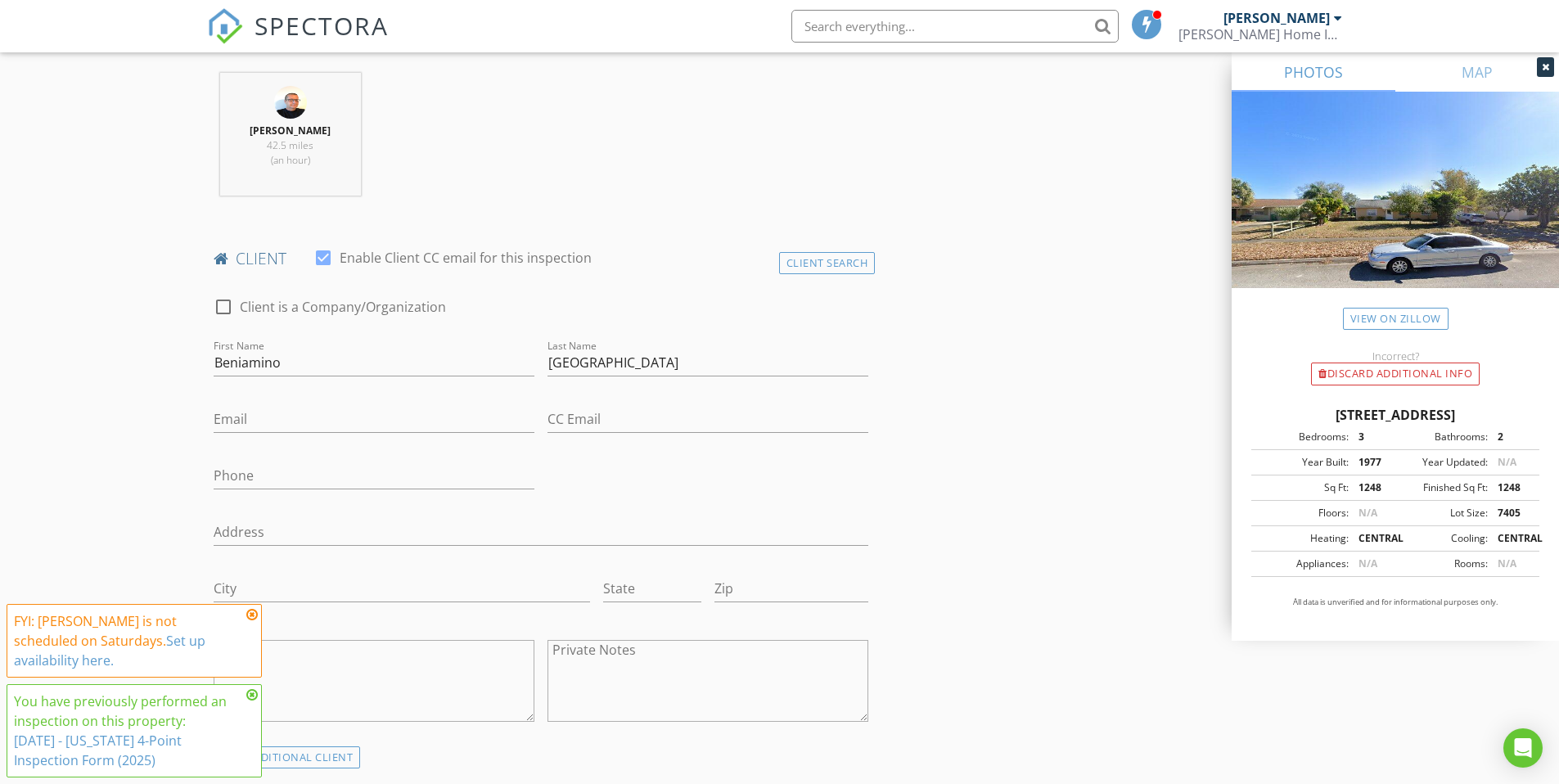 scroll, scrollTop: 629, scrollLeft: 0, axis: vertical 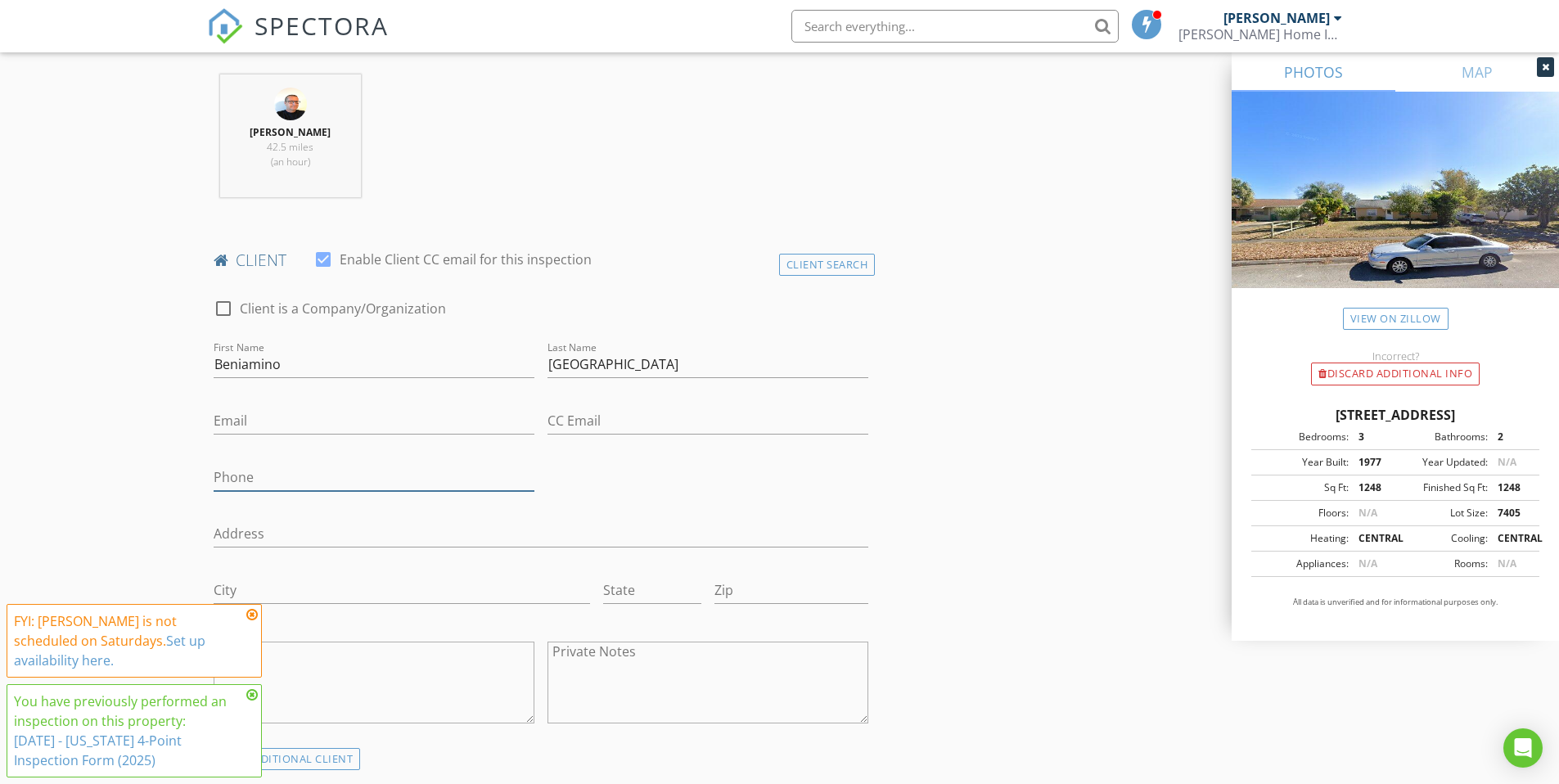 click on "Phone" at bounding box center [374, 477] 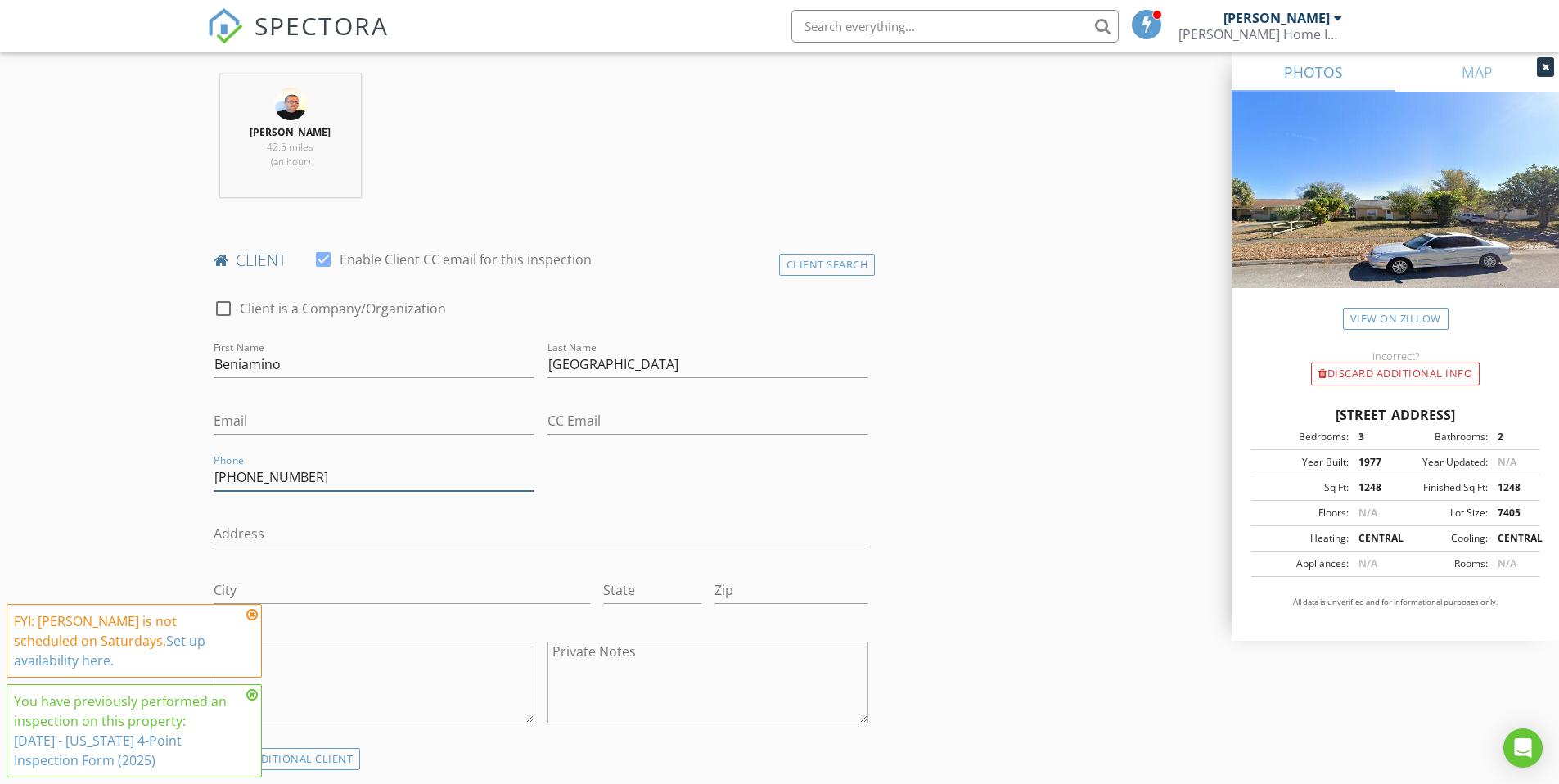 type on "[PHONE_NUMBER]" 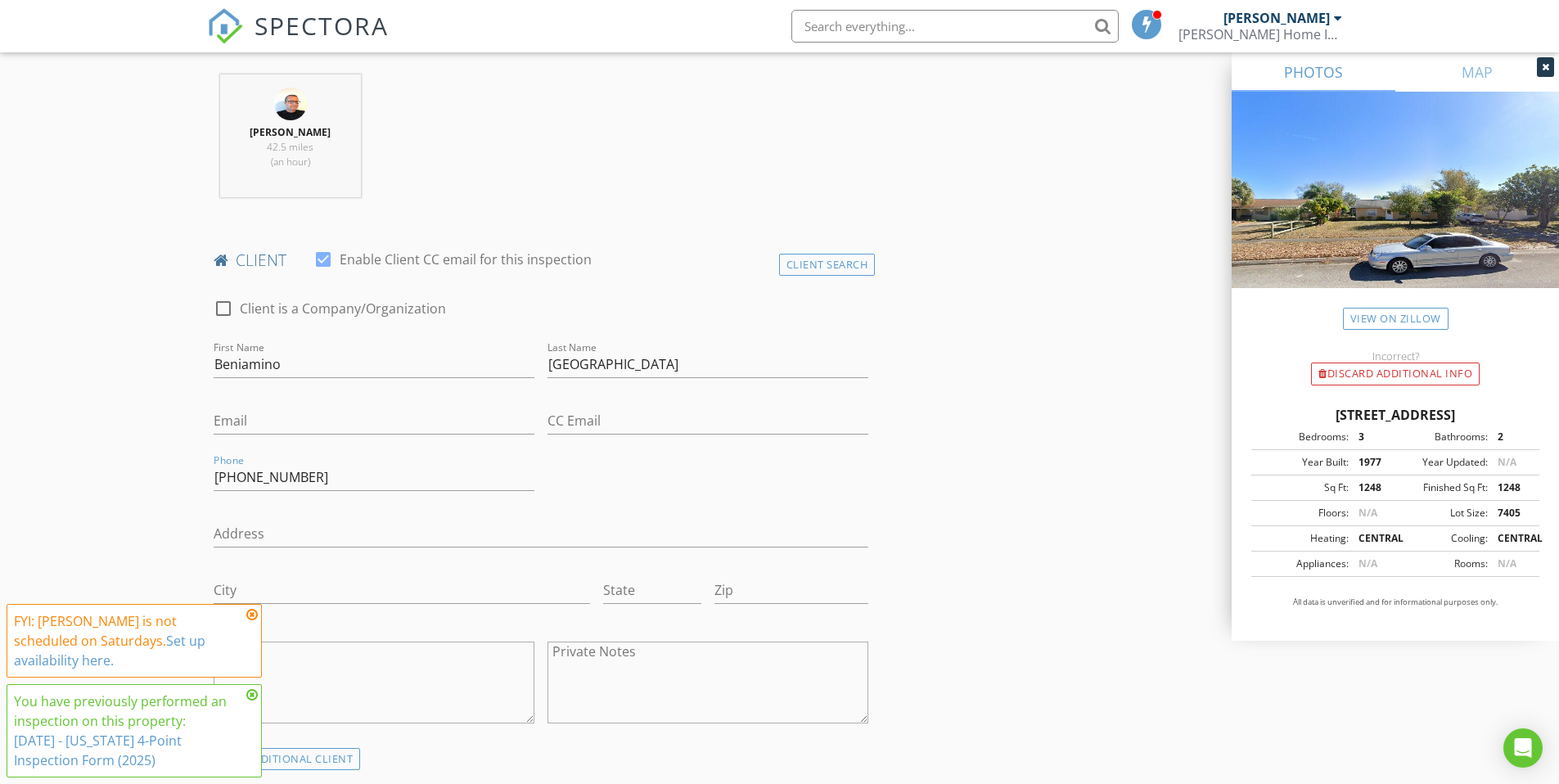 click on "check_box_outline_blank Client is a Company/Organization     First Name Beniamino   Last Name Parise   Email   CC Email   Phone 516-318-0610   Address   City   State   Zip       Notes   Private Notes" at bounding box center [541, 515] 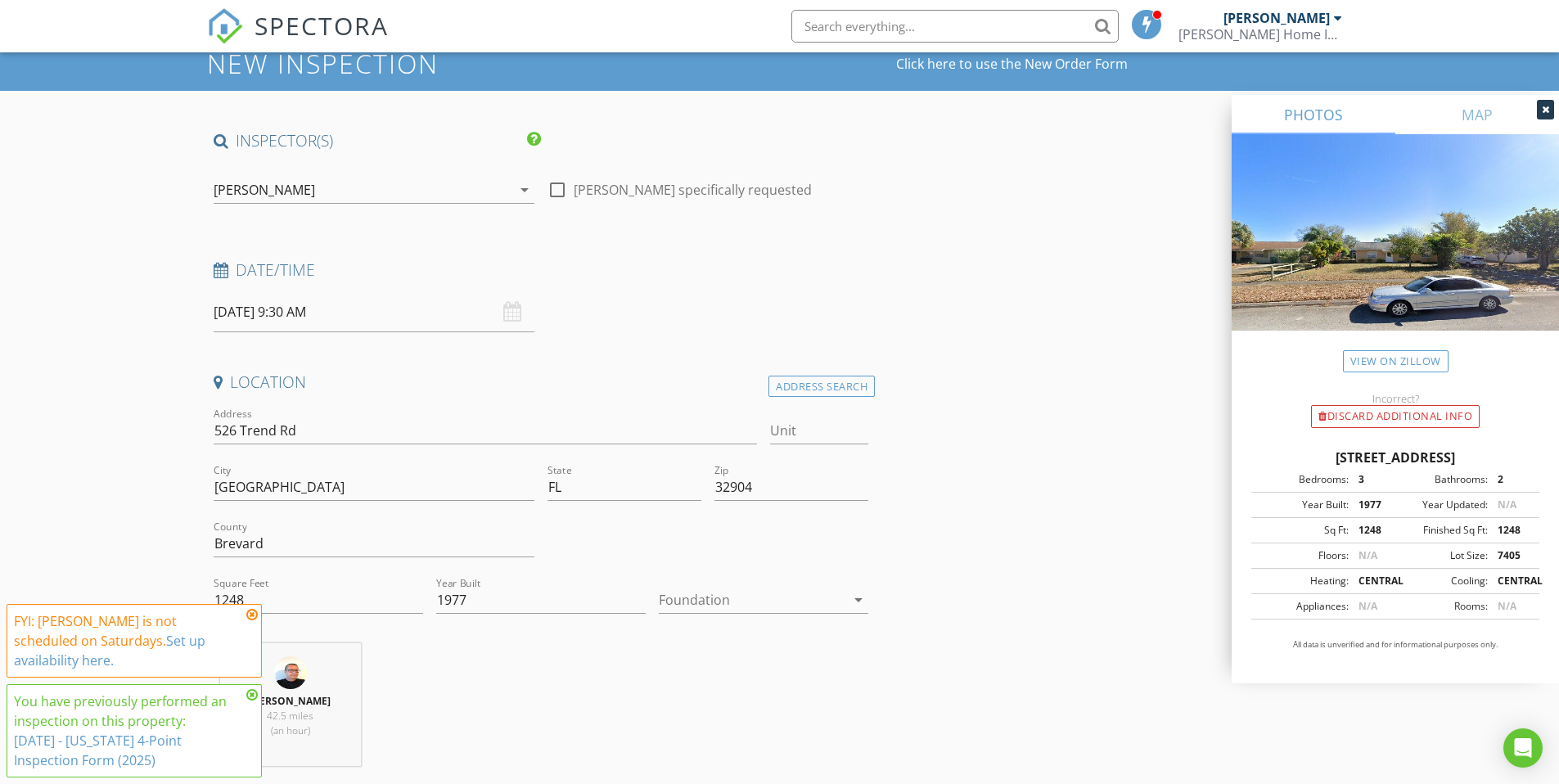 scroll, scrollTop: 0, scrollLeft: 0, axis: both 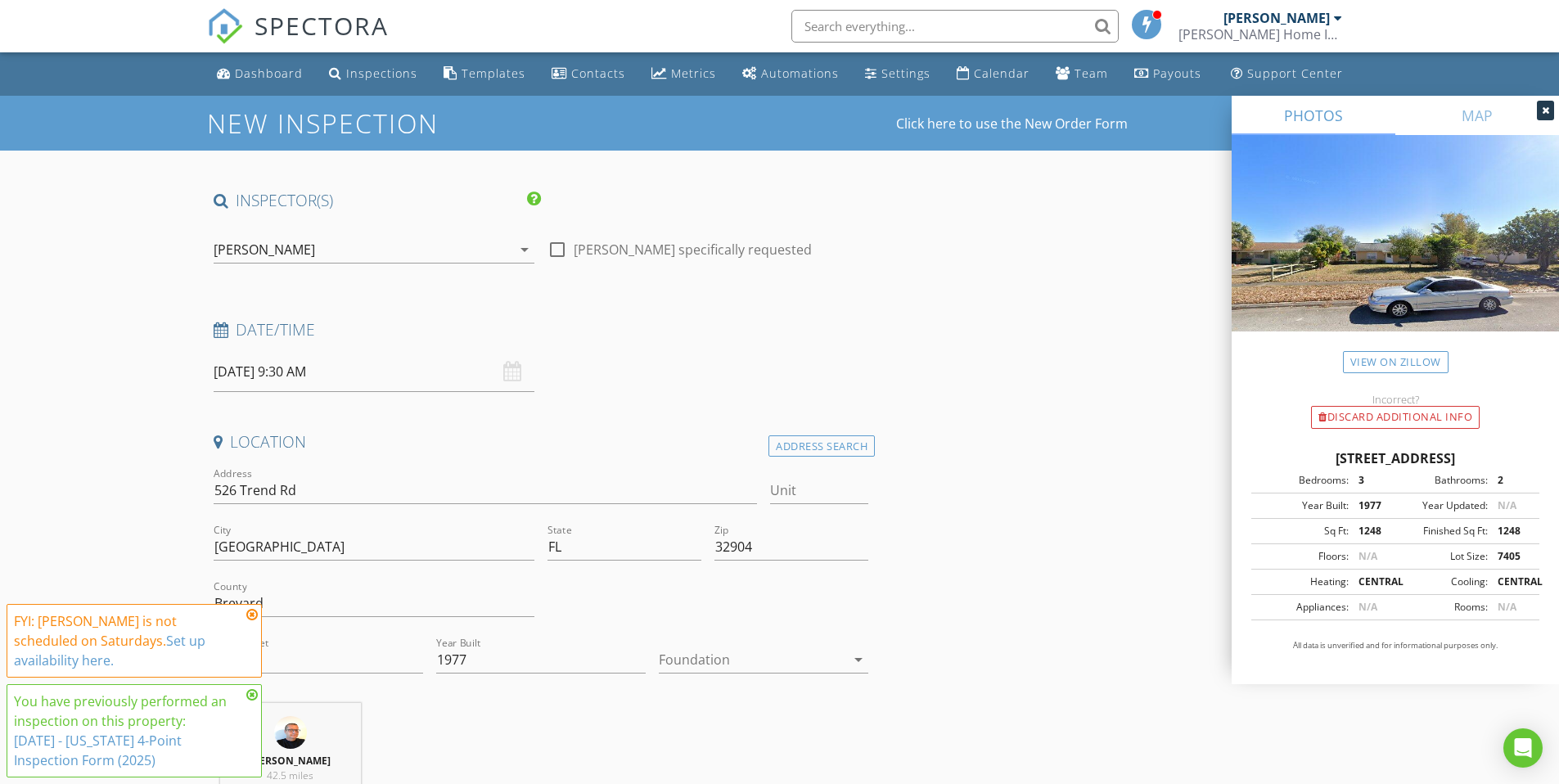 click on "arrow_drop_down" at bounding box center [525, 250] 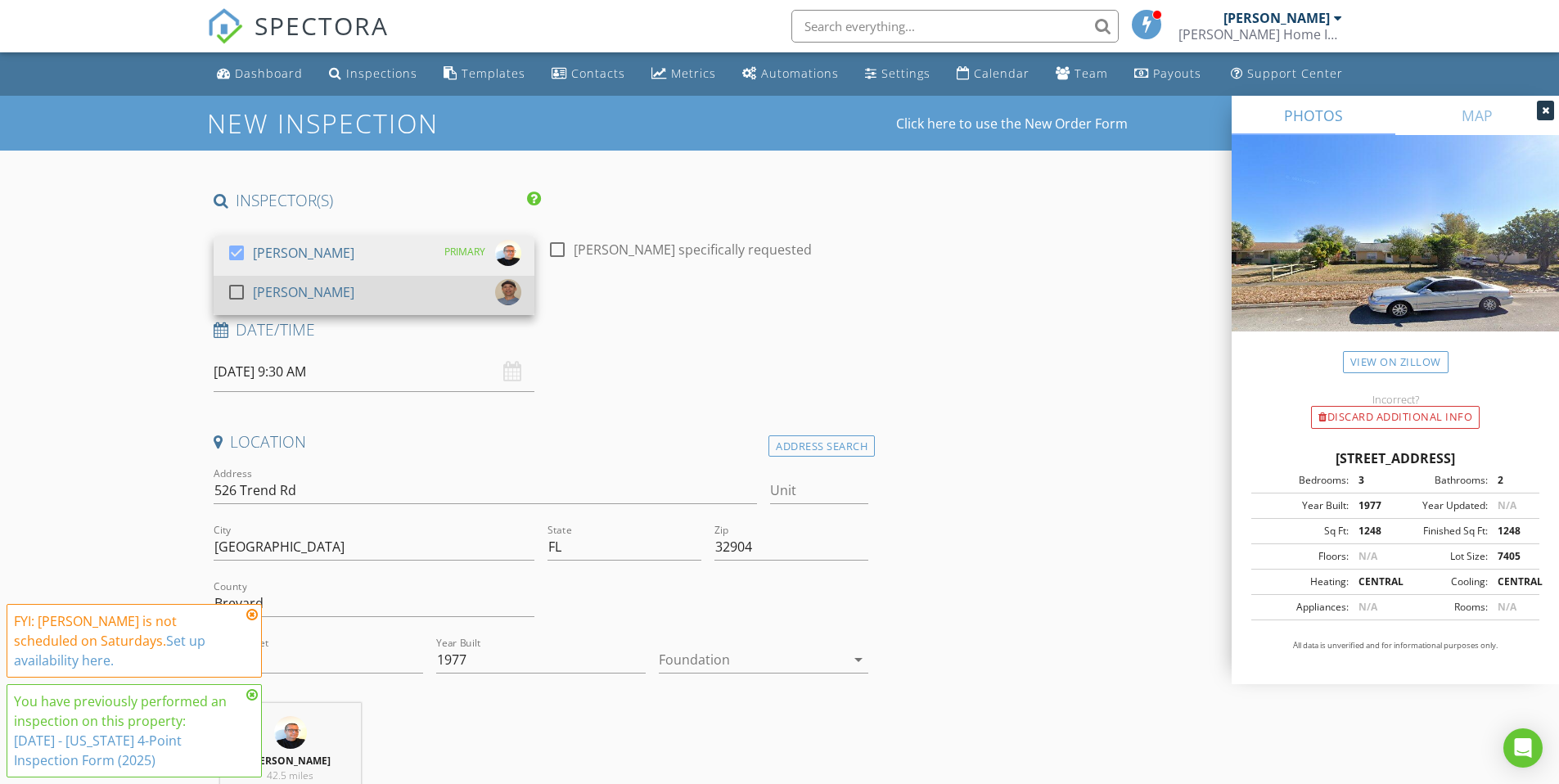 click on "[PERSON_NAME]" at bounding box center (304, 292) 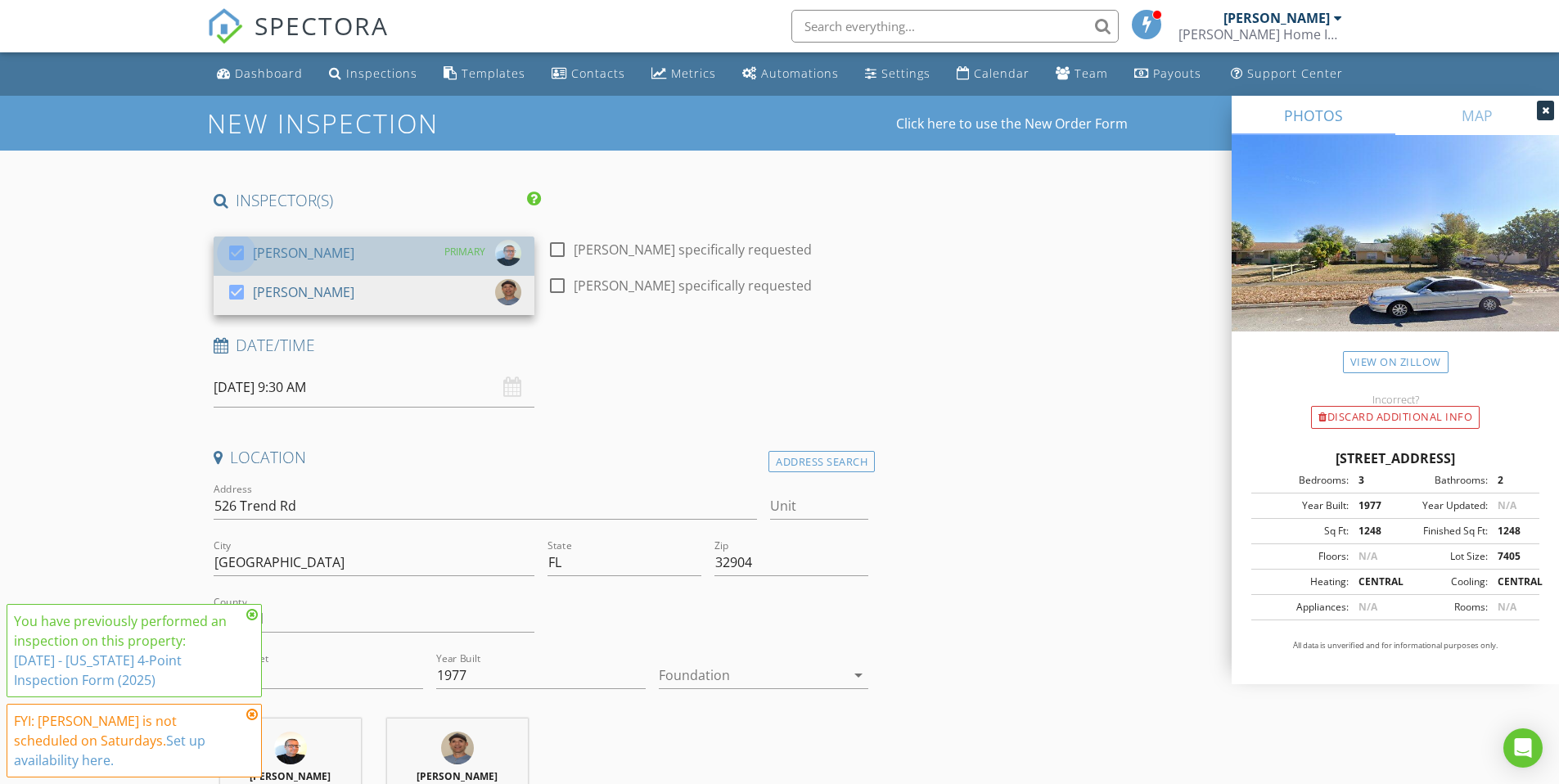 click at bounding box center (237, 253) 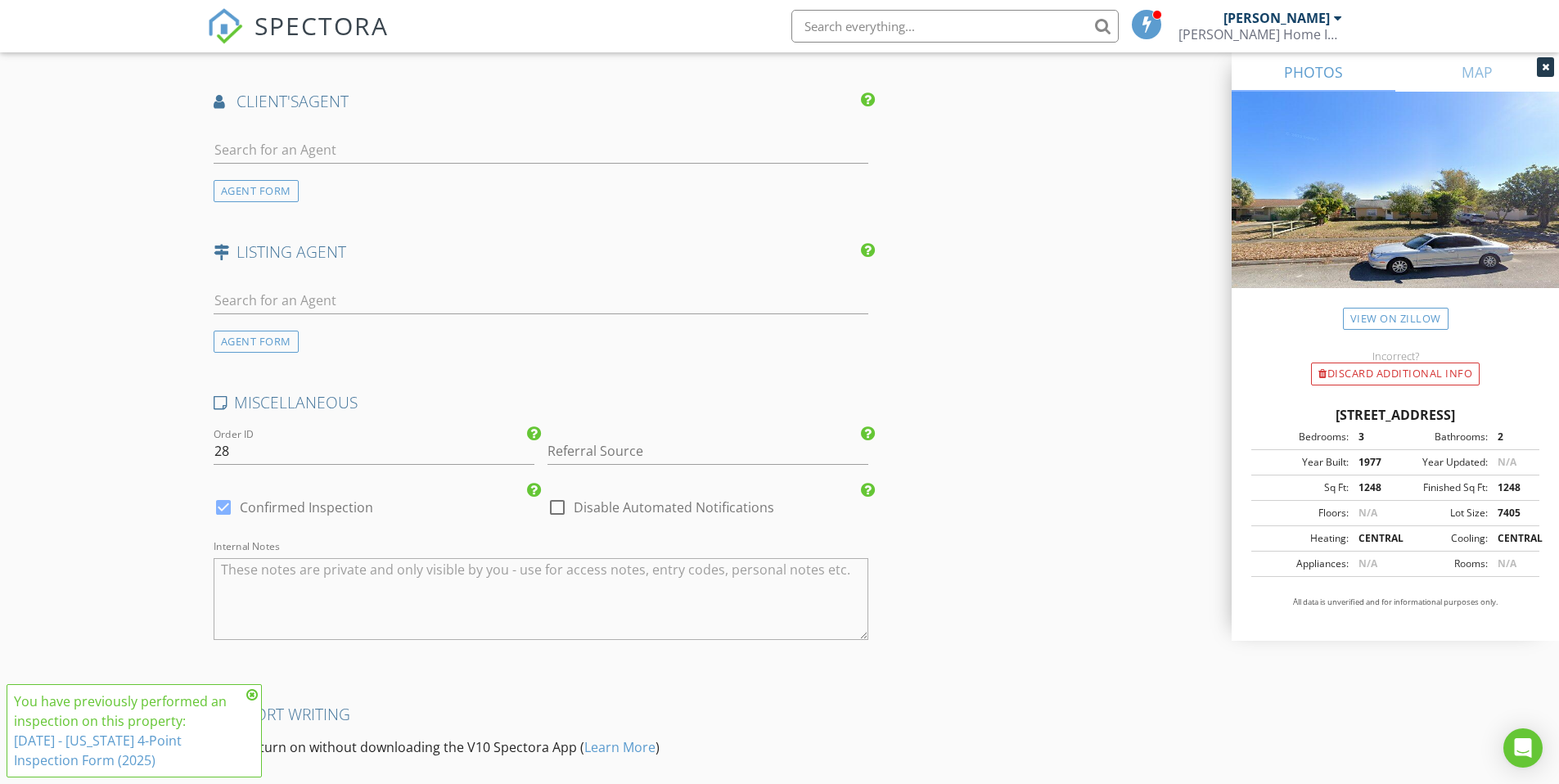 scroll, scrollTop: 2183, scrollLeft: 0, axis: vertical 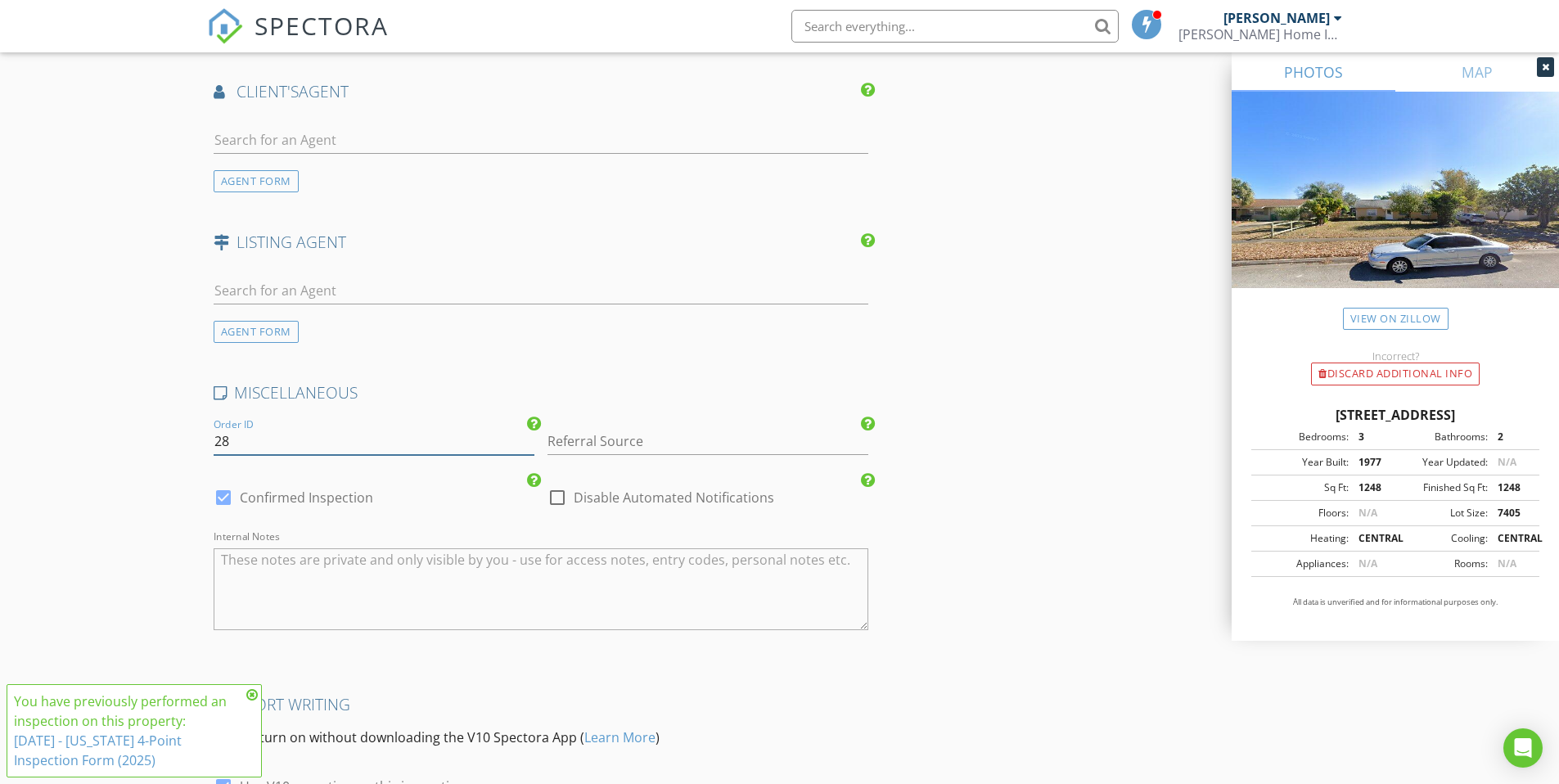 drag, startPoint x: 268, startPoint y: 442, endPoint x: 208, endPoint y: 438, distance: 60.133186 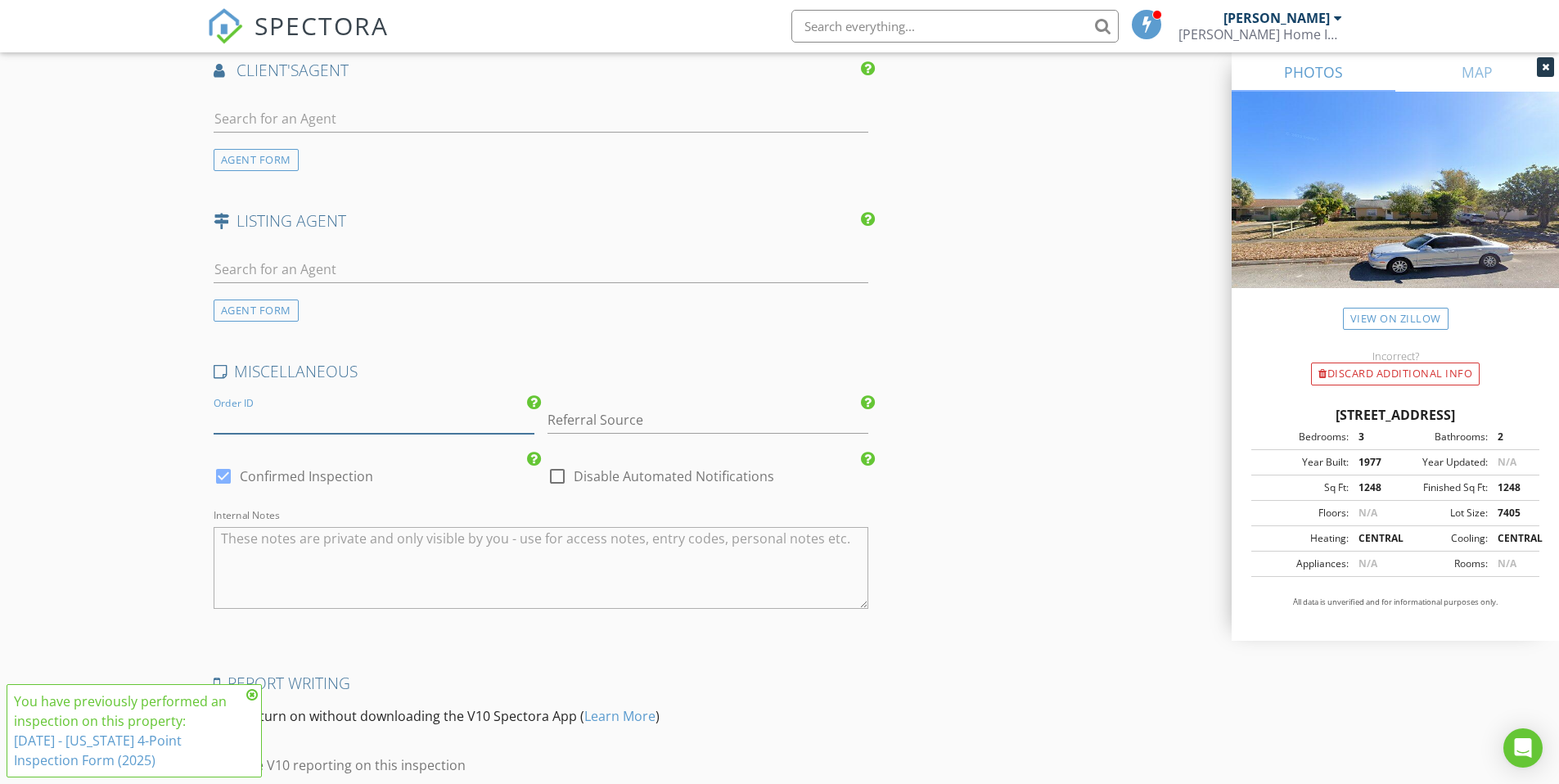scroll, scrollTop: 2350, scrollLeft: 0, axis: vertical 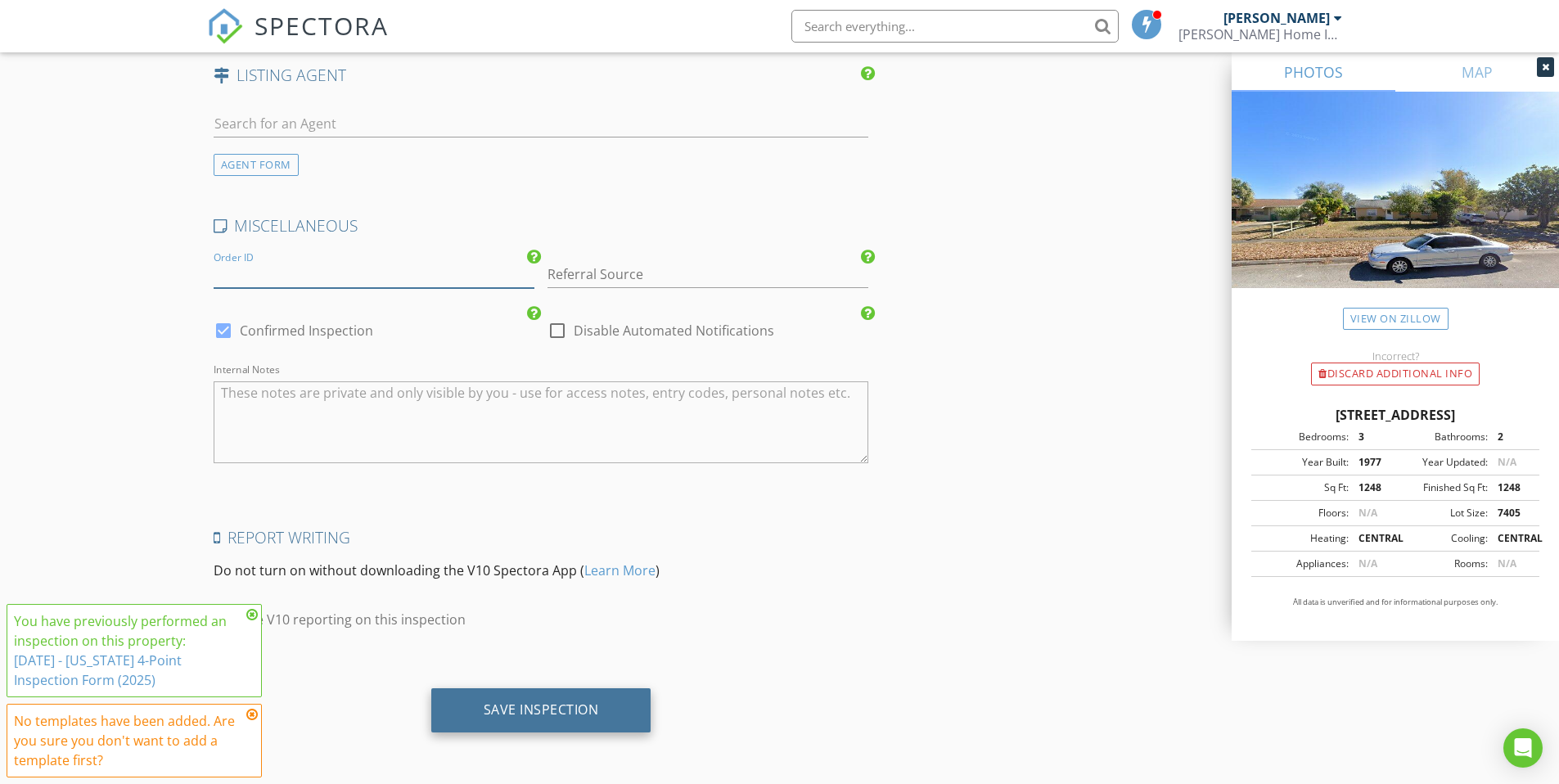 type 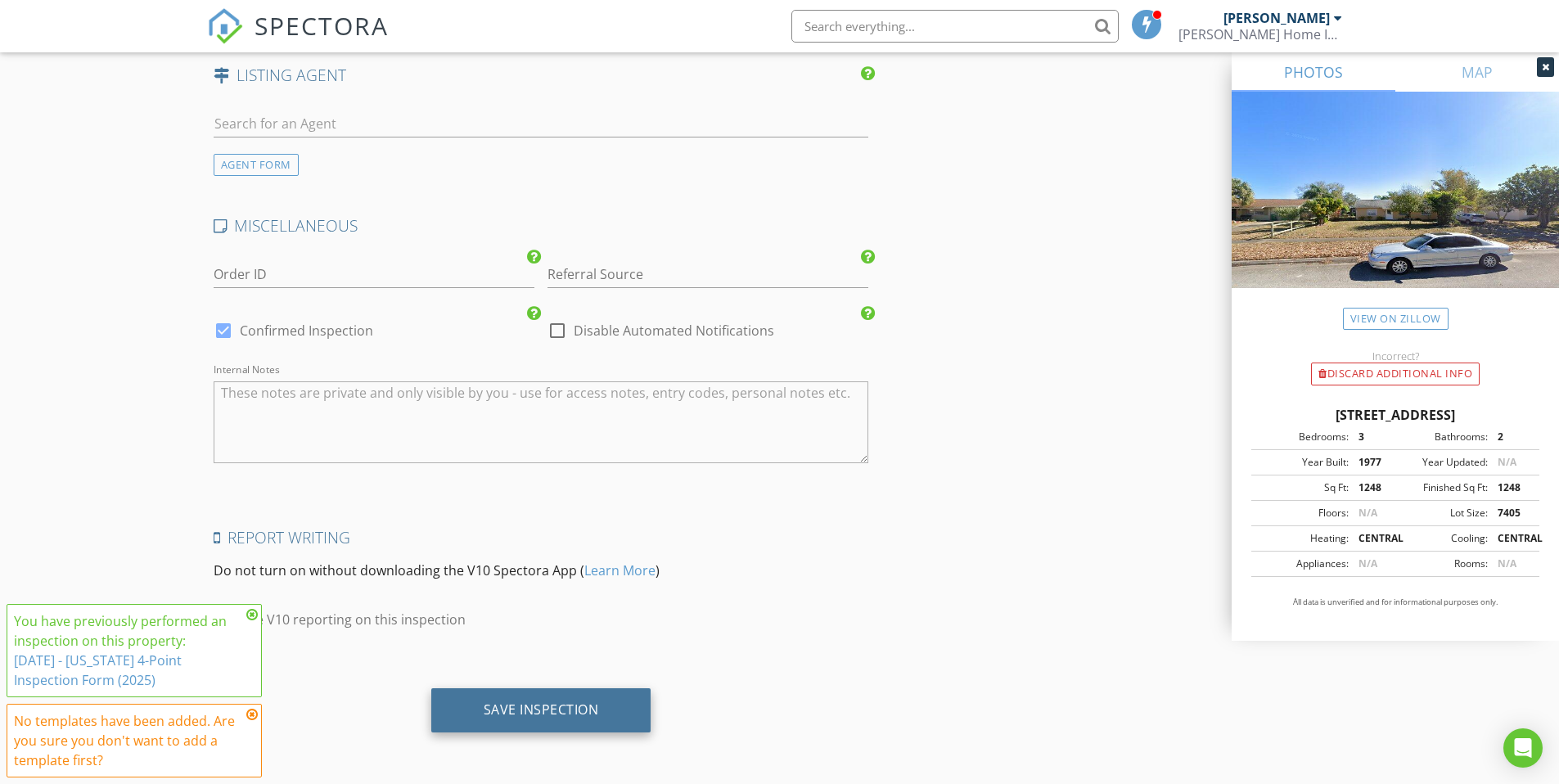 click on "Save Inspection" at bounding box center [541, 710] 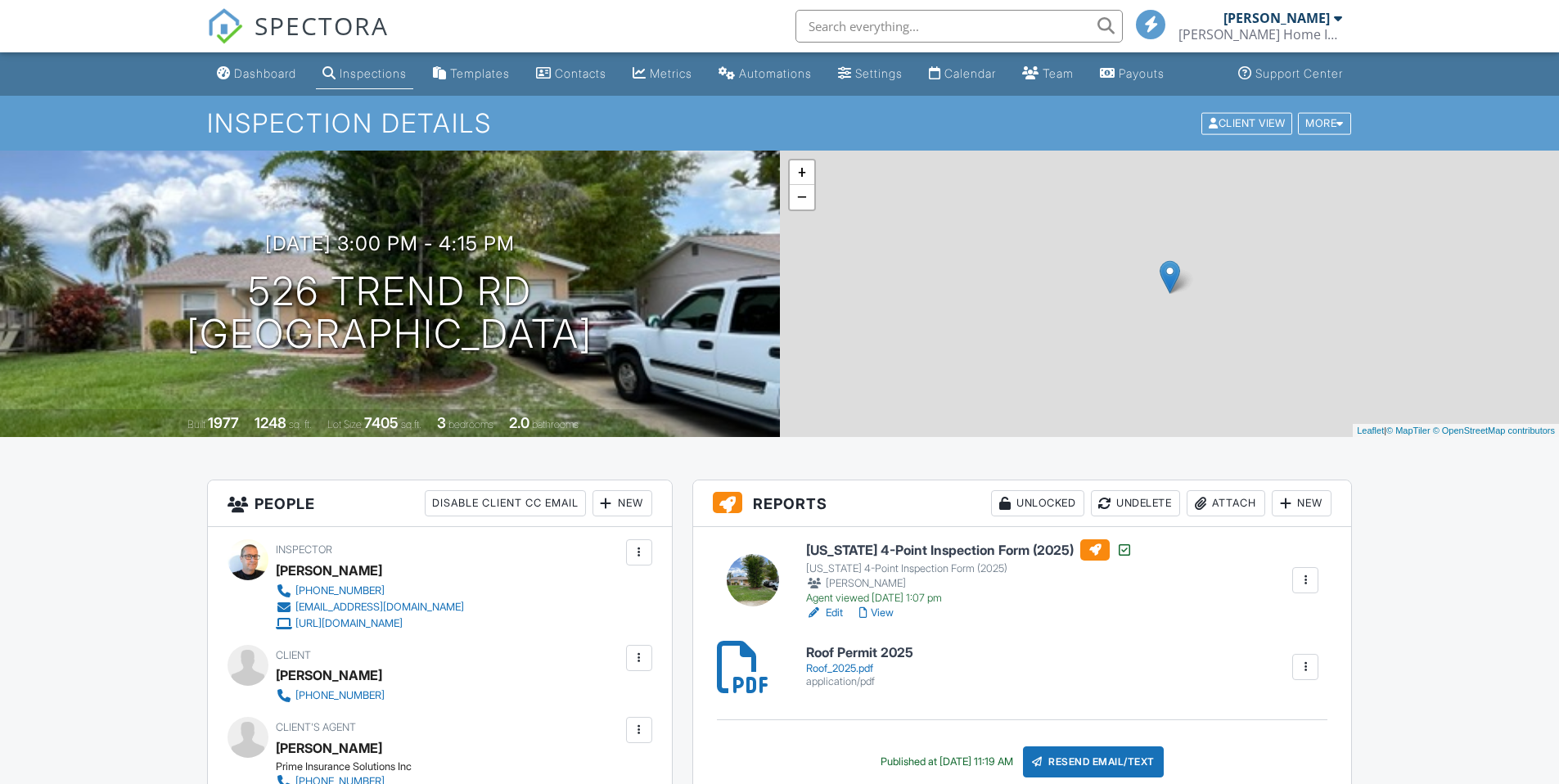 scroll, scrollTop: 0, scrollLeft: 0, axis: both 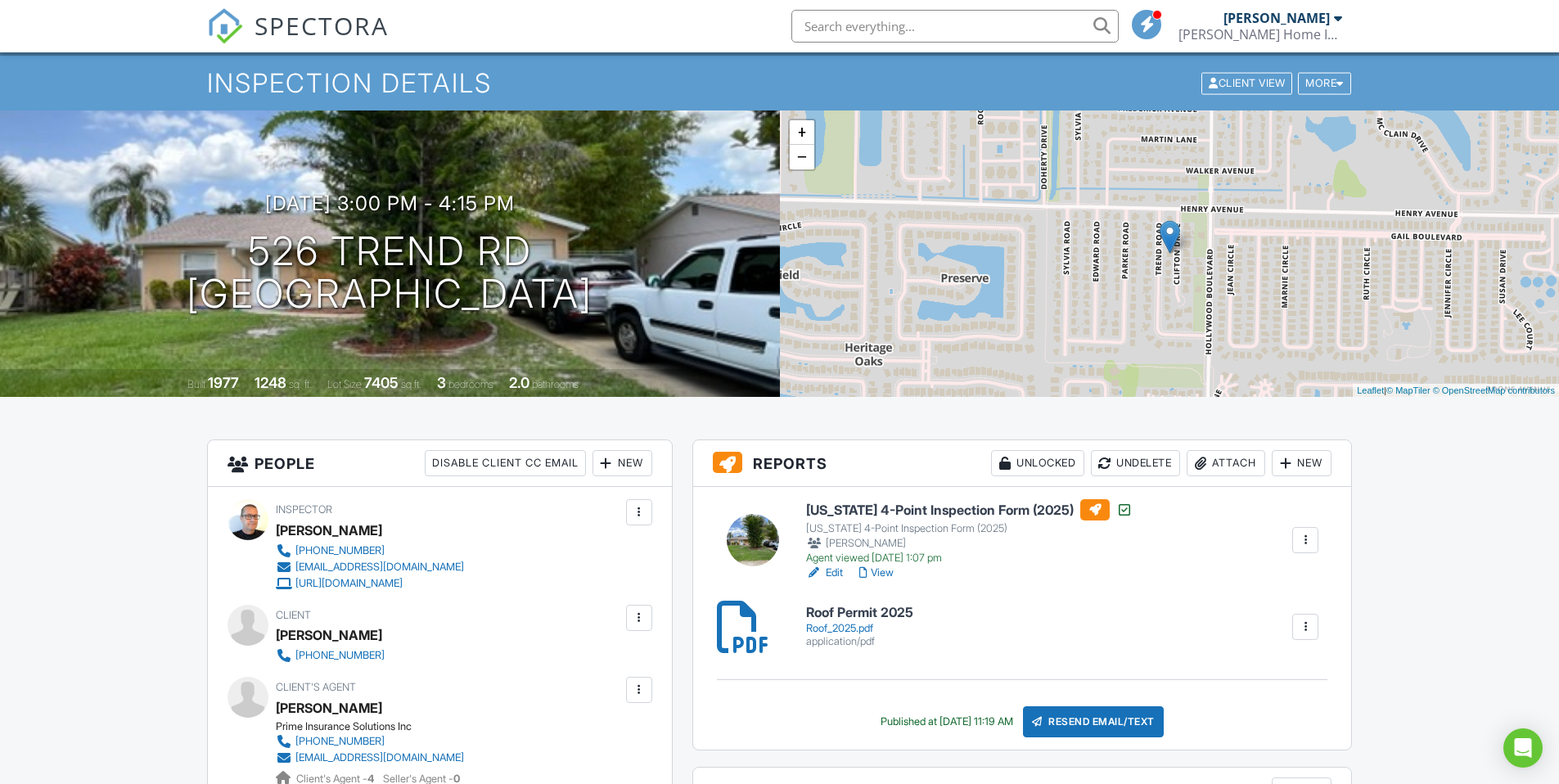 drag, startPoint x: 386, startPoint y: 633, endPoint x: 277, endPoint y: 633, distance: 109 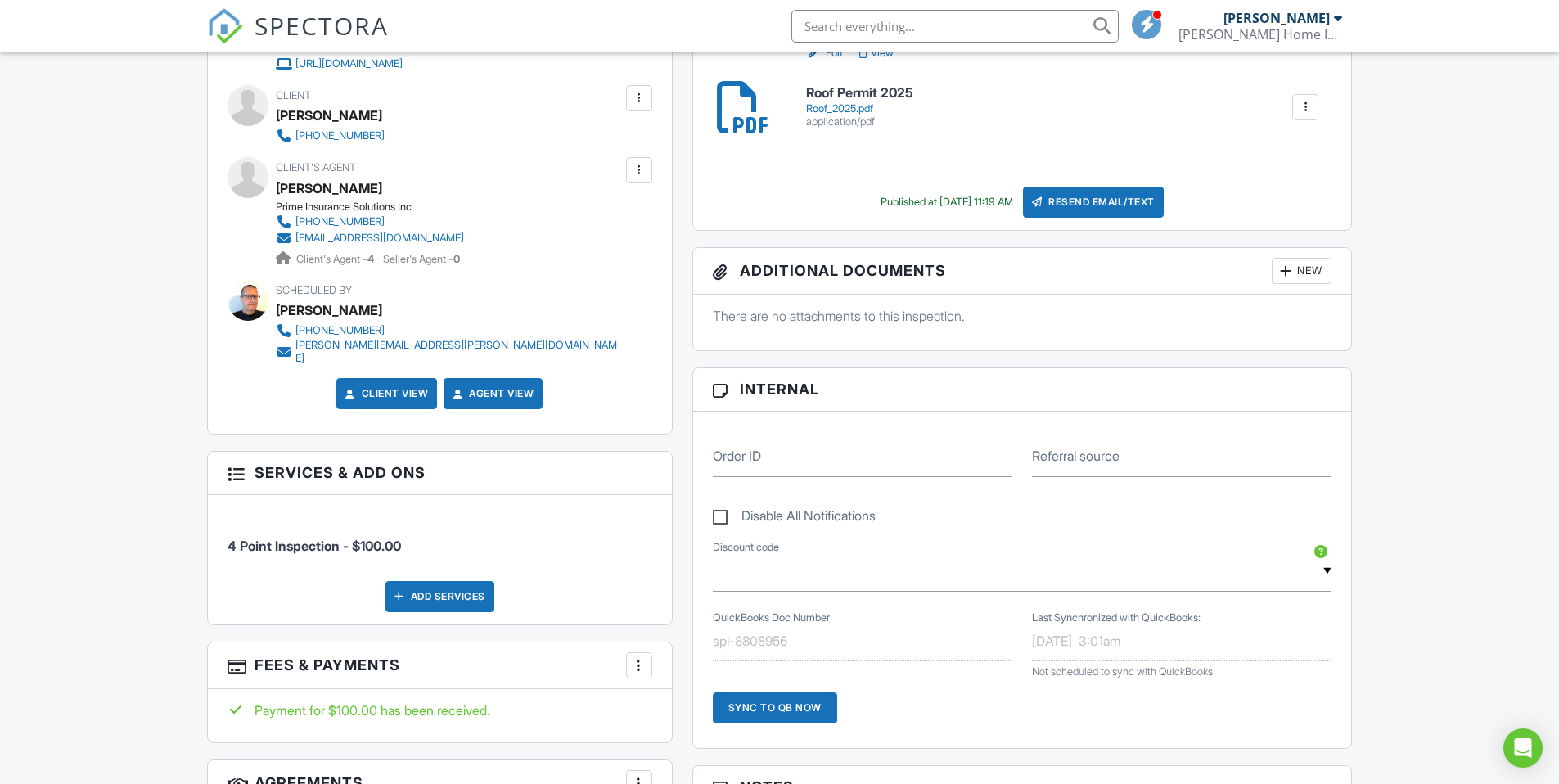 scroll, scrollTop: 544, scrollLeft: 0, axis: vertical 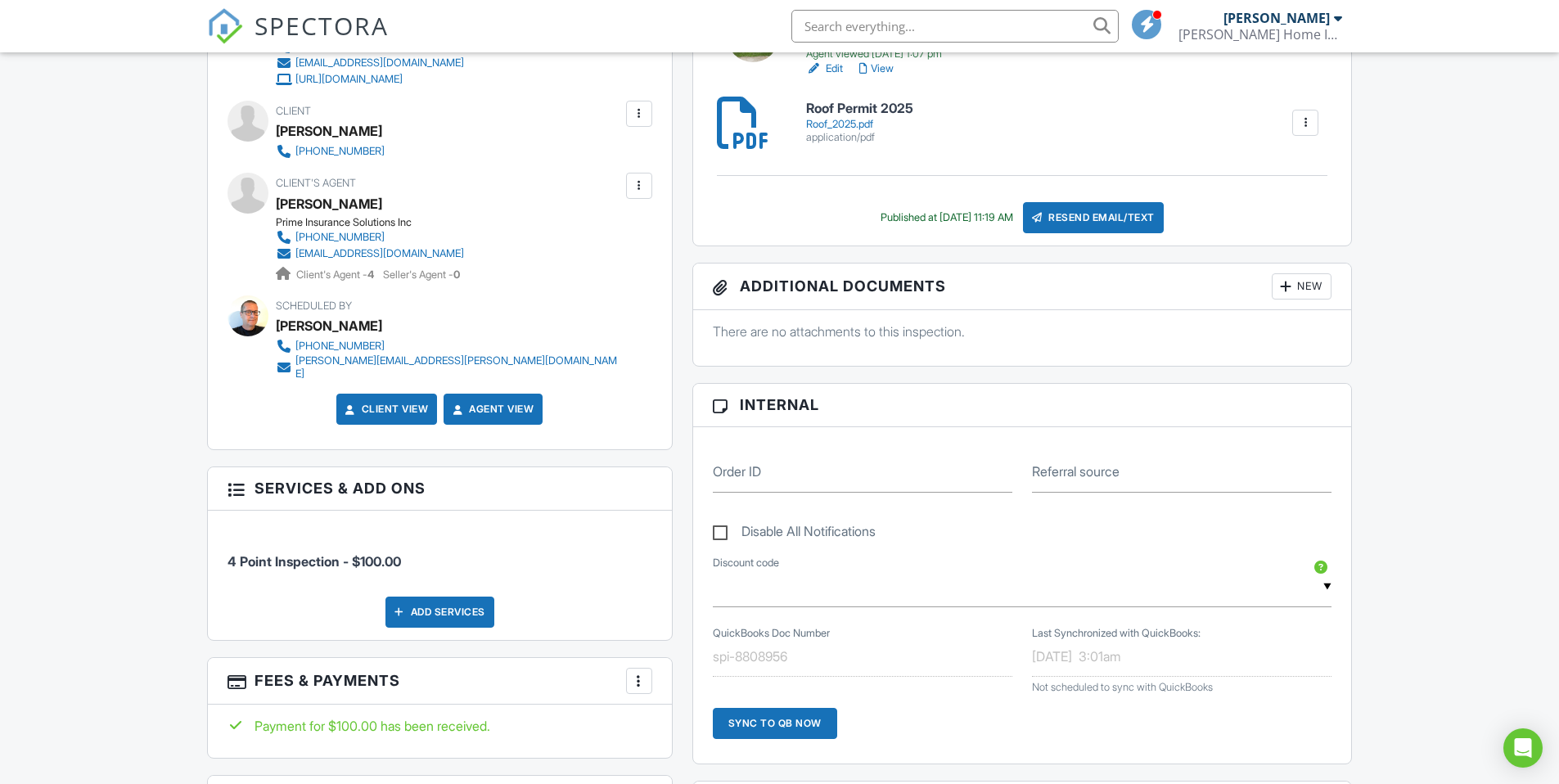 drag, startPoint x: 362, startPoint y: 151, endPoint x: 205, endPoint y: 5, distance: 214.3945 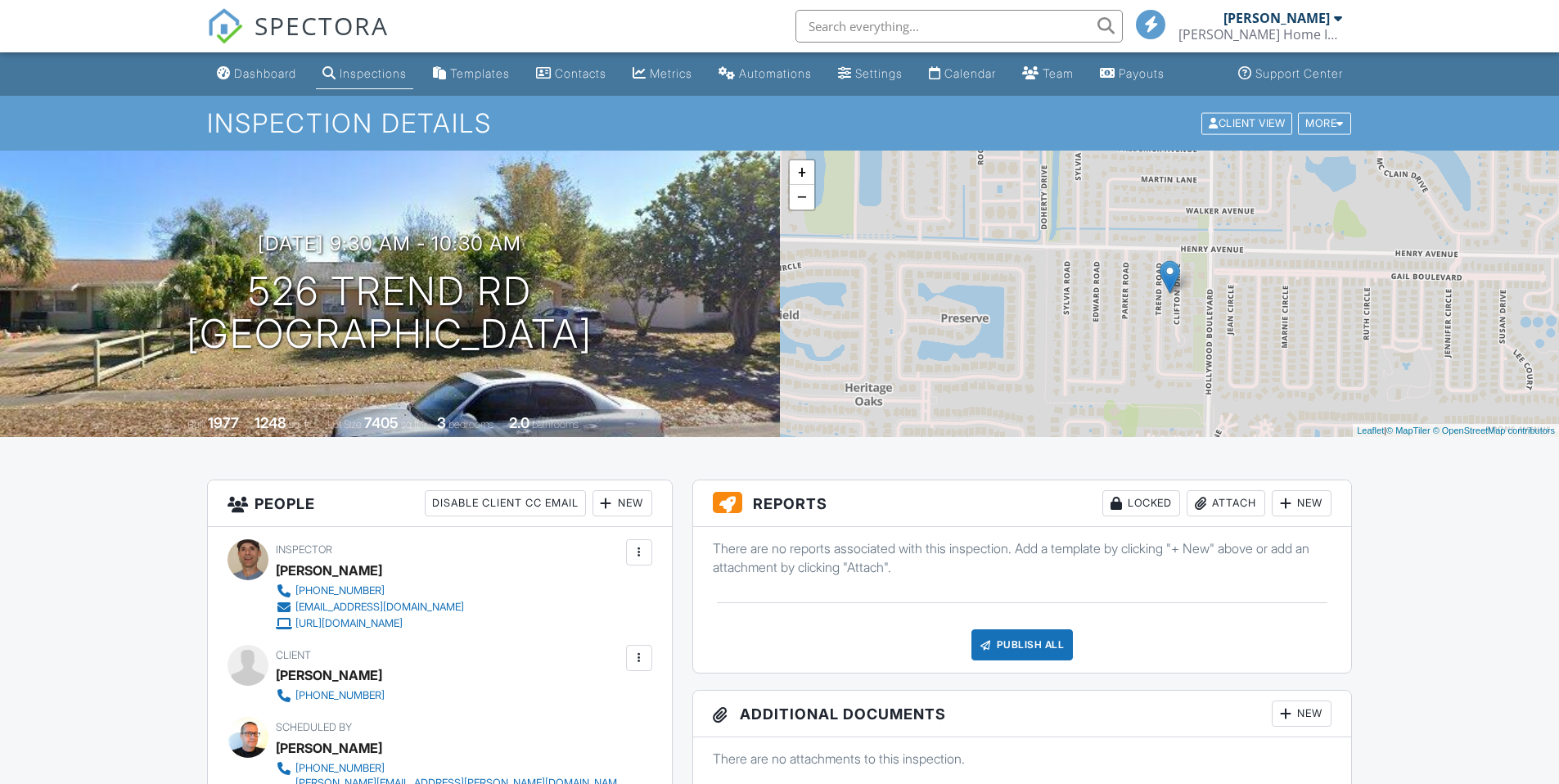 scroll, scrollTop: 0, scrollLeft: 0, axis: both 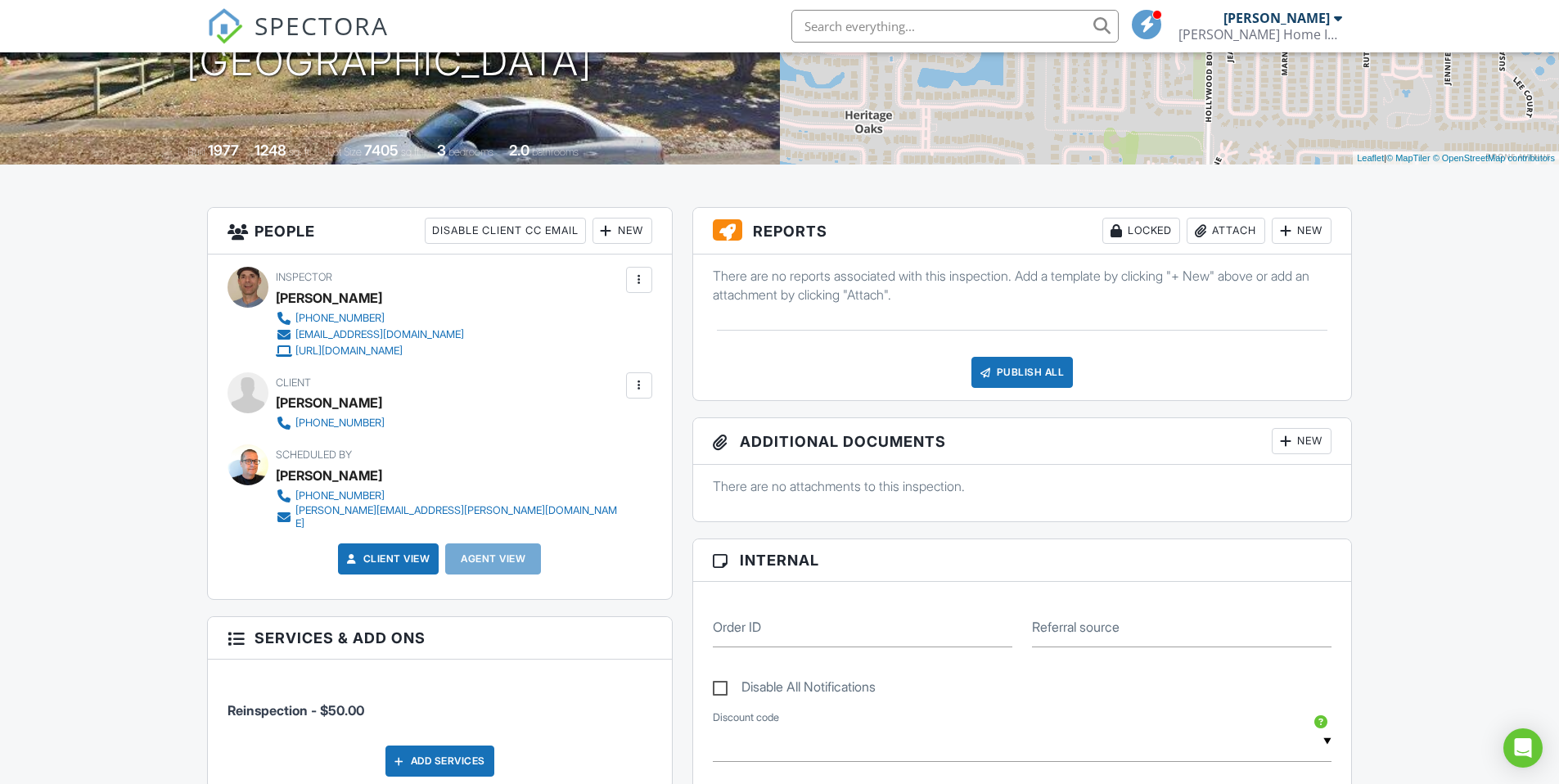 click on "New" at bounding box center [1301, 231] 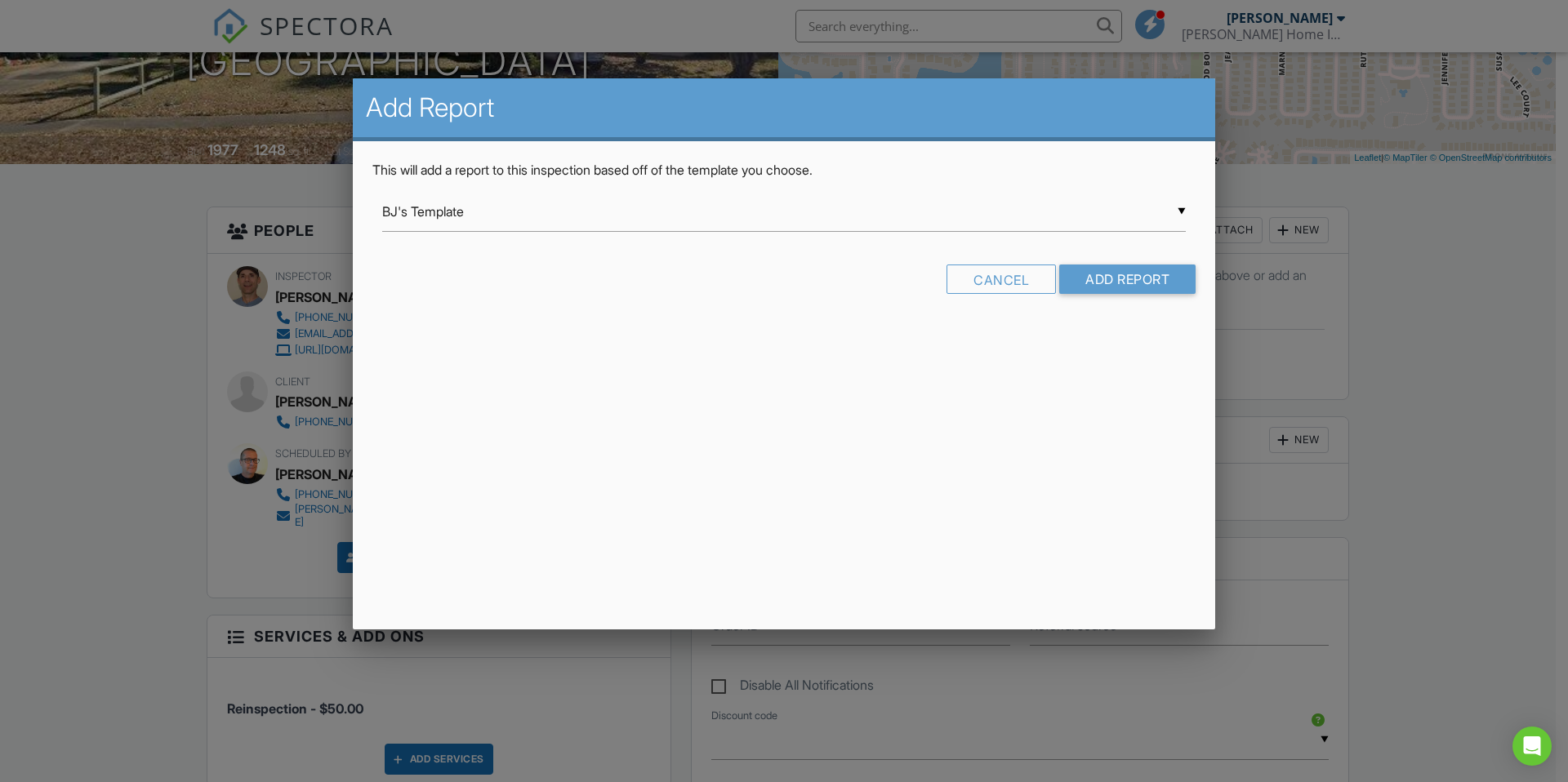 click on "▼ BJ's Template BJ's Template Clements Home Inspection (Residential) InterNACHI Commercial Template Manufactured Home Inspection Mobile Home Inspection Sewer Scope Report Superior Inspections Residential Sewer Scope Templet  Superior Insp Standard Residential Templet Swimming Pool and Spa  Windows Inspection Template 4-Point Inspection Form Client Focus Report Florida 4-Point Inspection Form (2025) Florida Citizens Roof Inspection Form Florida Citizens Roof Inspection Form Florida Uniform Mitigation Verification Inspection Form  Insurance Supplemental MHI - 03/21/2025 NES - Engineer’s Foundation Evaluation (Standalone) NES - Engineer’s Foundation Evaluation (Standalone) from Noble Property Inspections Repair Report Sewer Scope Inspection BJ's Template
Clements Home Inspection (Residential)
InterNACHI Commercial Template
Manufactured Home Inspection
Mobile Home Inspection
Sewer Scope Report
Superior Inspections Residential Sewer Scope Templet
Superior Insp Standard Residential Templet" at bounding box center (784, 211) 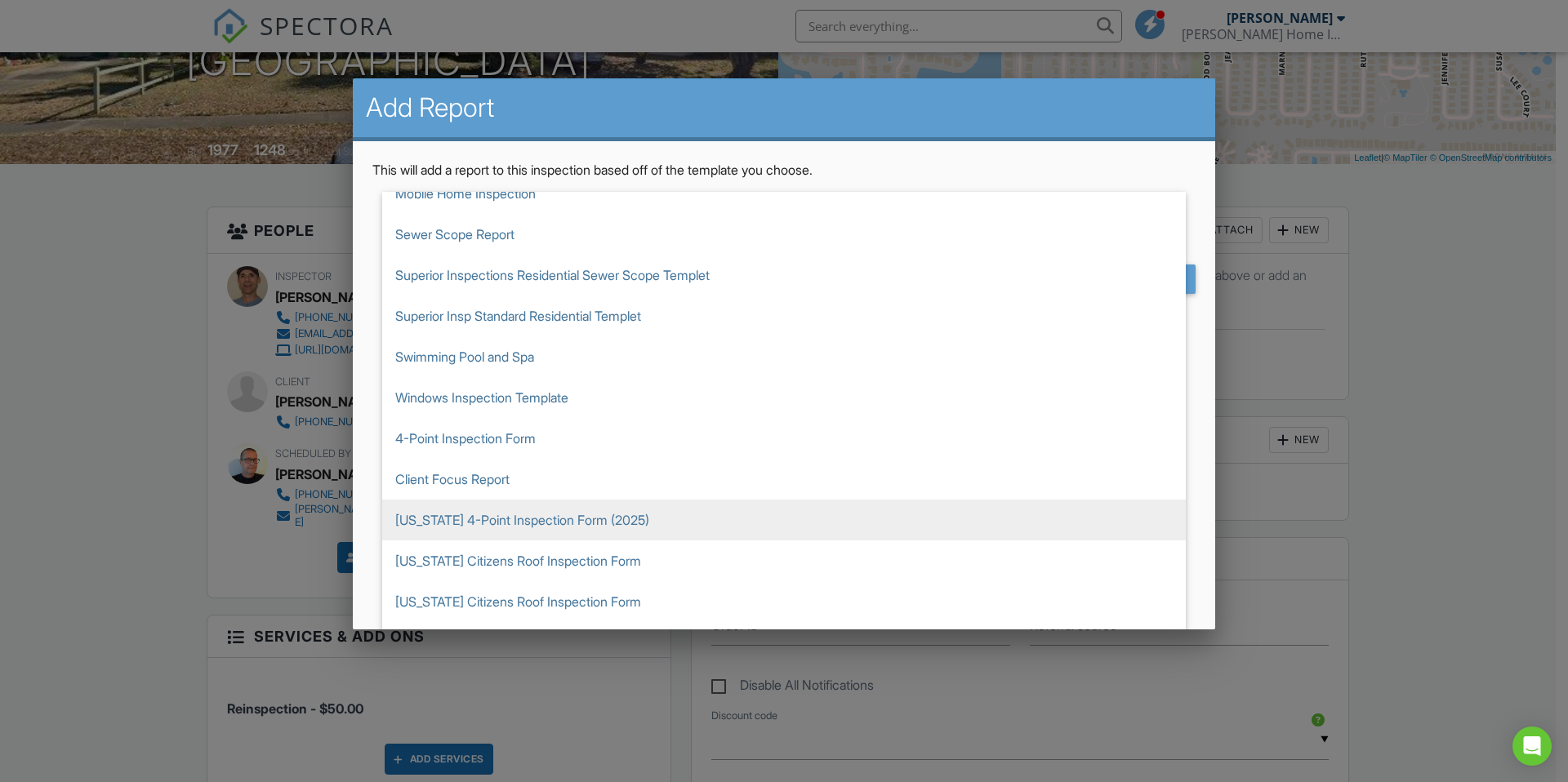 scroll, scrollTop: 185, scrollLeft: 0, axis: vertical 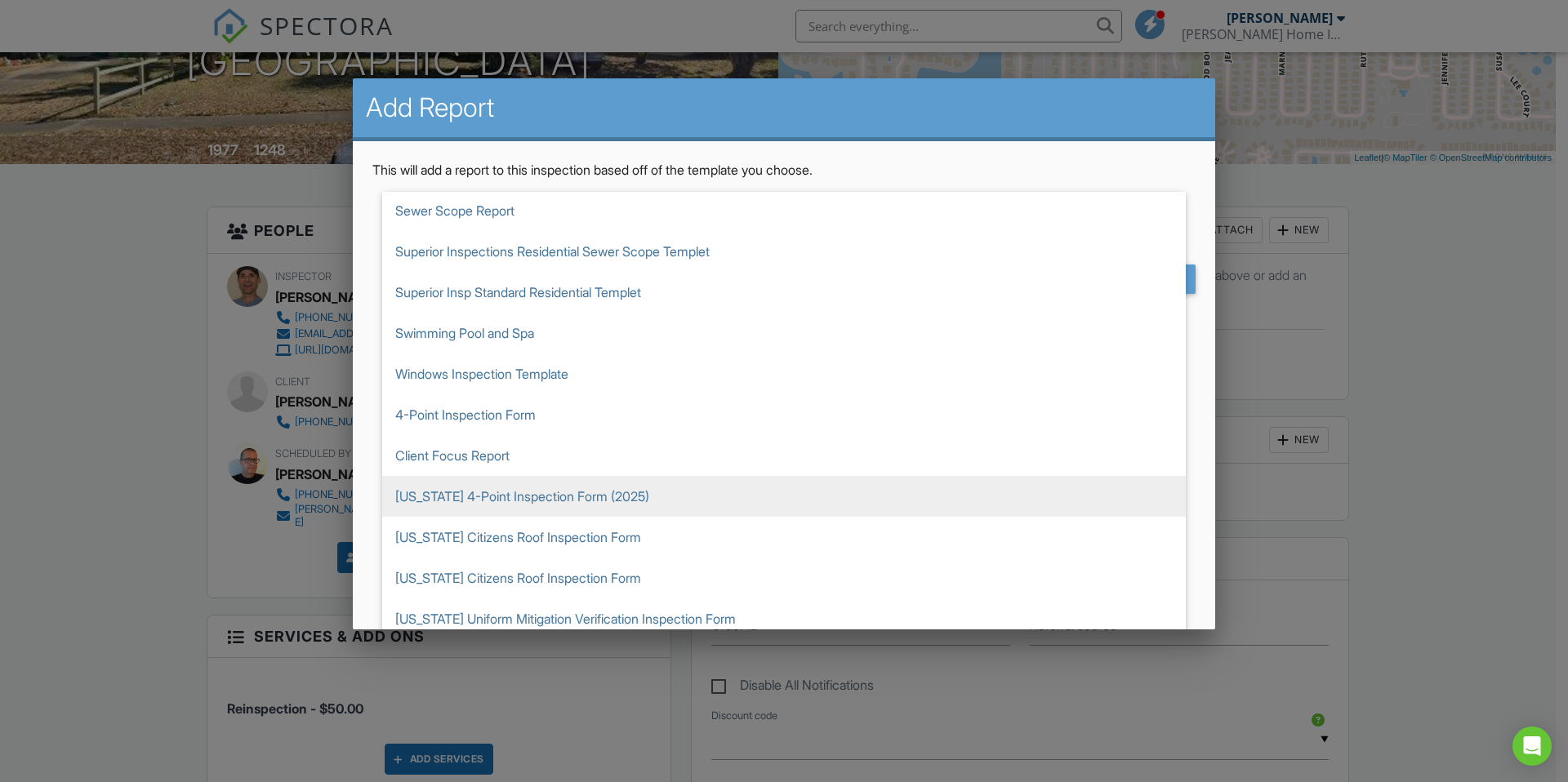 click on "[US_STATE] 4-Point Inspection Form (2025)" at bounding box center [784, 496] 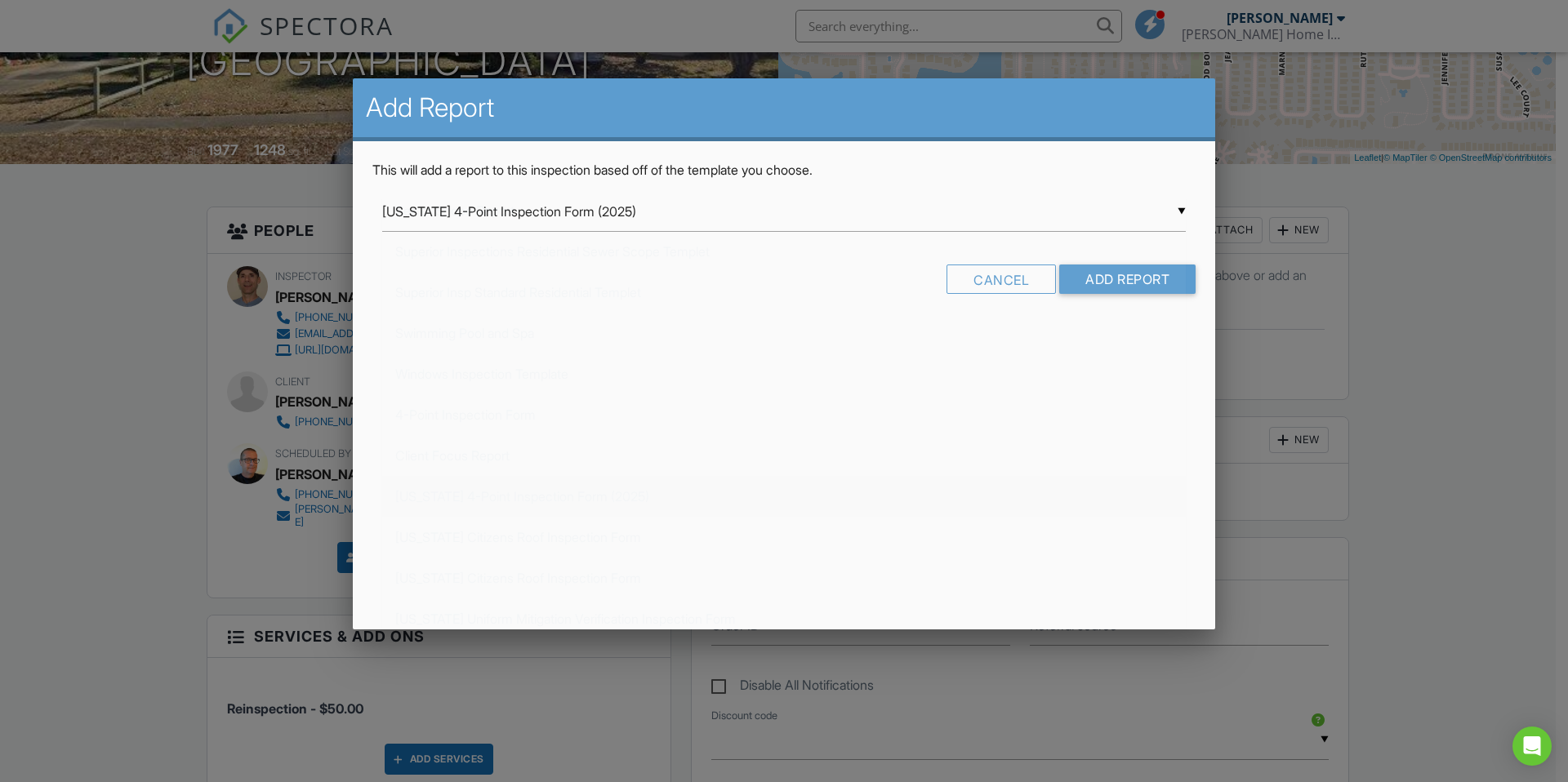 scroll, scrollTop: 367, scrollLeft: 0, axis: vertical 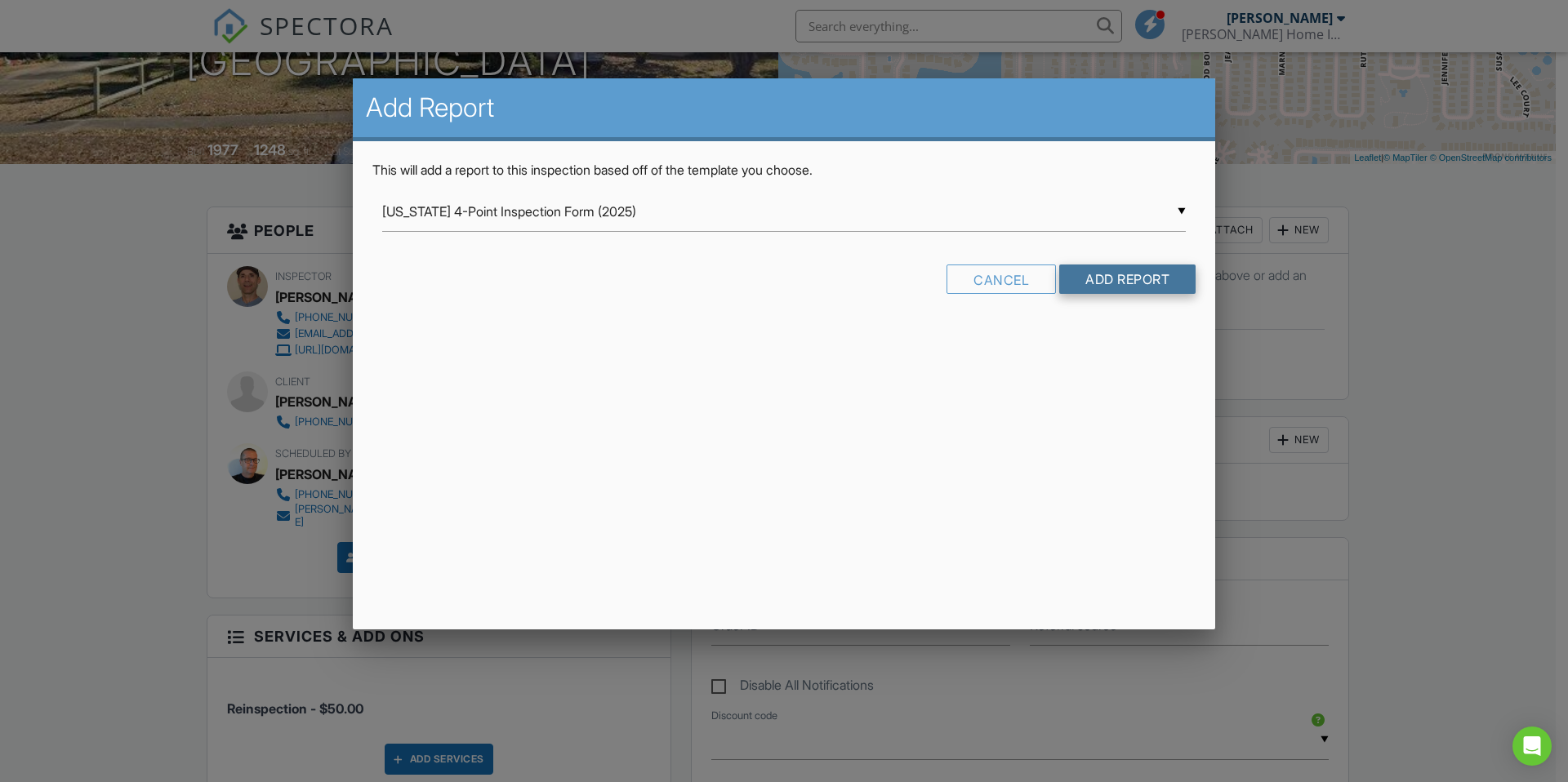 click on "Add Report" at bounding box center (1127, 279) 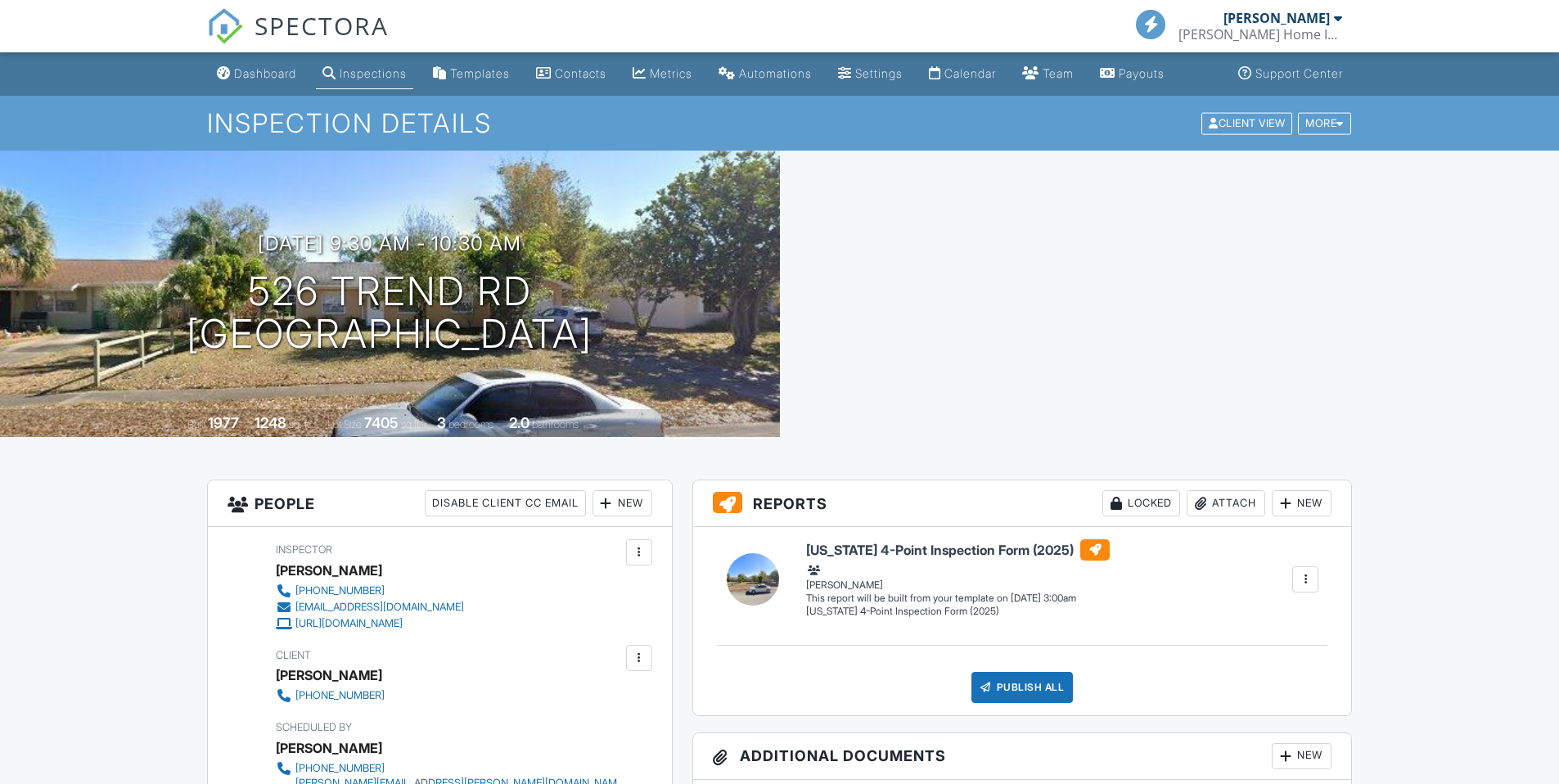 scroll, scrollTop: 0, scrollLeft: 0, axis: both 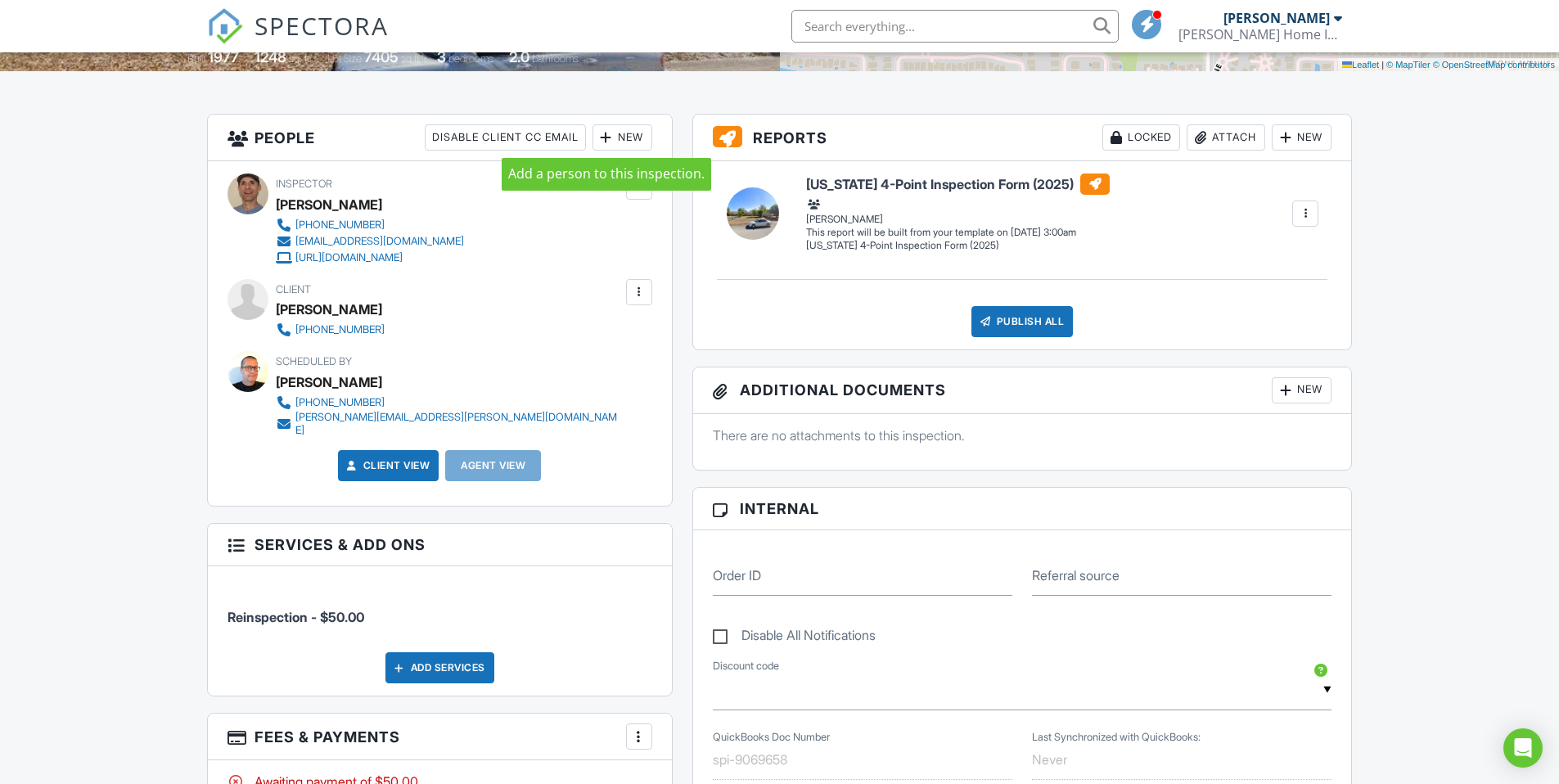 click at bounding box center [606, 137] 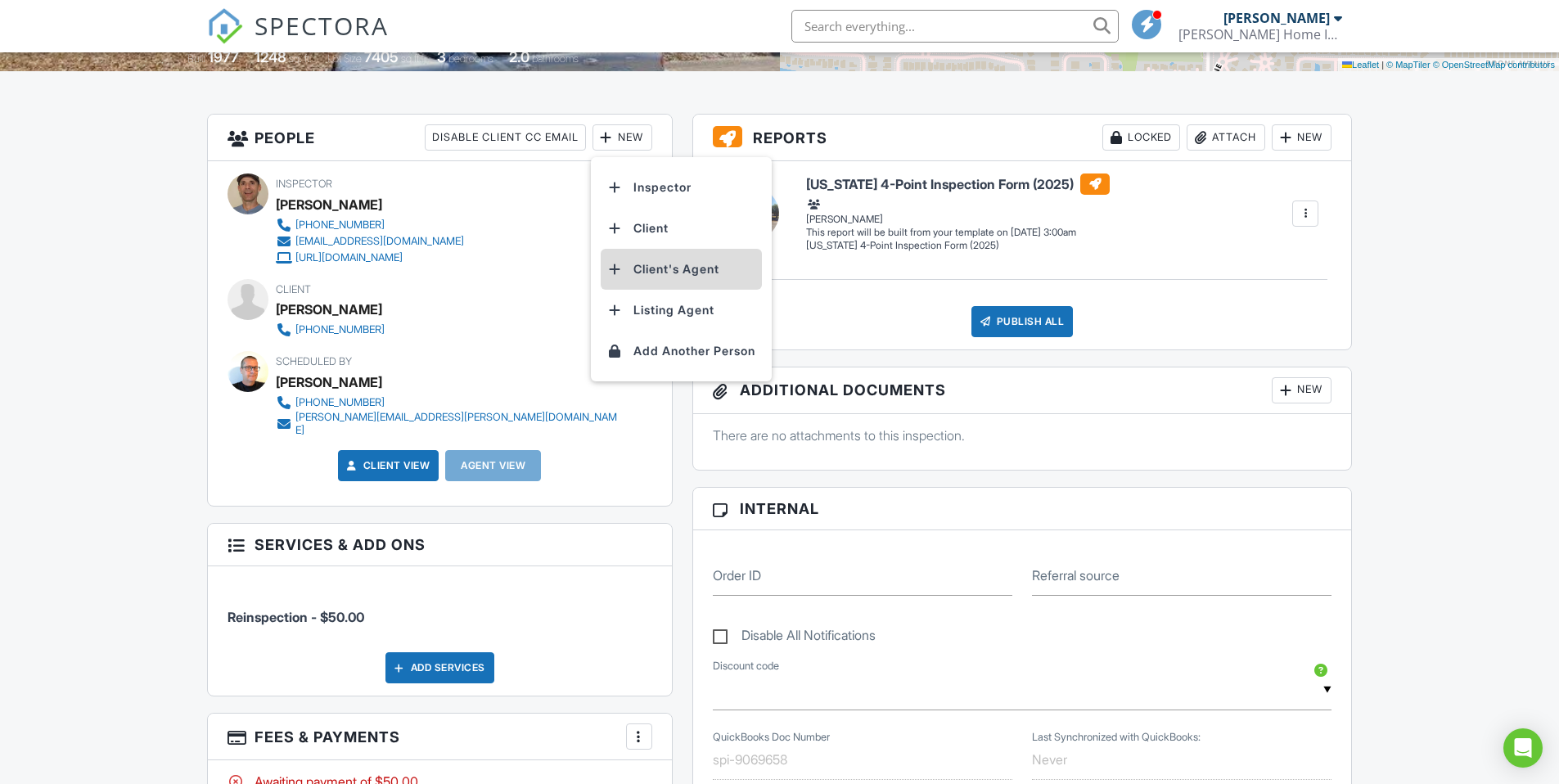 click on "Client's Agent" at bounding box center (681, 269) 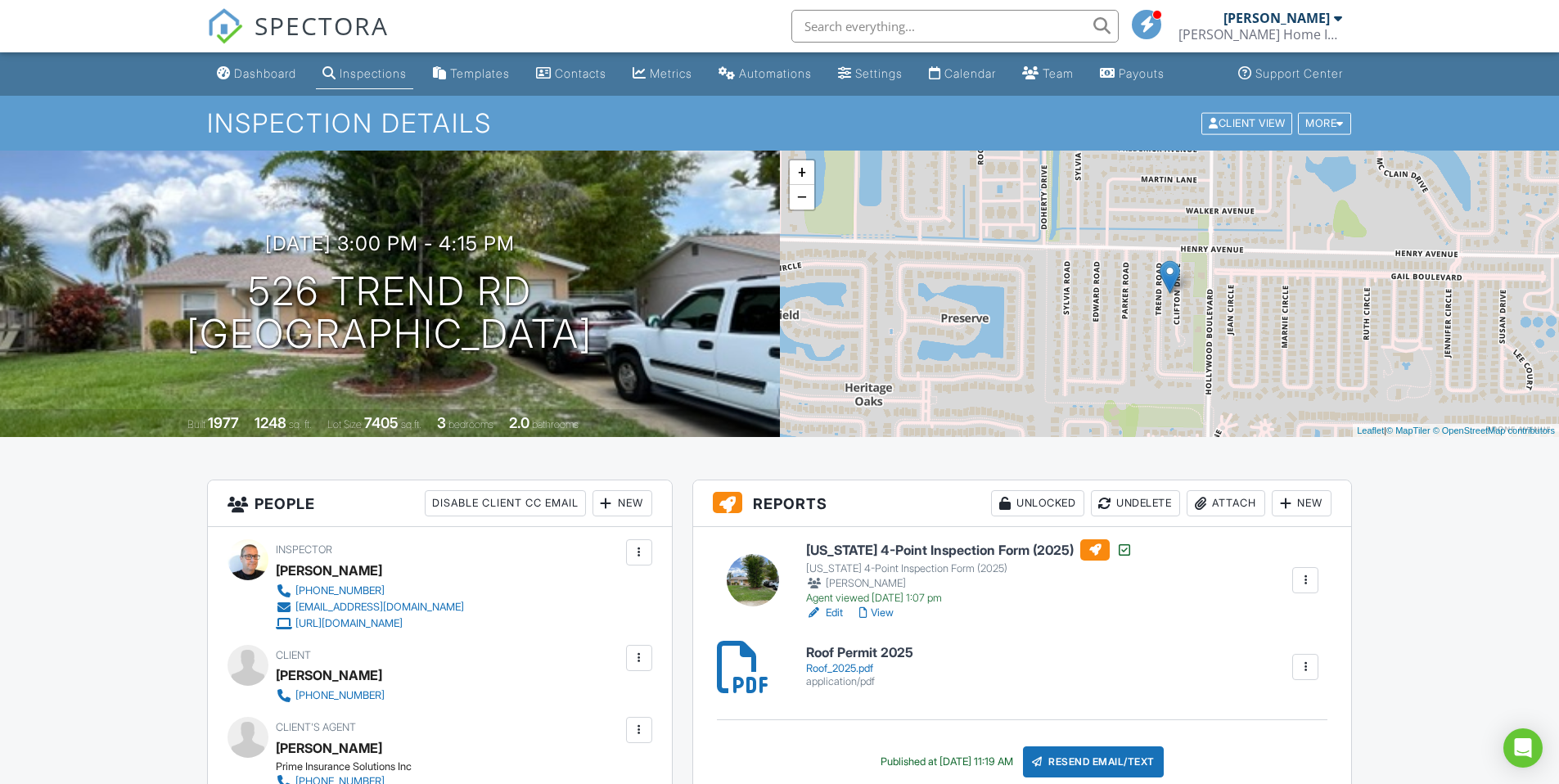scroll, scrollTop: 544, scrollLeft: 0, axis: vertical 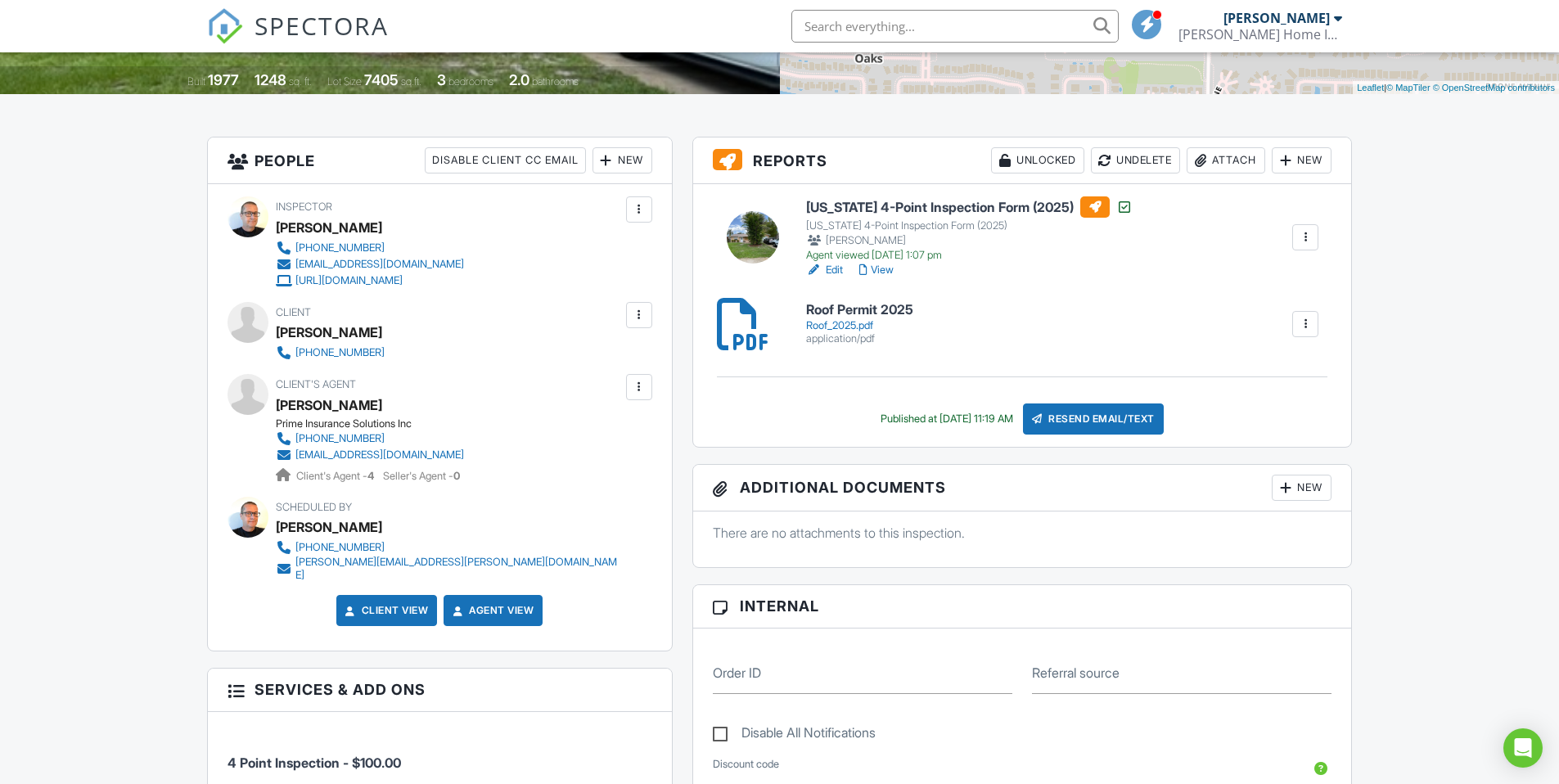 click on "View" at bounding box center [876, 270] 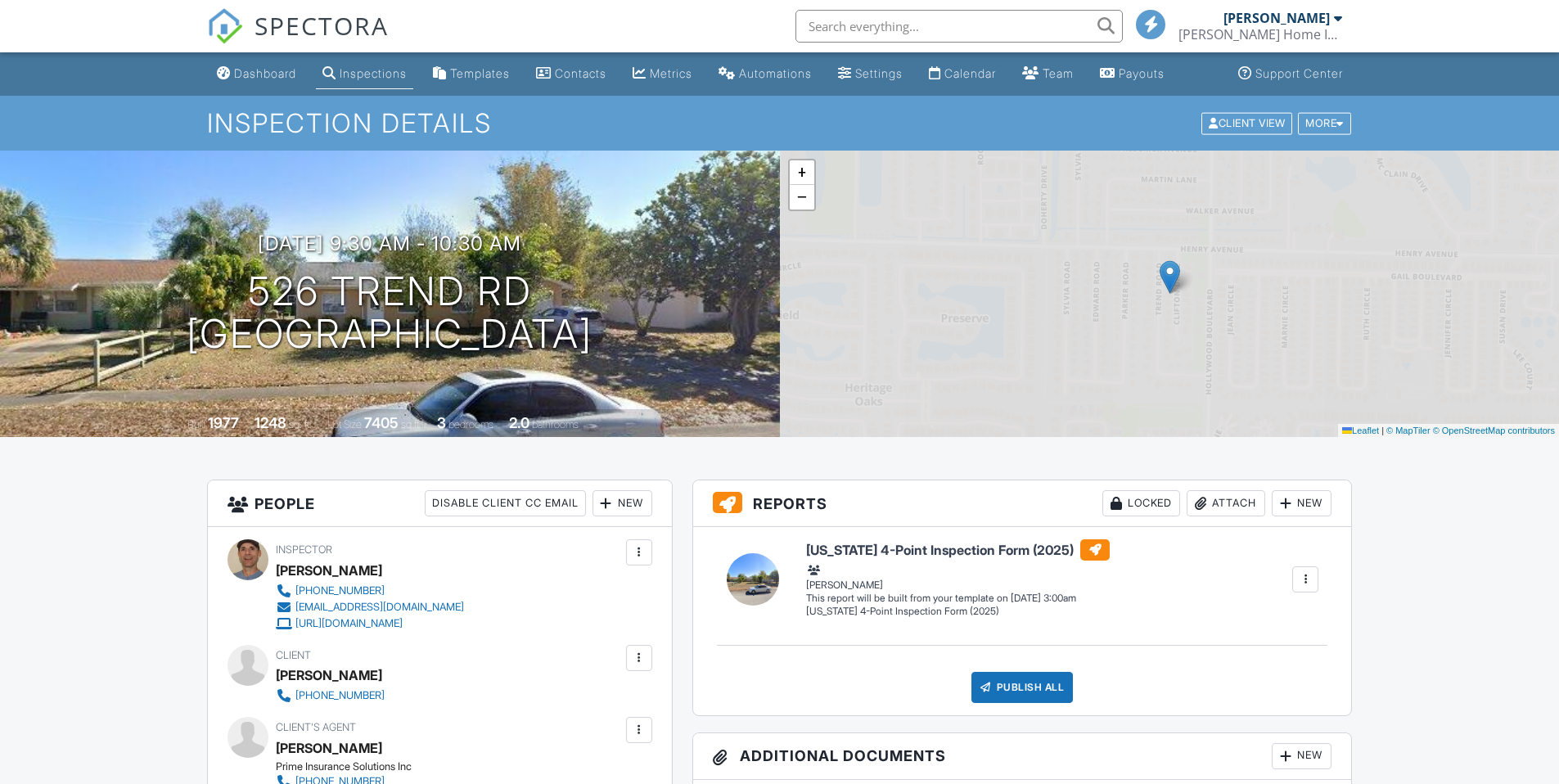 scroll, scrollTop: 366, scrollLeft: 0, axis: vertical 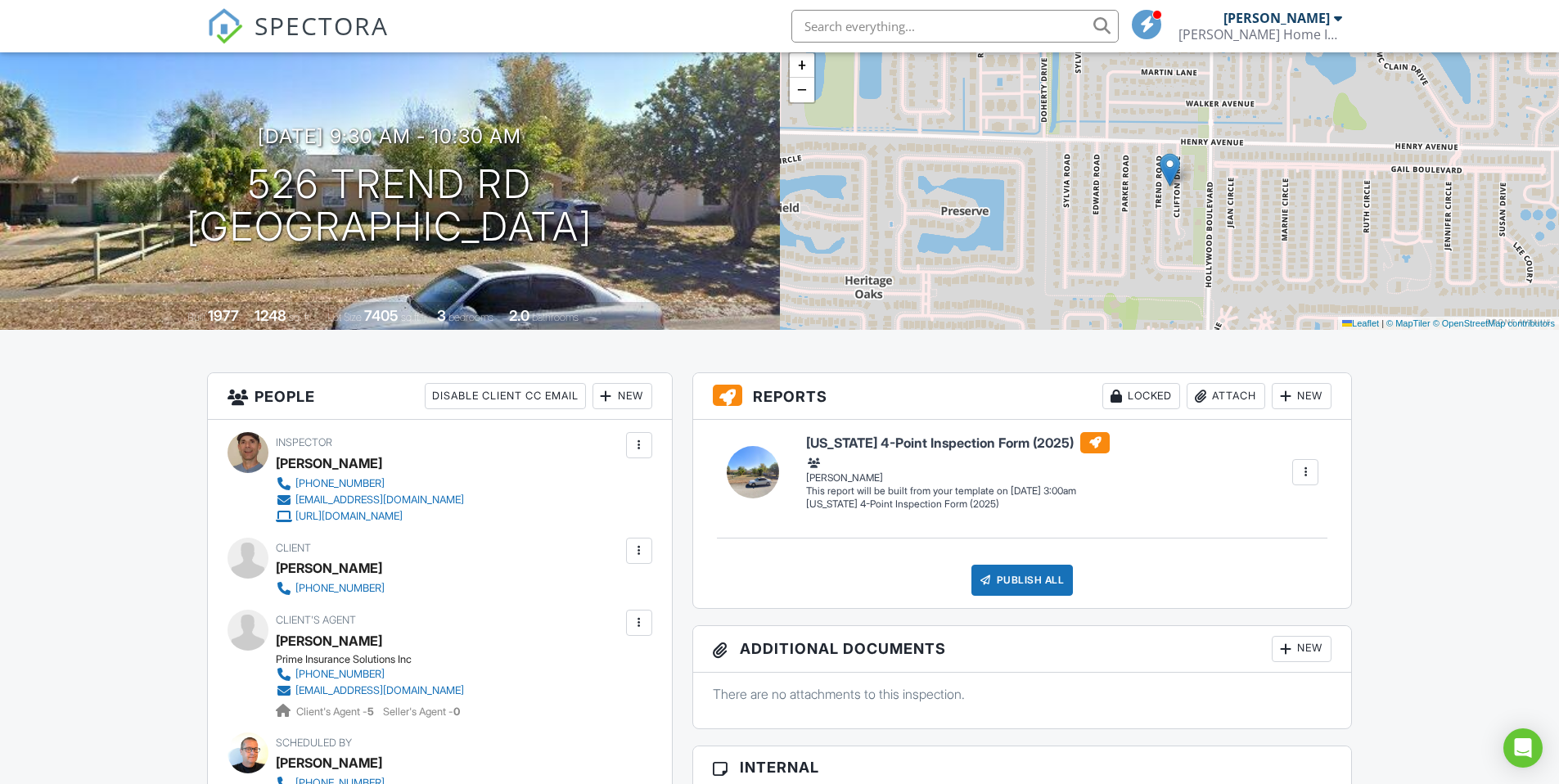 click at bounding box center (1305, 472) 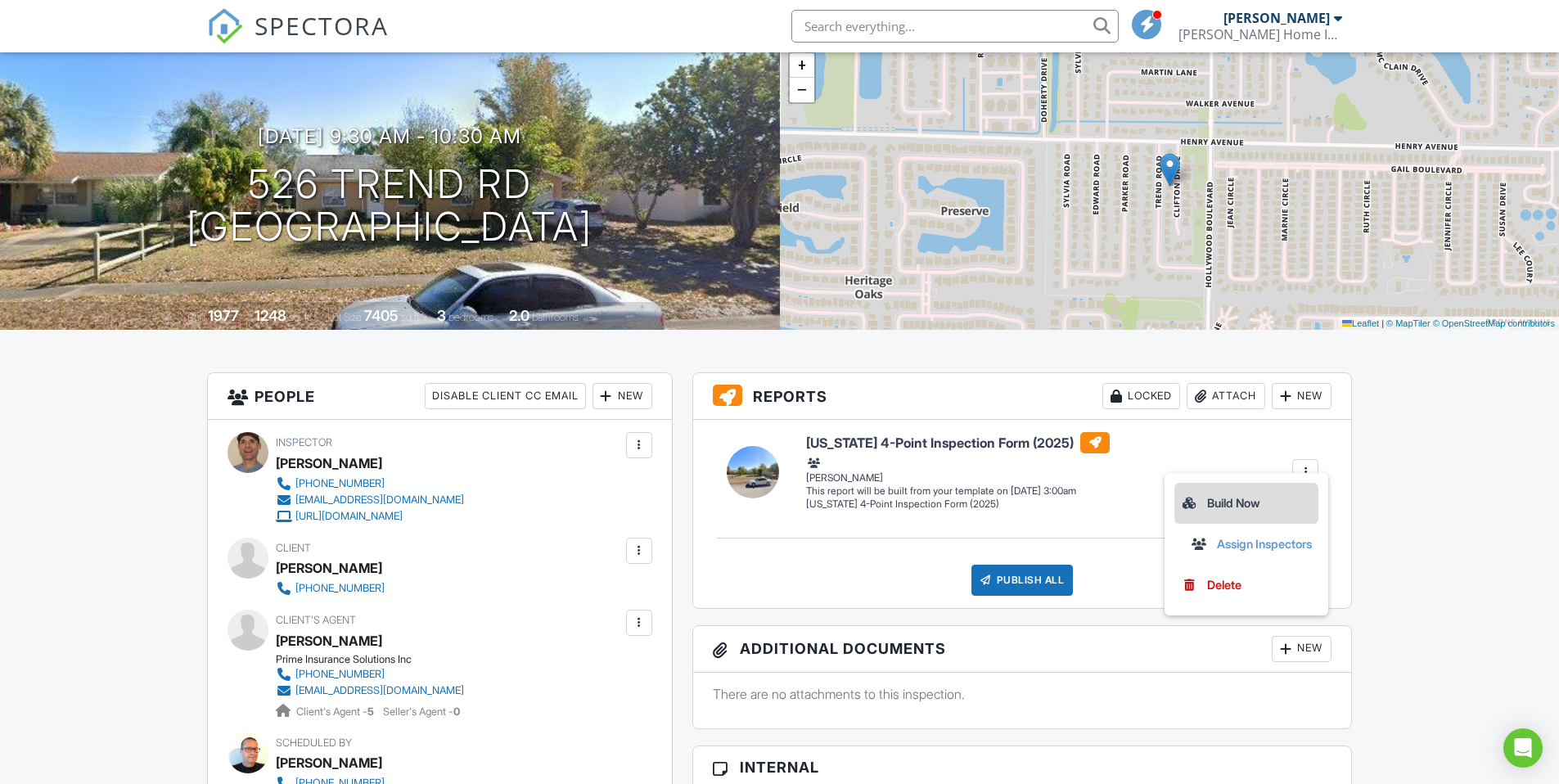 click on "Build Now" at bounding box center [1246, 503] 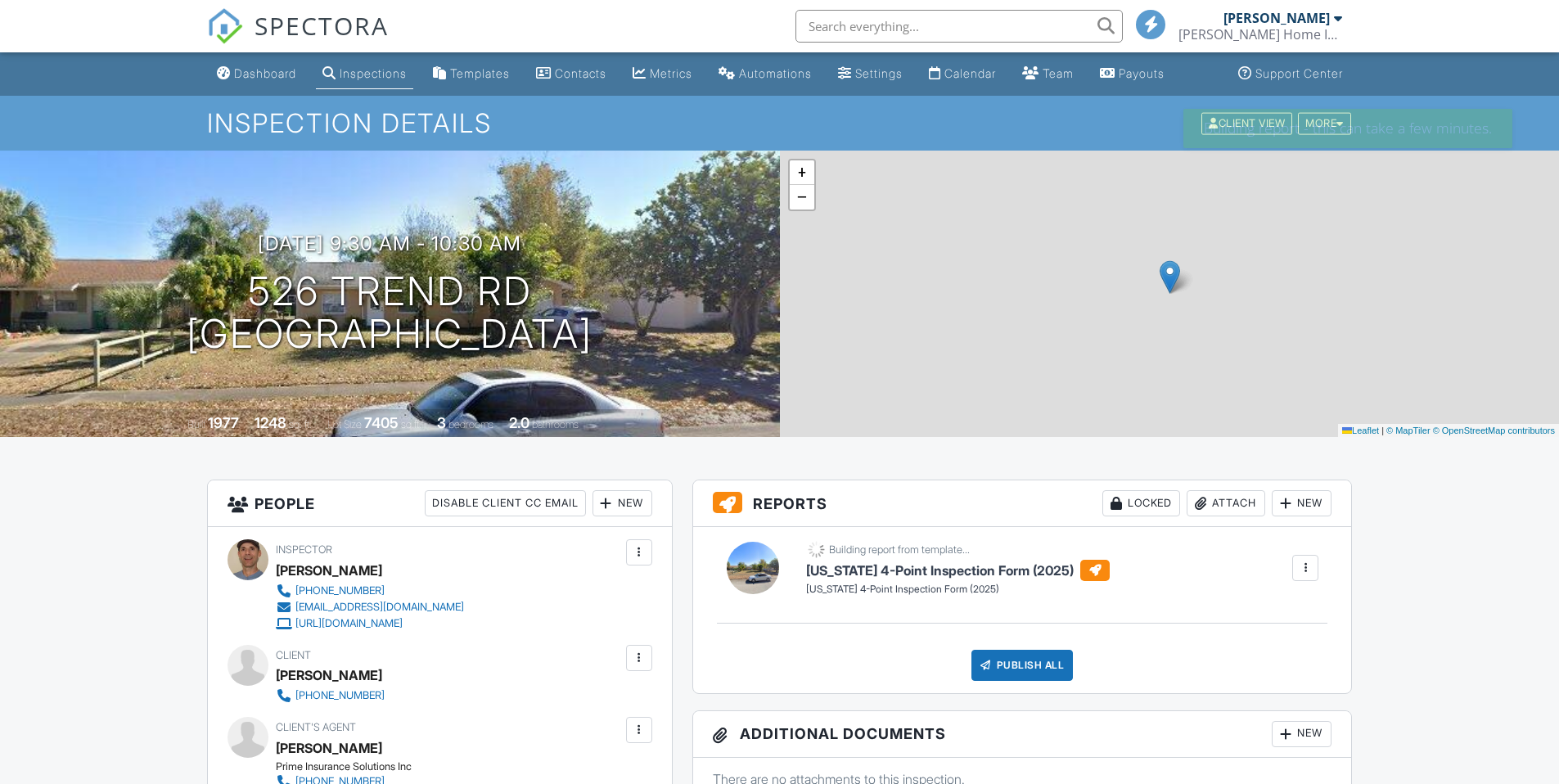 scroll, scrollTop: 0, scrollLeft: 0, axis: both 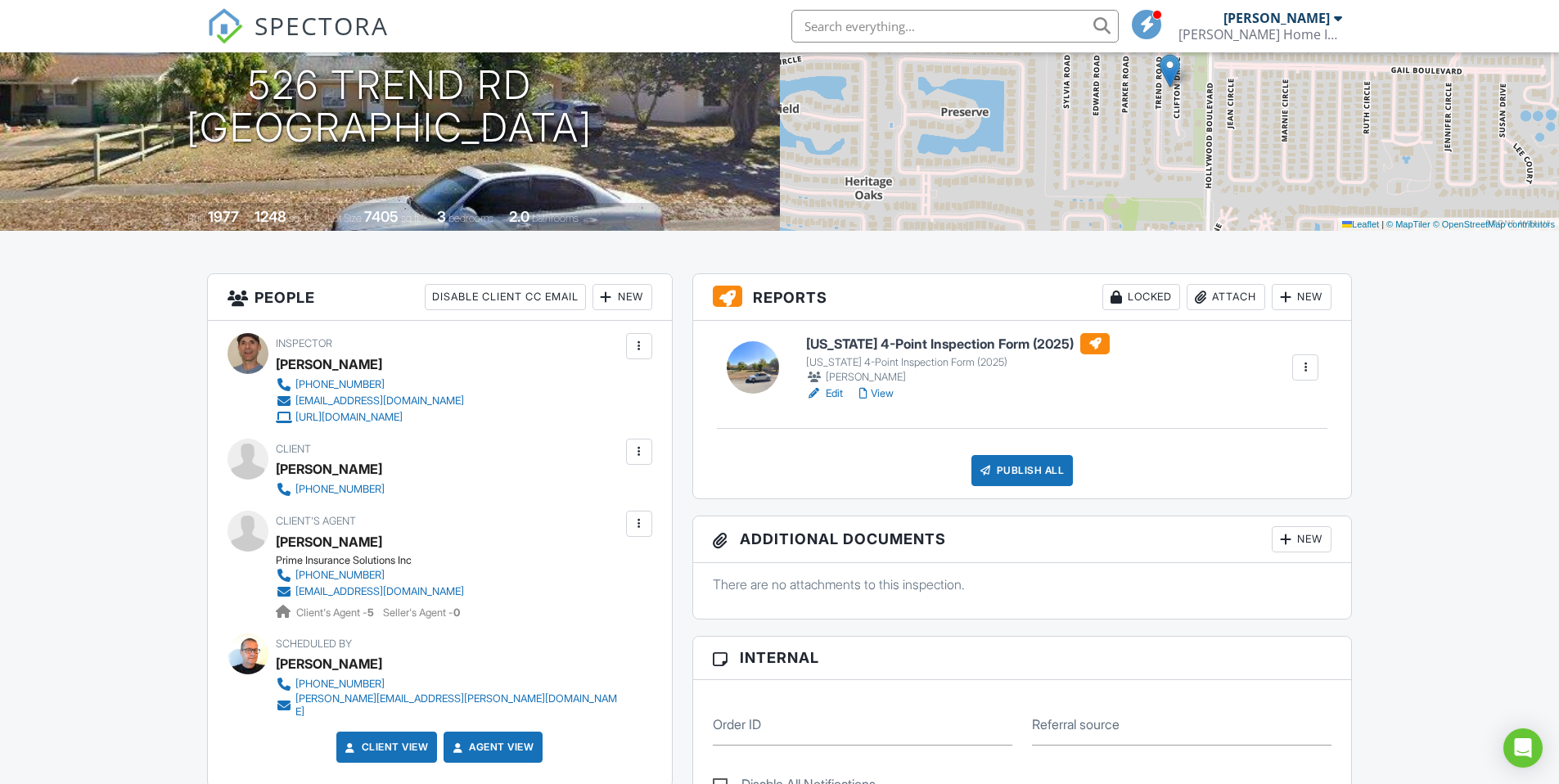 click on "Edit" at bounding box center [824, 394] 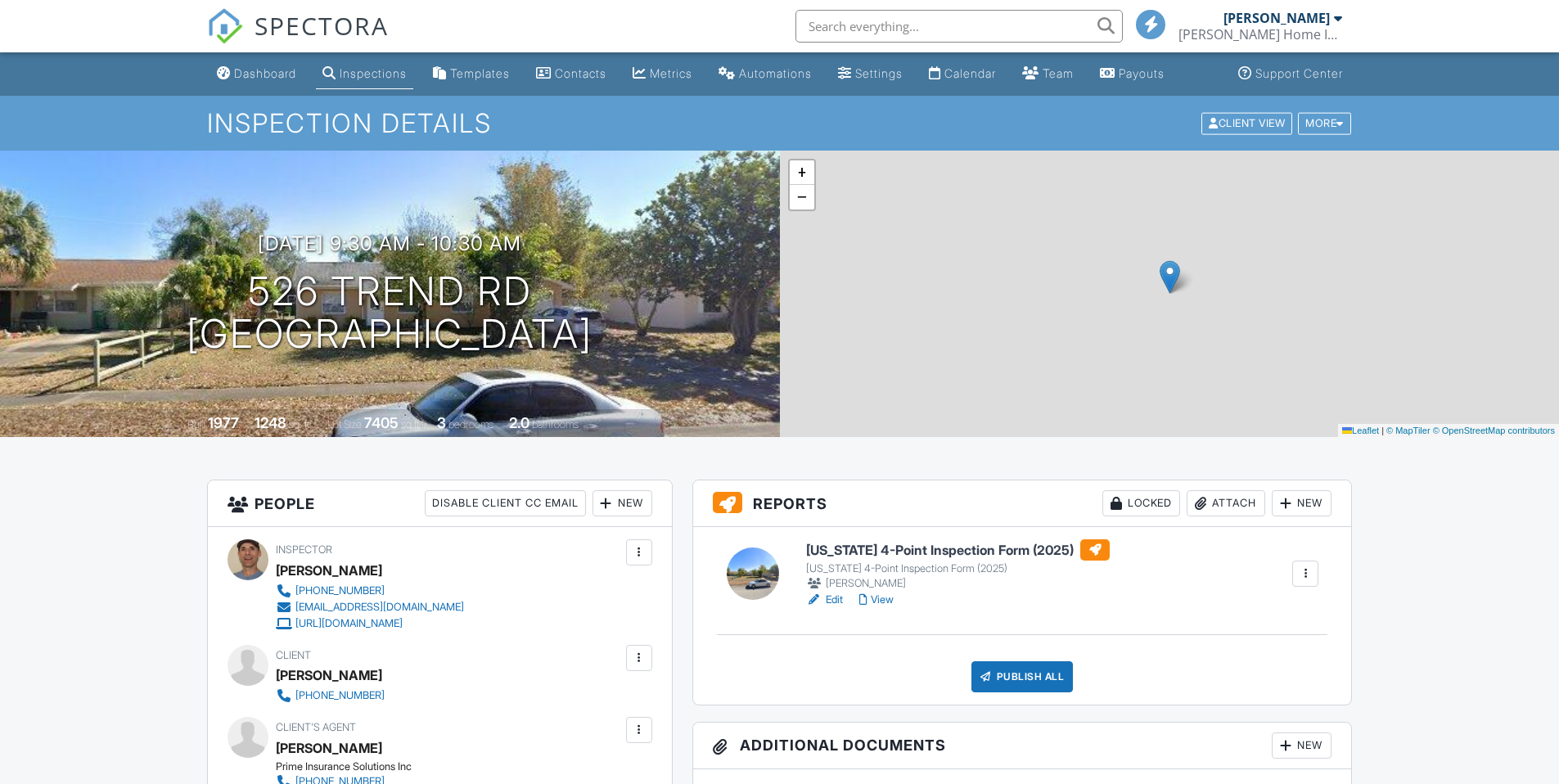 scroll, scrollTop: 0, scrollLeft: 0, axis: both 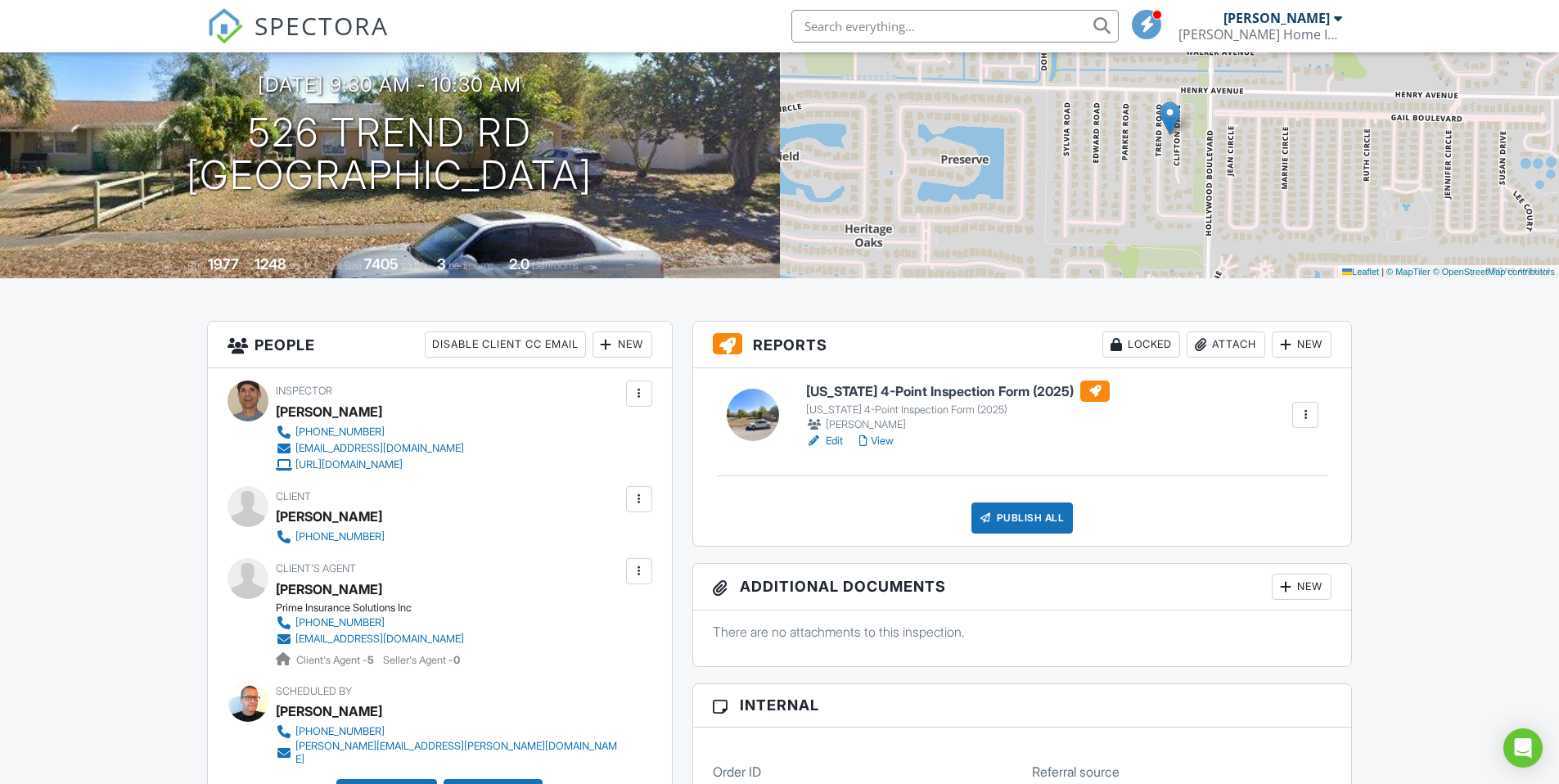 click on "Attach" at bounding box center (1226, 345) 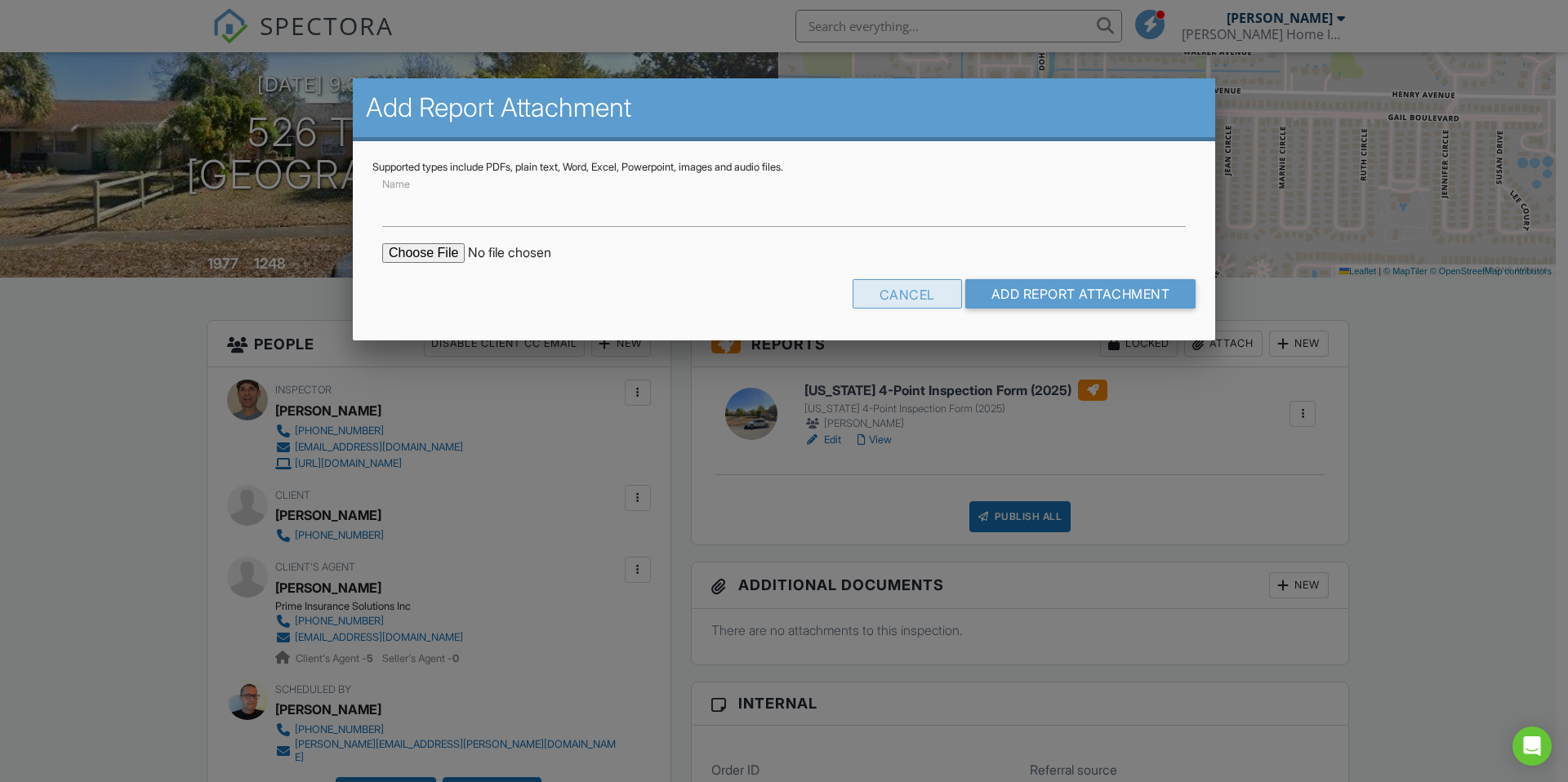 click on "Cancel" at bounding box center [907, 294] 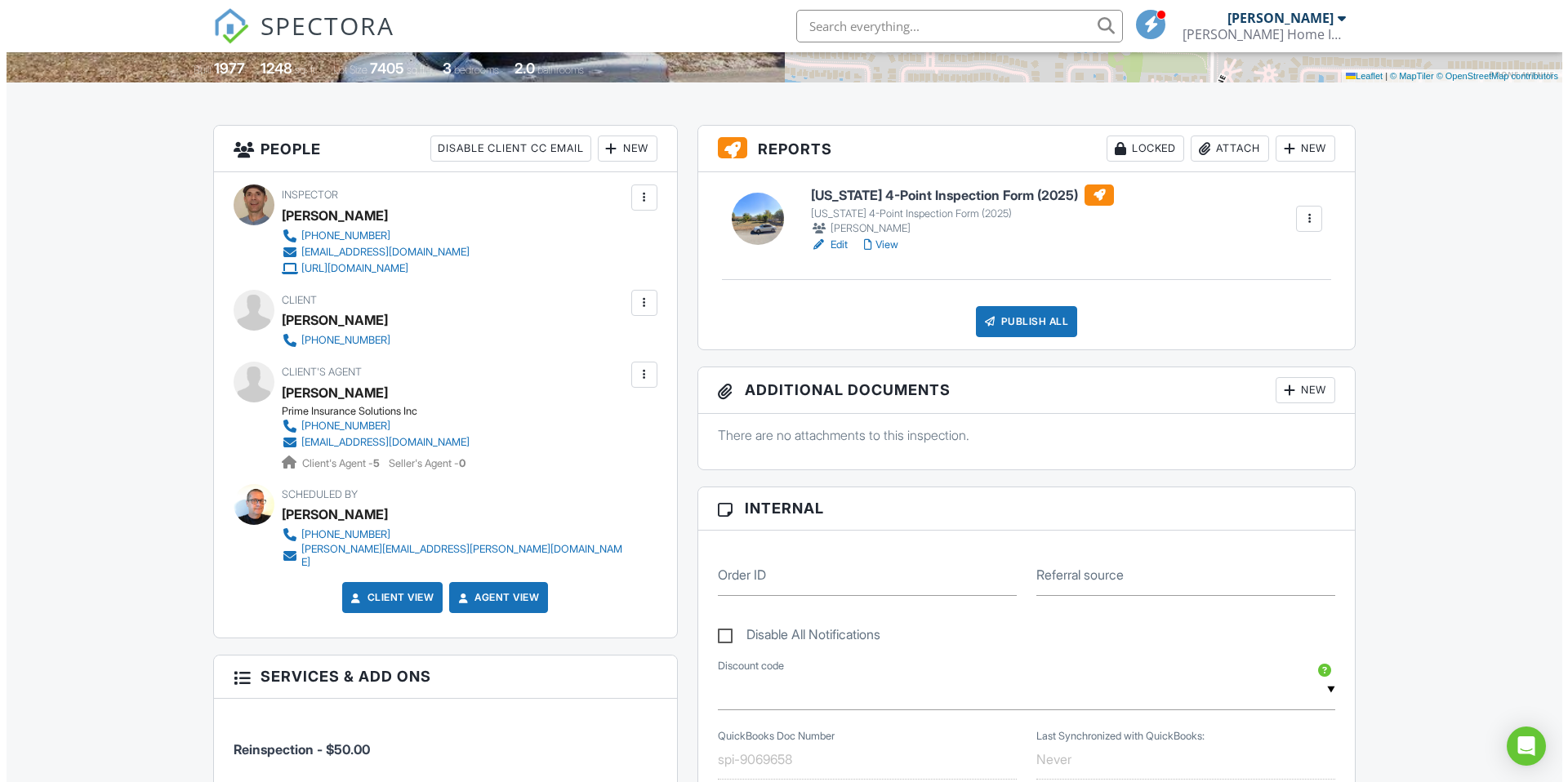 scroll, scrollTop: 339, scrollLeft: 0, axis: vertical 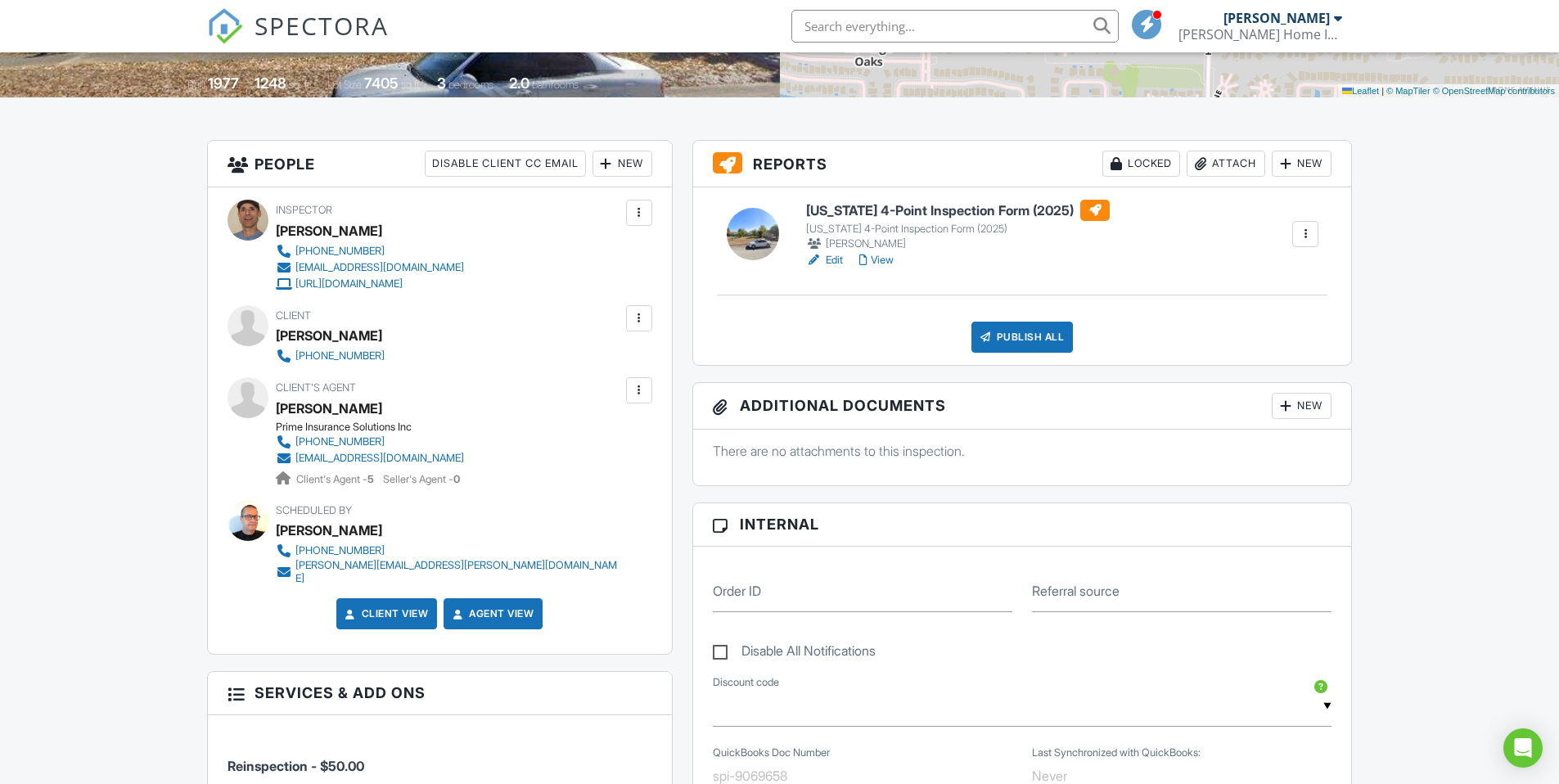 click on "Attach" at bounding box center (1226, 164) 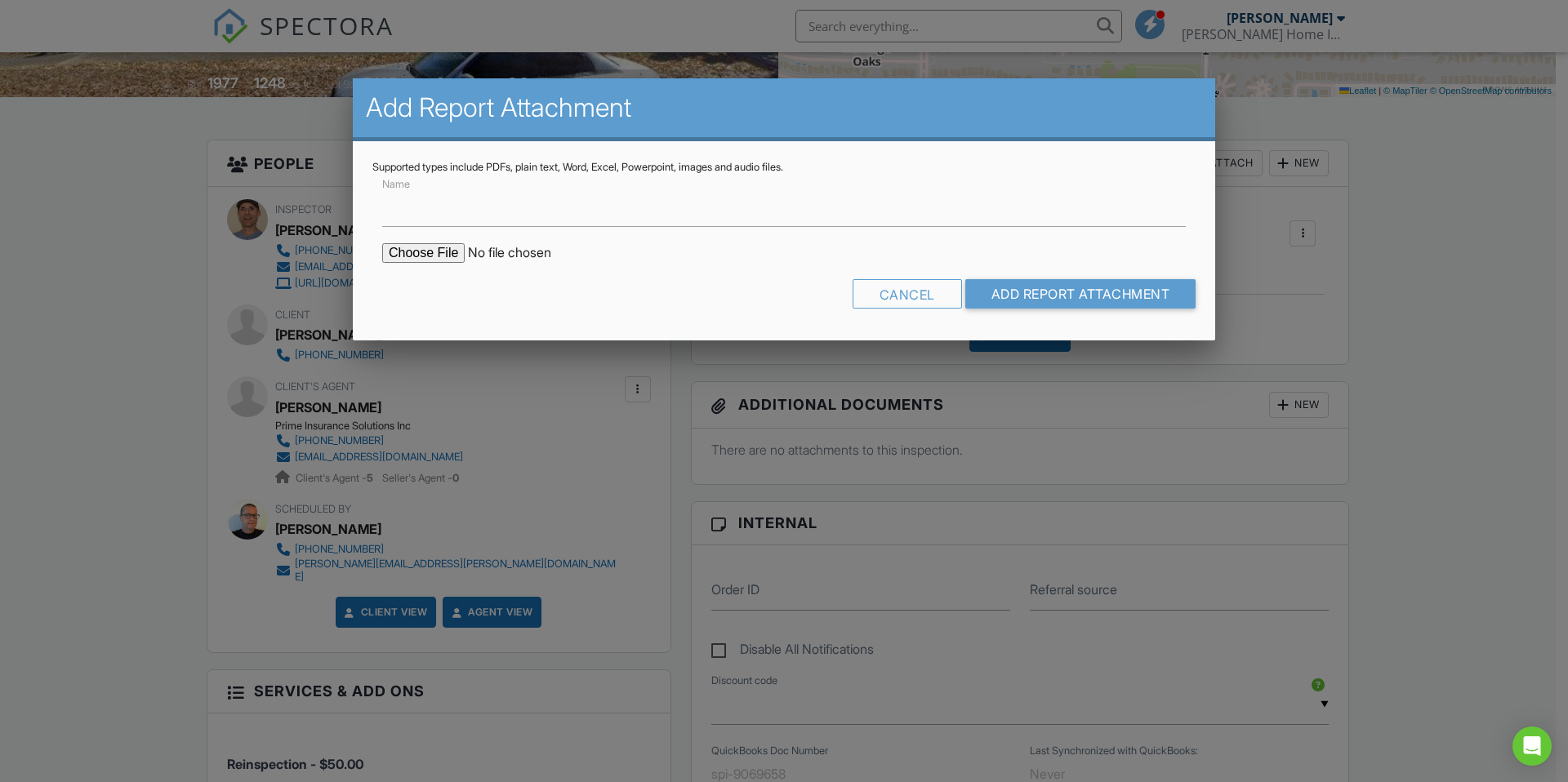 click at bounding box center (521, 253) 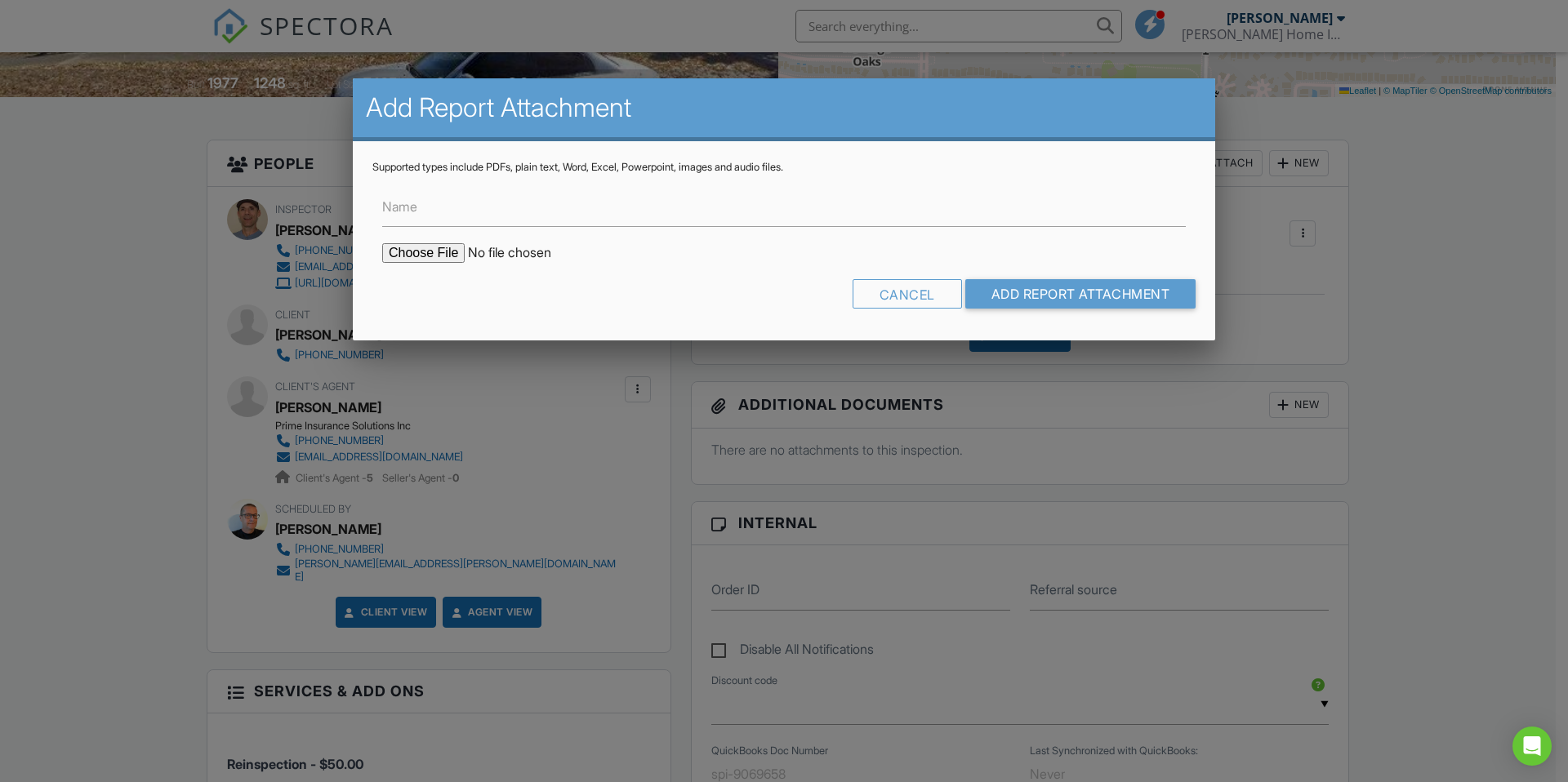 type on "C:\fakepath\Roof 2025.pdf" 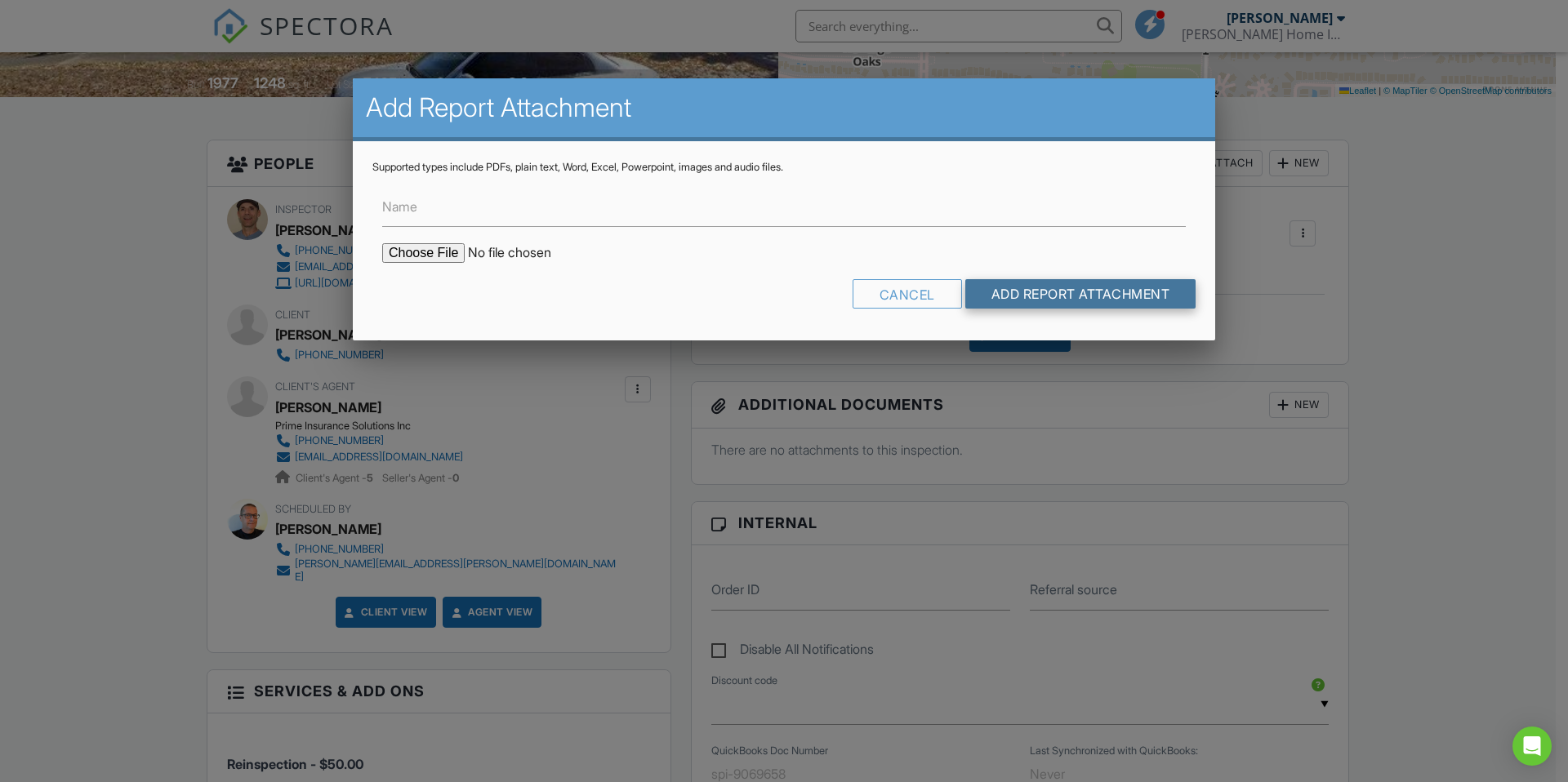 click on "Add Report Attachment" at bounding box center [1080, 294] 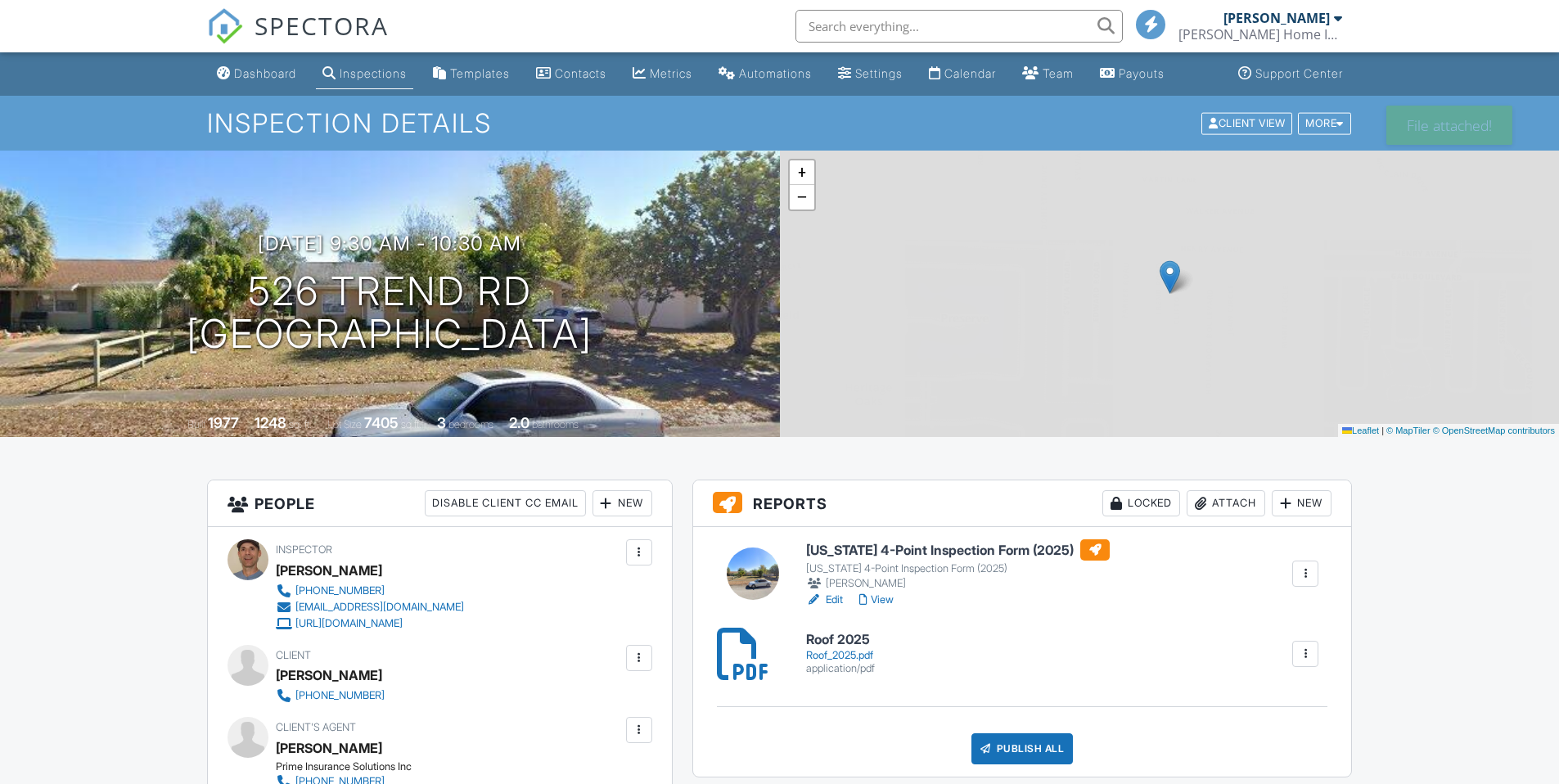 scroll, scrollTop: 0, scrollLeft: 0, axis: both 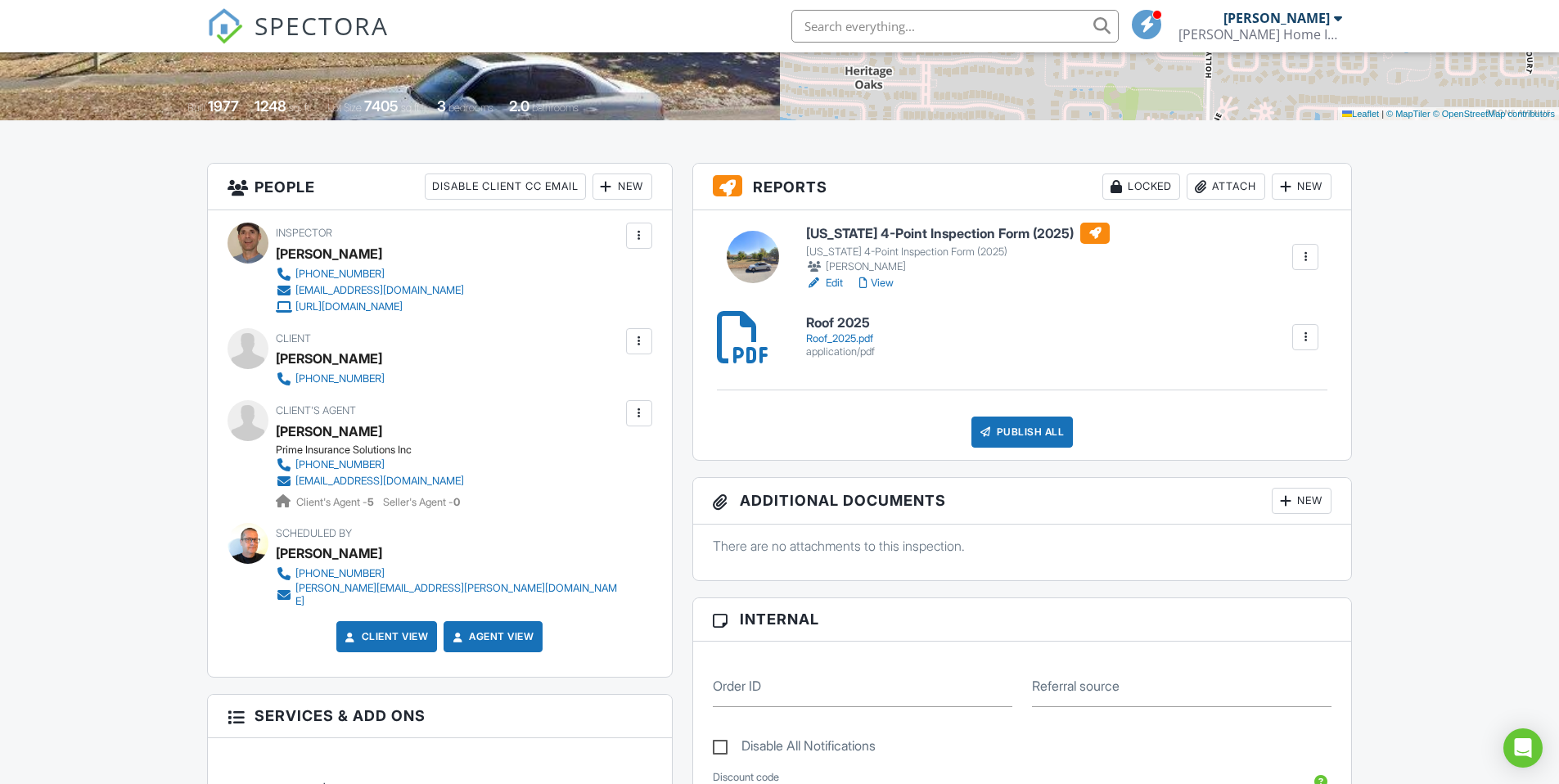click on "Edit" at bounding box center (824, 283) 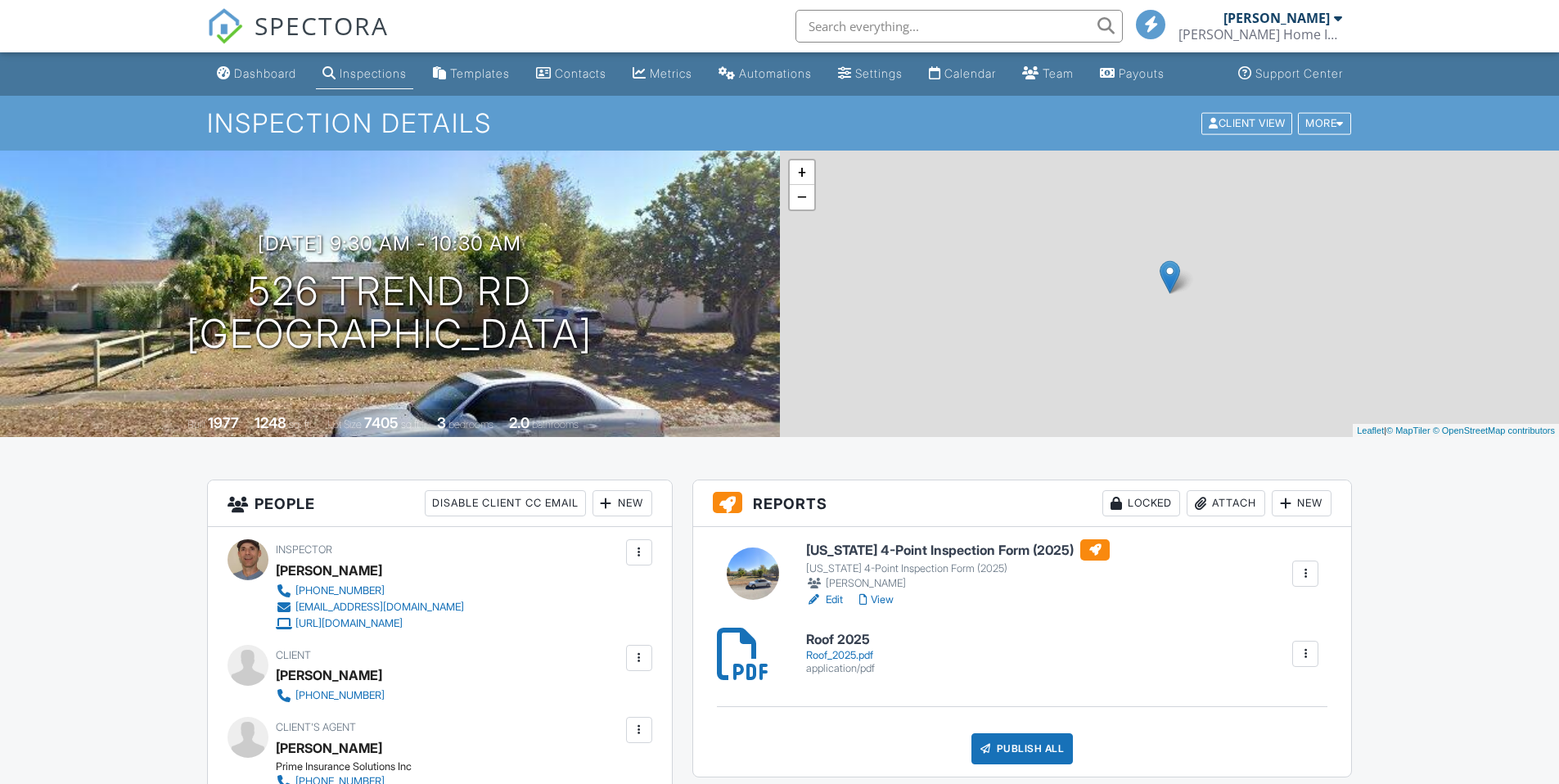 scroll, scrollTop: 0, scrollLeft: 0, axis: both 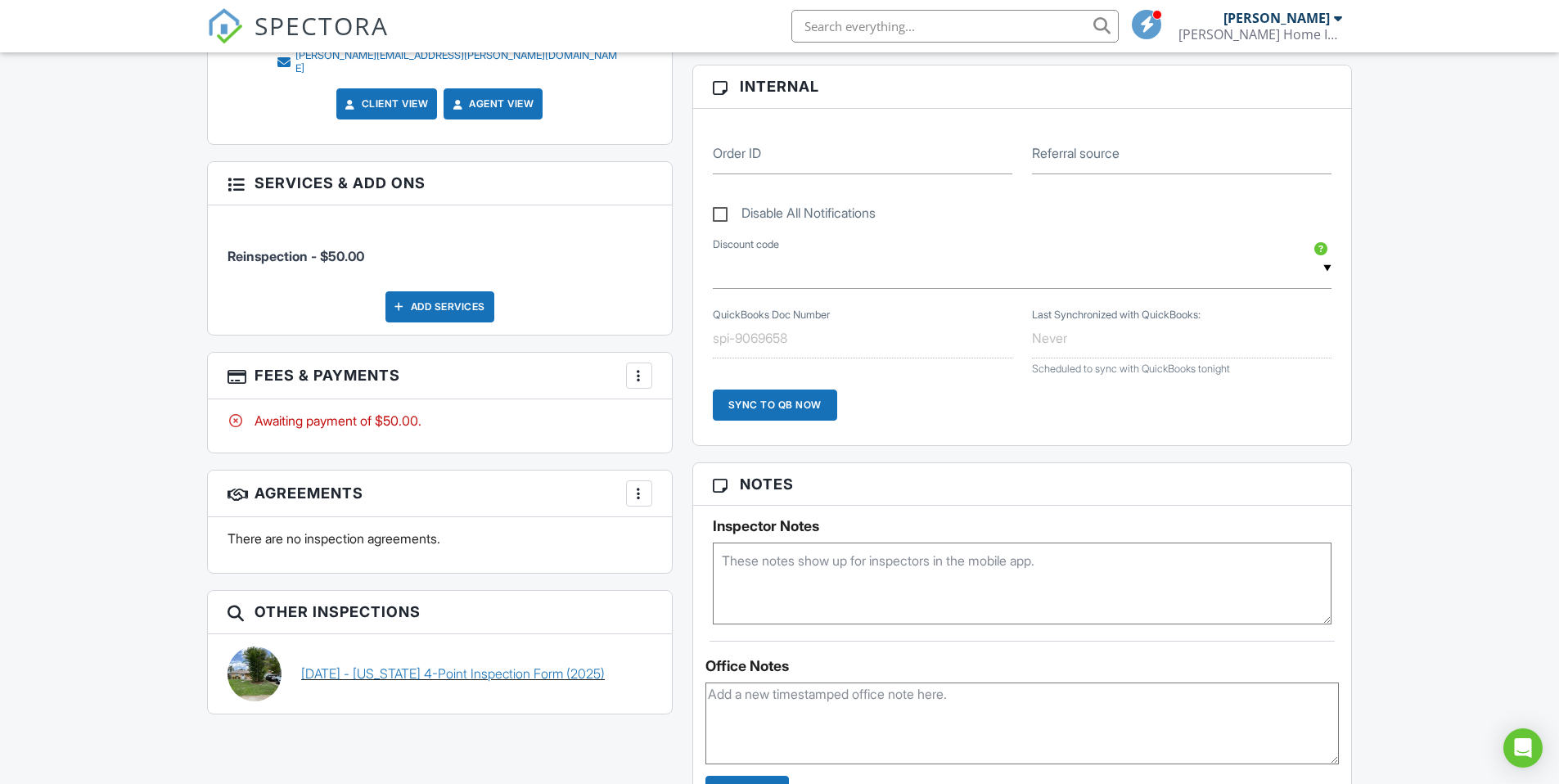 click on "[DATE] - [US_STATE] 4-Point Inspection Form (2025)" at bounding box center (453, 674) 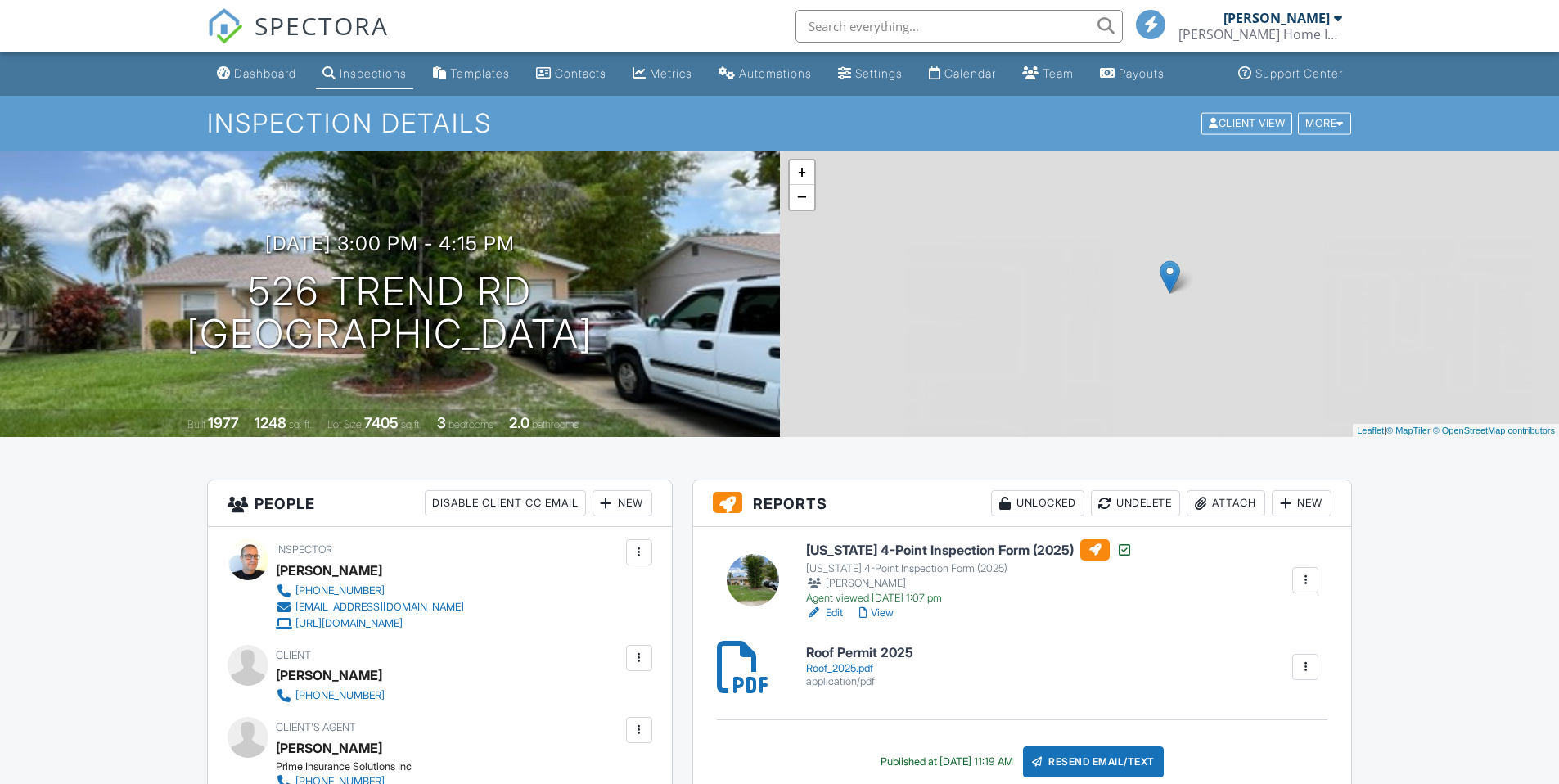 scroll, scrollTop: 0, scrollLeft: 0, axis: both 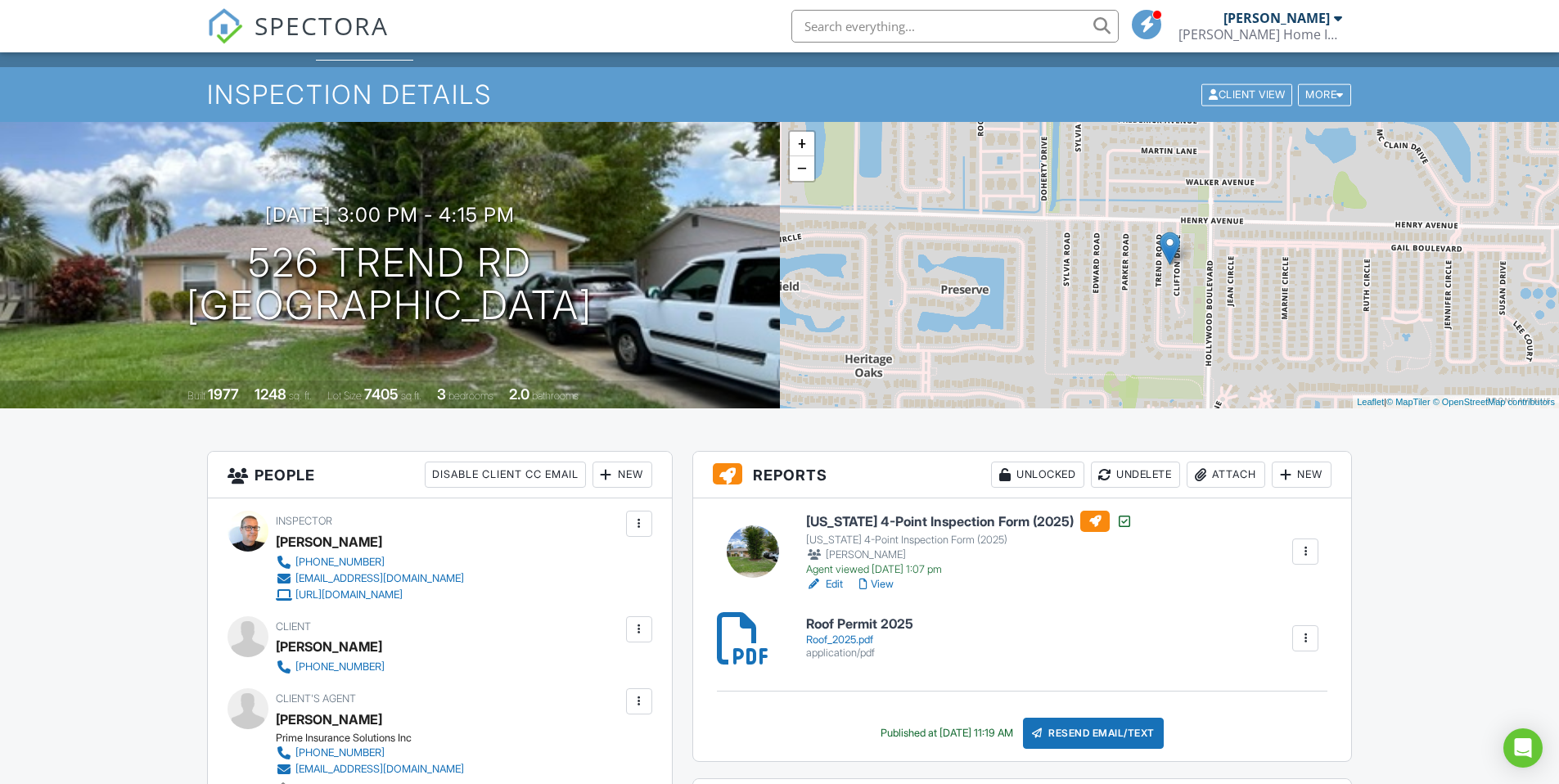 click on "View" at bounding box center (876, 584) 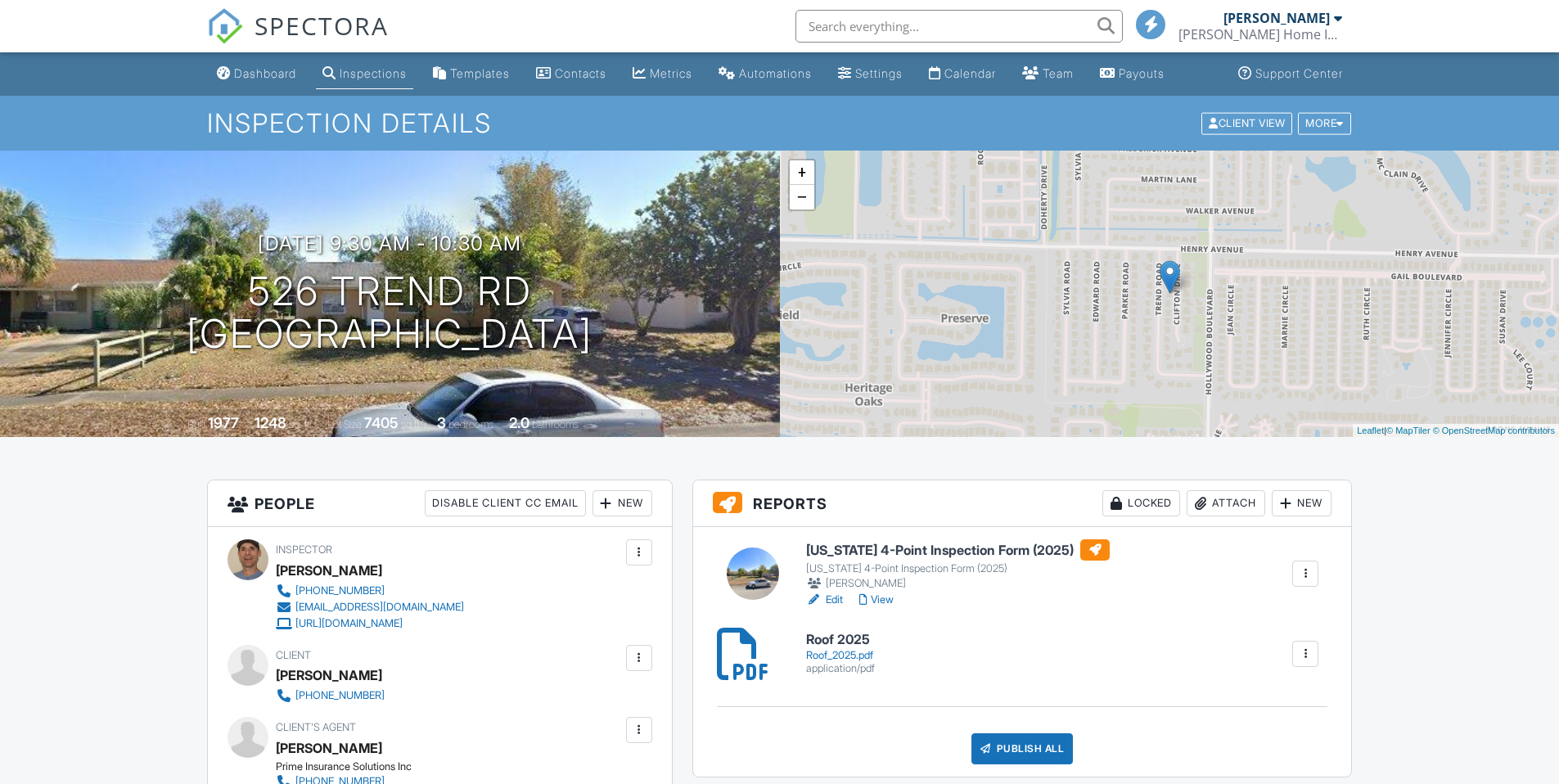scroll, scrollTop: 0, scrollLeft: 0, axis: both 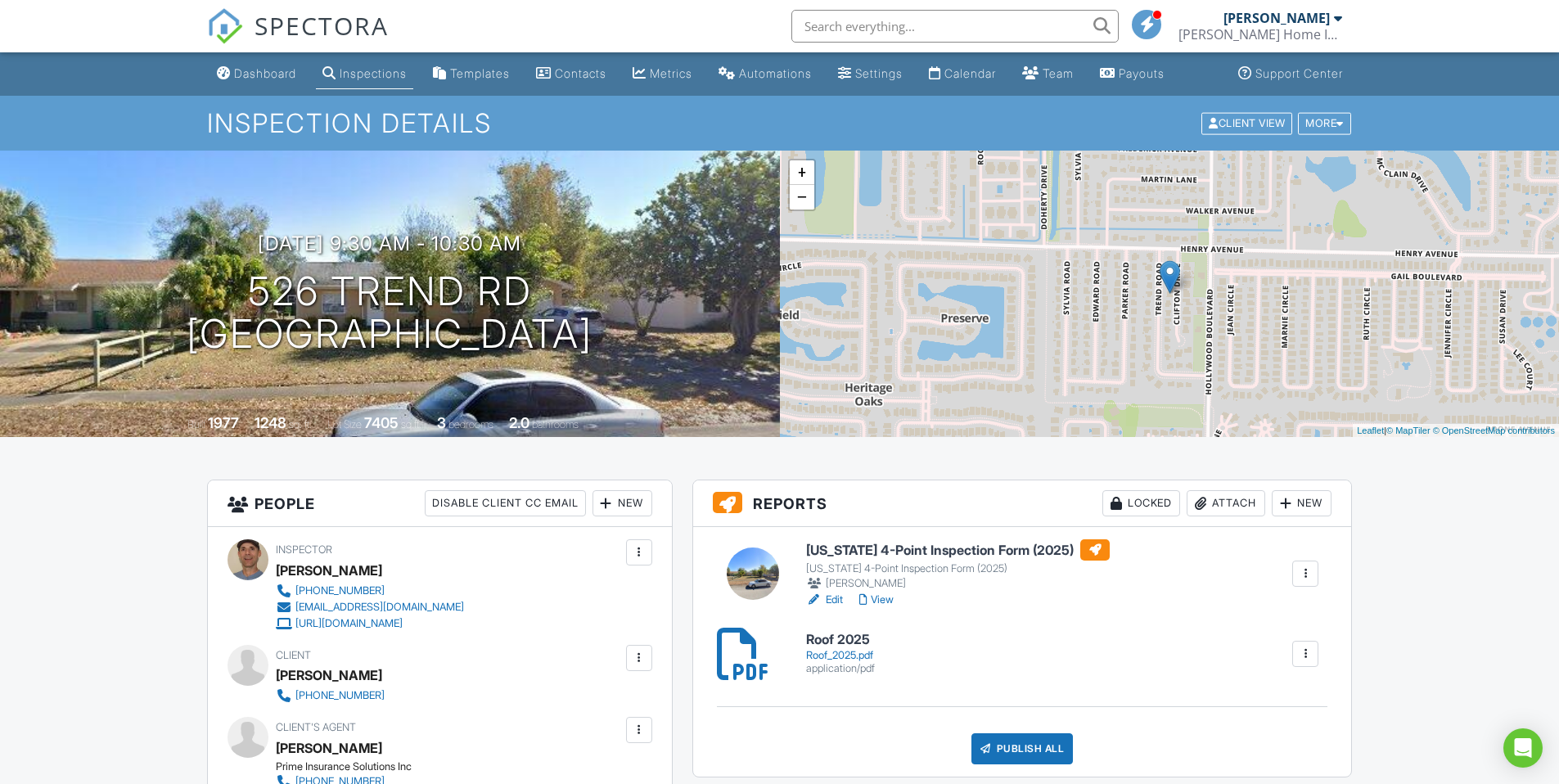 click on "Roof_2025.pdf" at bounding box center (840, 656) 